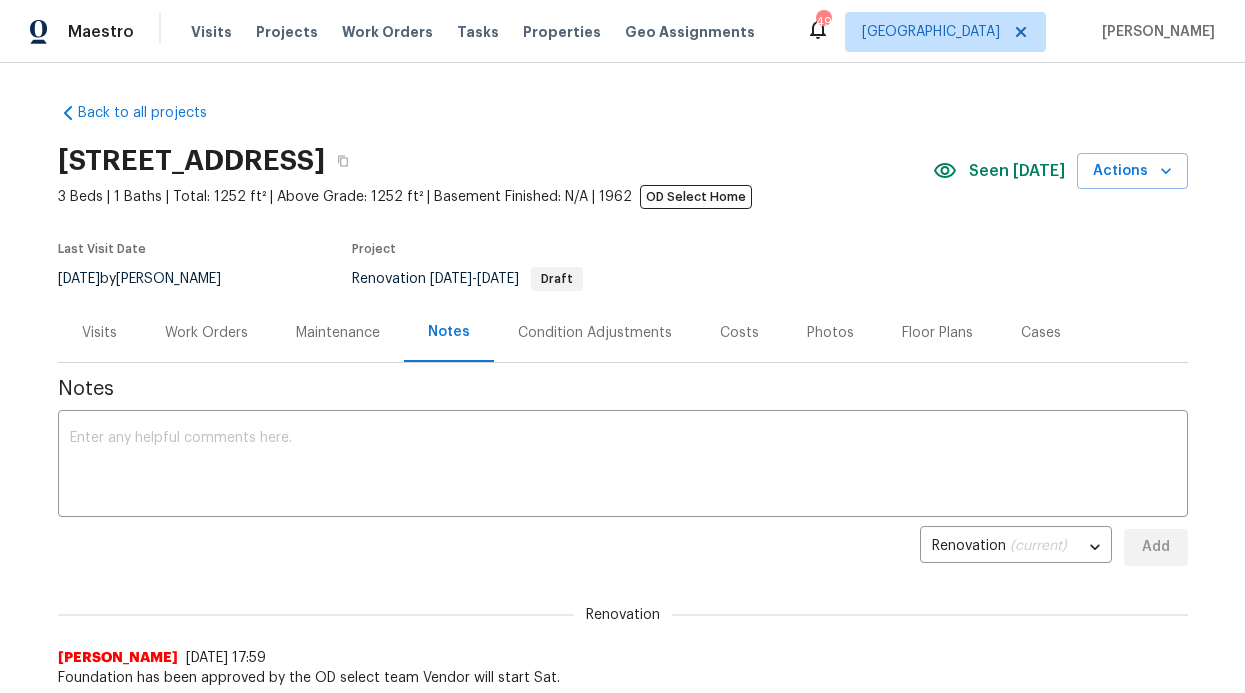 scroll, scrollTop: 0, scrollLeft: 0, axis: both 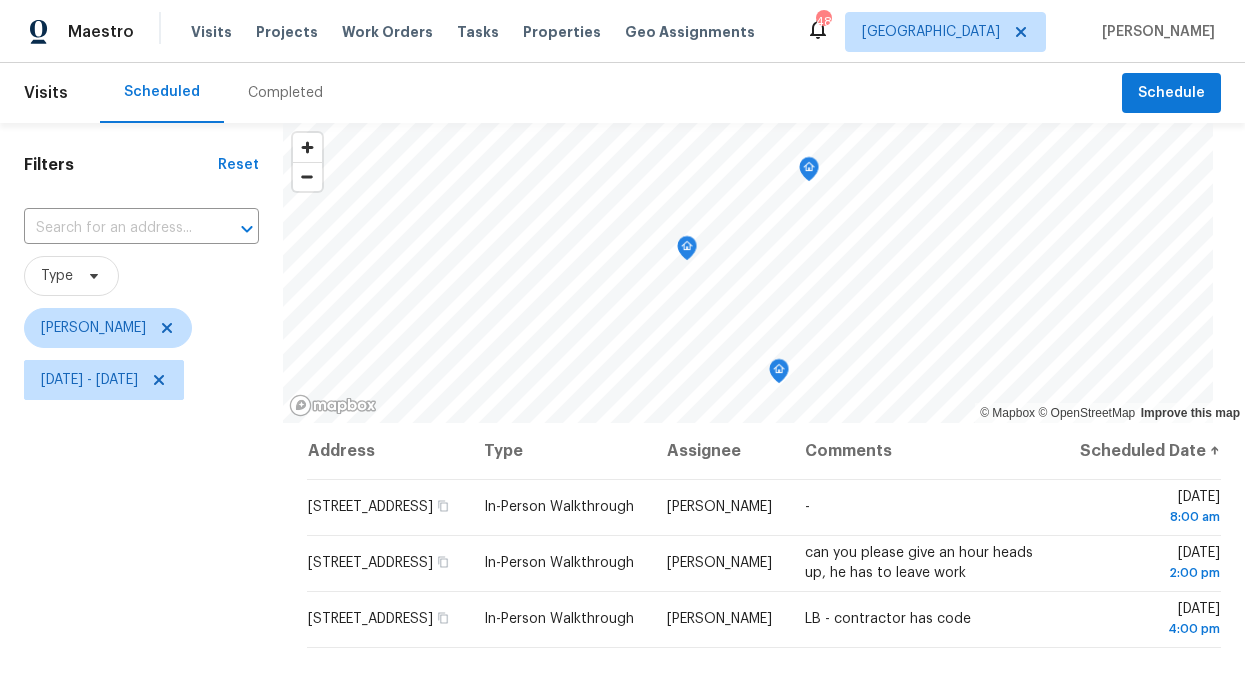 click on "Visits Projects Work Orders Tasks Properties Geo Assignments" at bounding box center [485, 32] 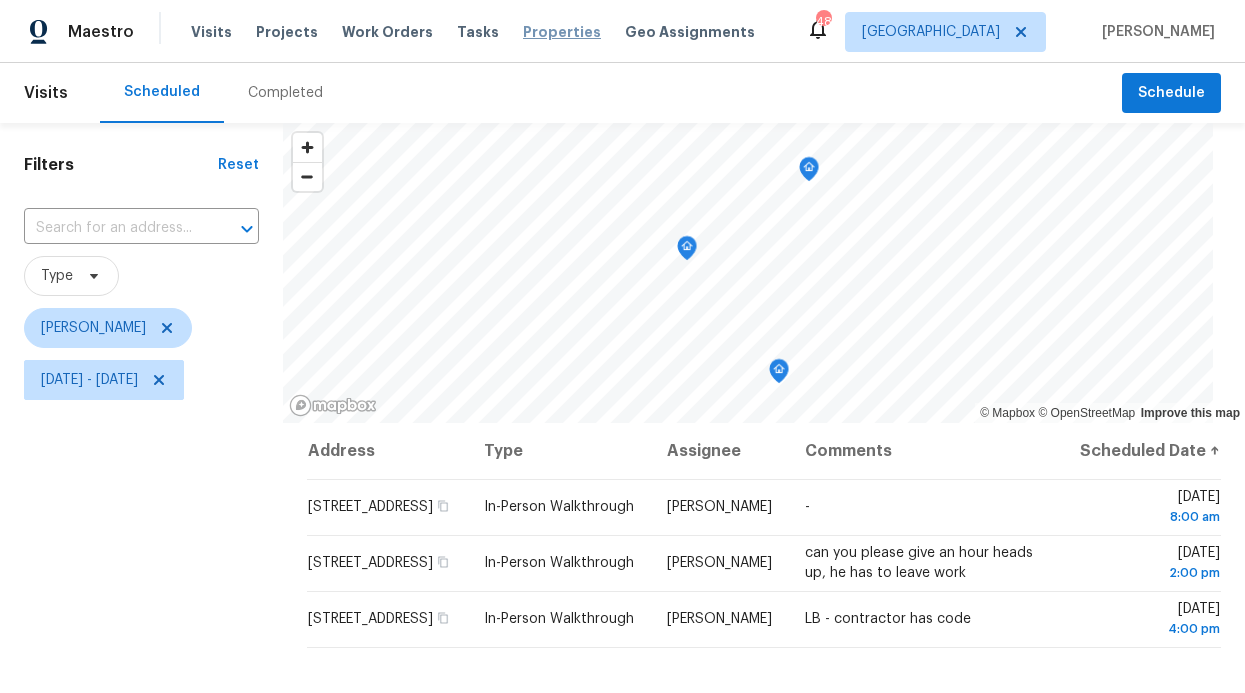 click on "Properties" at bounding box center (562, 32) 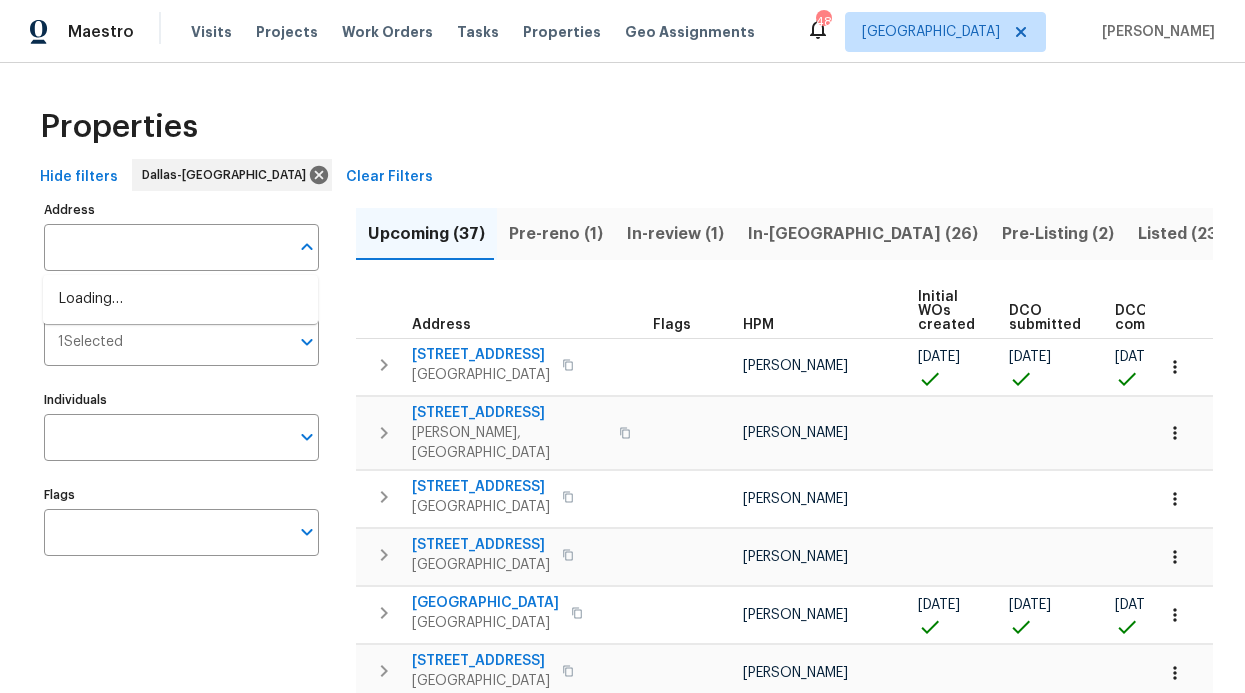 click at bounding box center [166, 247] 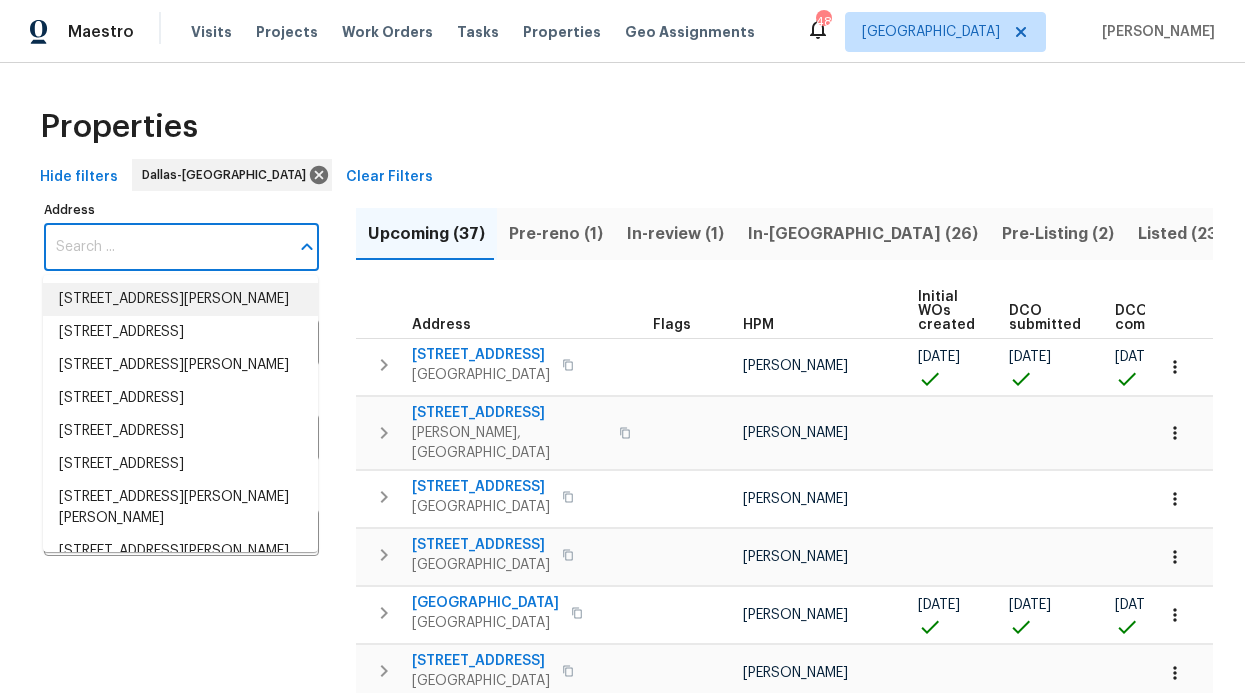 click on "Properties Hide filters [GEOGRAPHIC_DATA] Clear Filters Address Address Markets 1  Selected Markets Individuals Individuals Flags Flags Upcoming (37) Pre-reno (1) In-review (1) In-[GEOGRAPHIC_DATA] (26) Pre-Listing (2) Listed (230) Resale (67) Done (3399) Unknown (0) Address Flags HPM Initial WOs created DCO submitted DCO complete D0W complete Scheduled [PERSON_NAME] Scheduled LCO Ready Date [STREET_ADDRESS] [PERSON_NAME] [DATE] [DATE] [DATE] [DATE] [DATE] [DATE][GEOGRAPHIC_DATA][STREET_ADDRESS][PERSON_NAME] [PERSON_NAME] [DATE] [DATE] [DATE] [STREET_ADDRESS] [PERSON_NAME] [DATE] [DATE] [STREET_ADDRESS] [PERSON_NAME] [DATE] [DATE] [STREET_ADDRESS][PERSON_NAME] [PERSON_NAME] [DATE] [DATE] [DATE] [DATE] [DATE] [DATE] 2214 Tree [GEOGRAPHIC_DATA] [PERSON_NAME] [DATE] [DATE] [STREET_ADDRESS] [PERSON_NAME] [DATE] [DATE] [STREET_ADDRESS][PERSON_NAME] OD Select" at bounding box center (622, 1092) 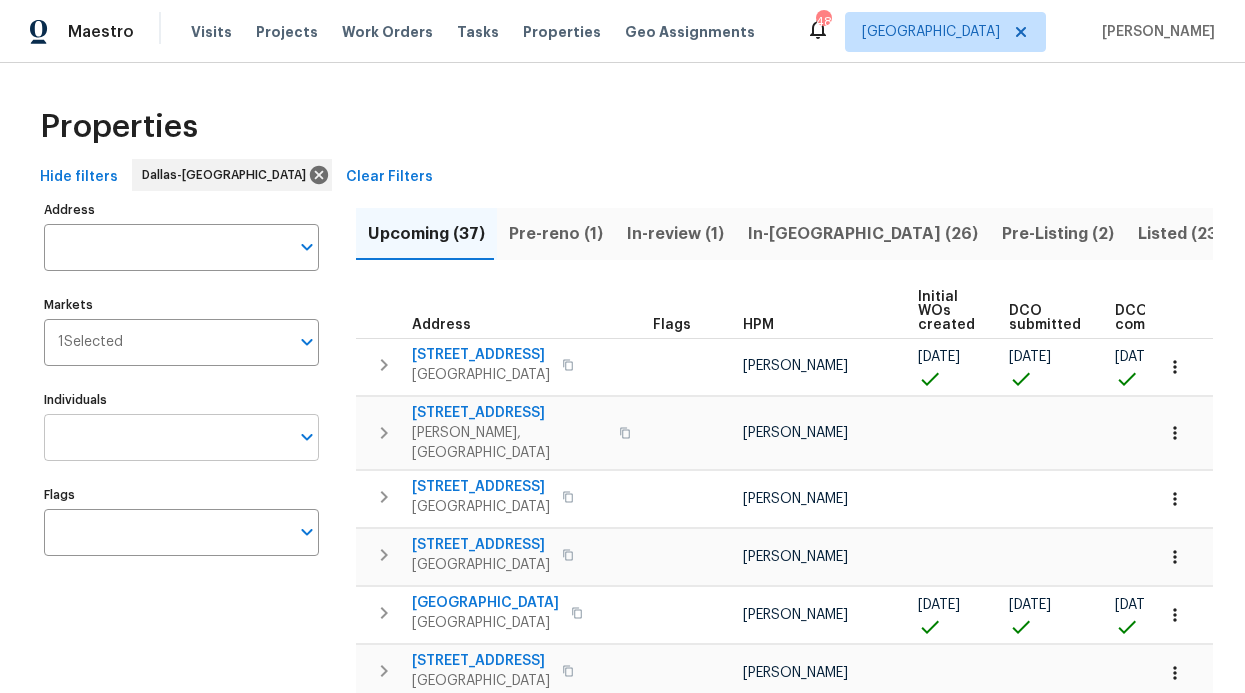 click on "Individuals" at bounding box center [166, 437] 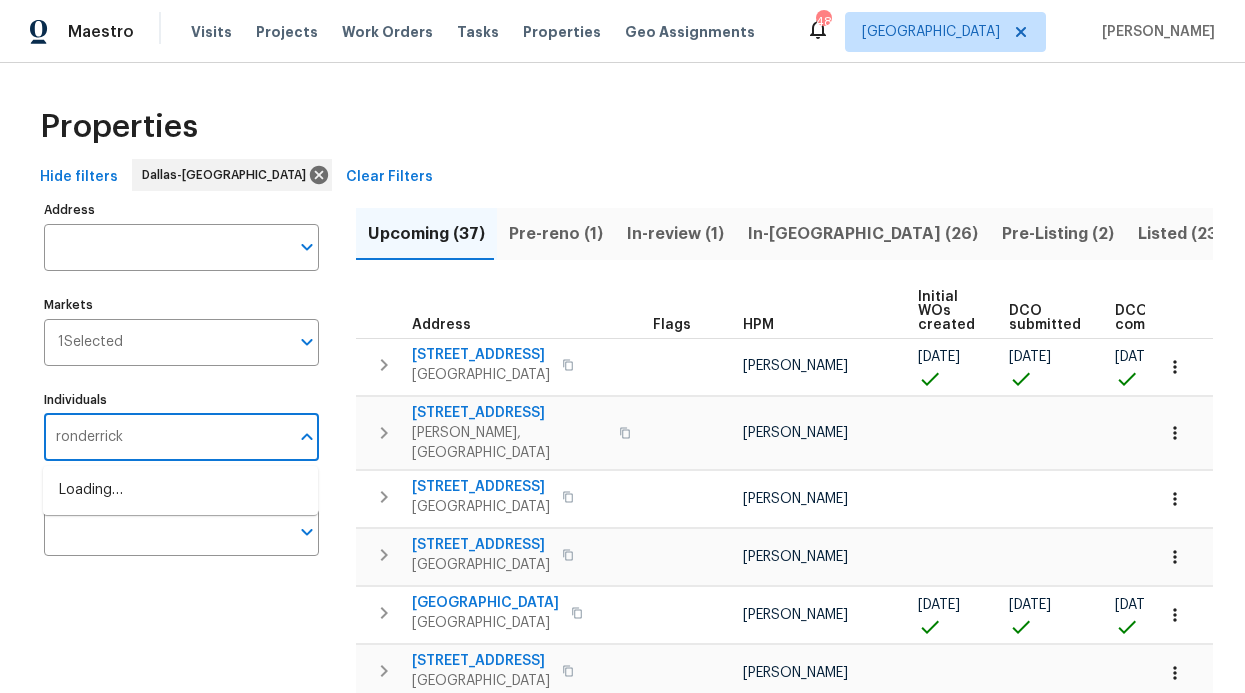 type on "ronderrick" 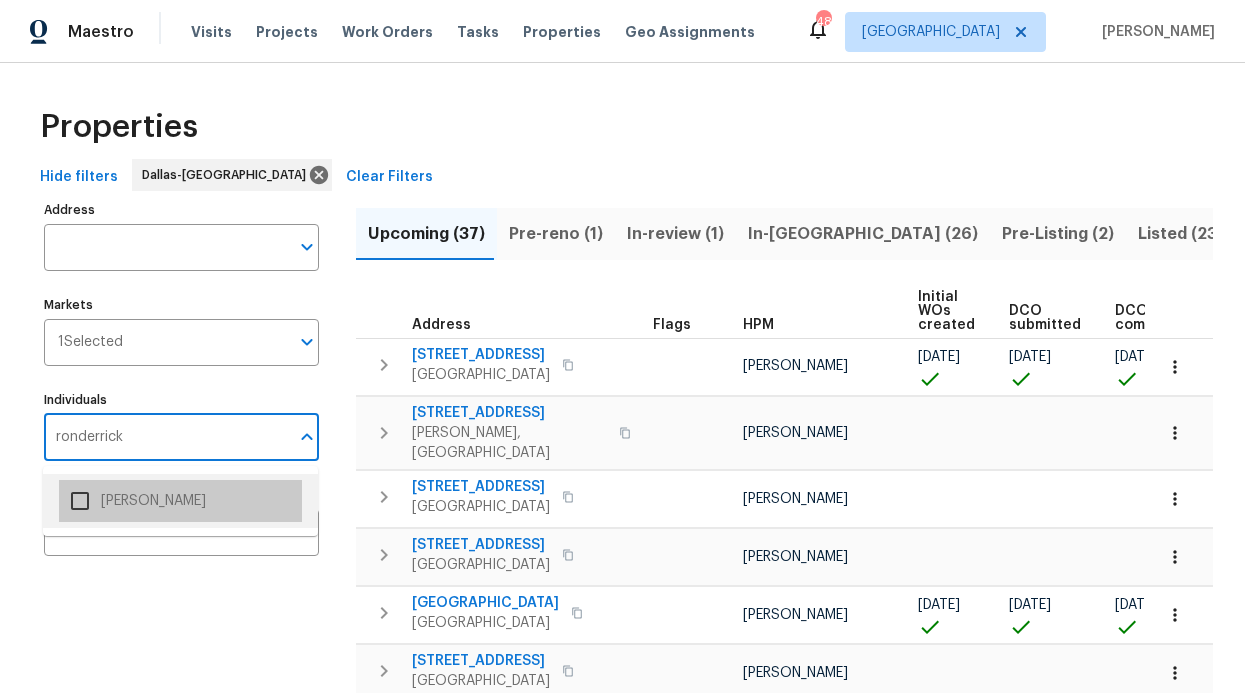 click on "[PERSON_NAME]" at bounding box center [180, 501] 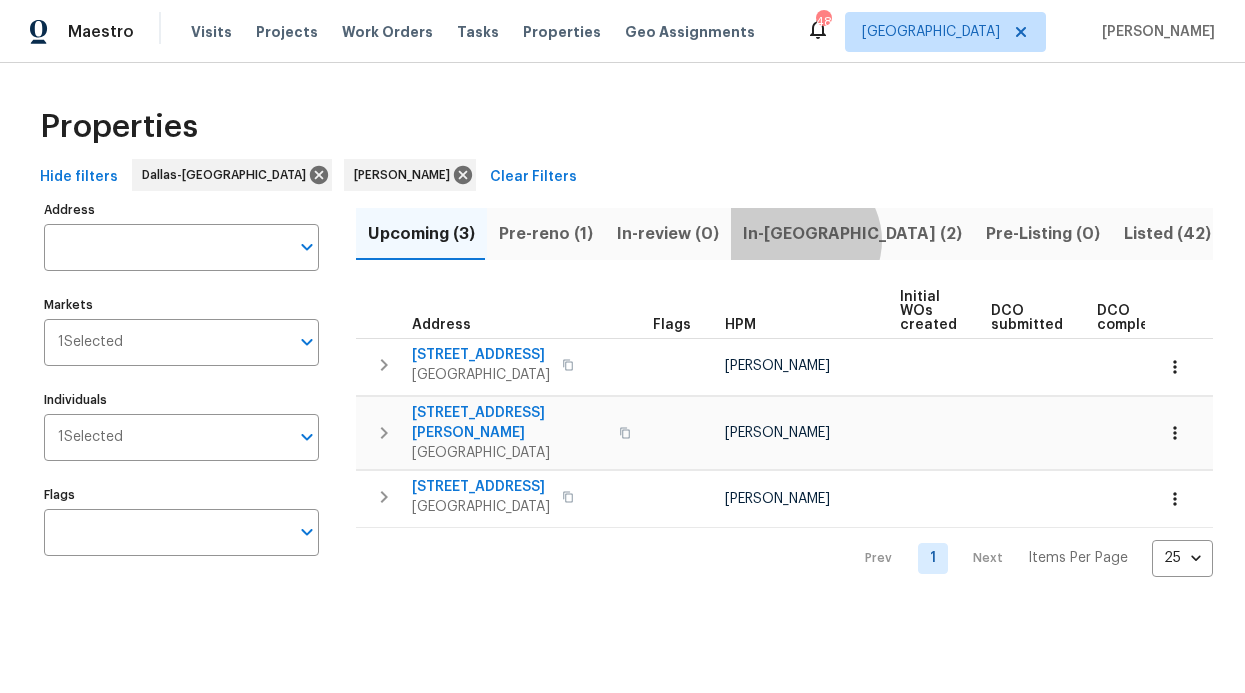 click on "In-[GEOGRAPHIC_DATA] (2)" at bounding box center [852, 234] 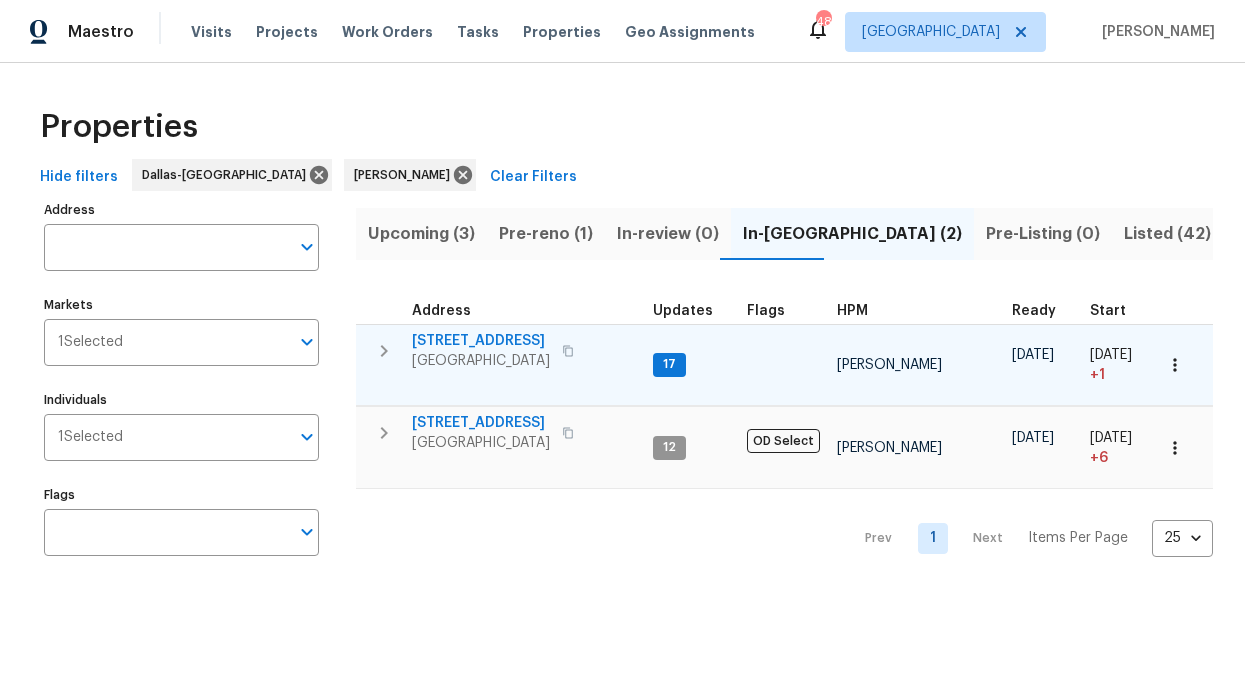 click on "[STREET_ADDRESS][PERSON_NAME]" at bounding box center [524, 351] 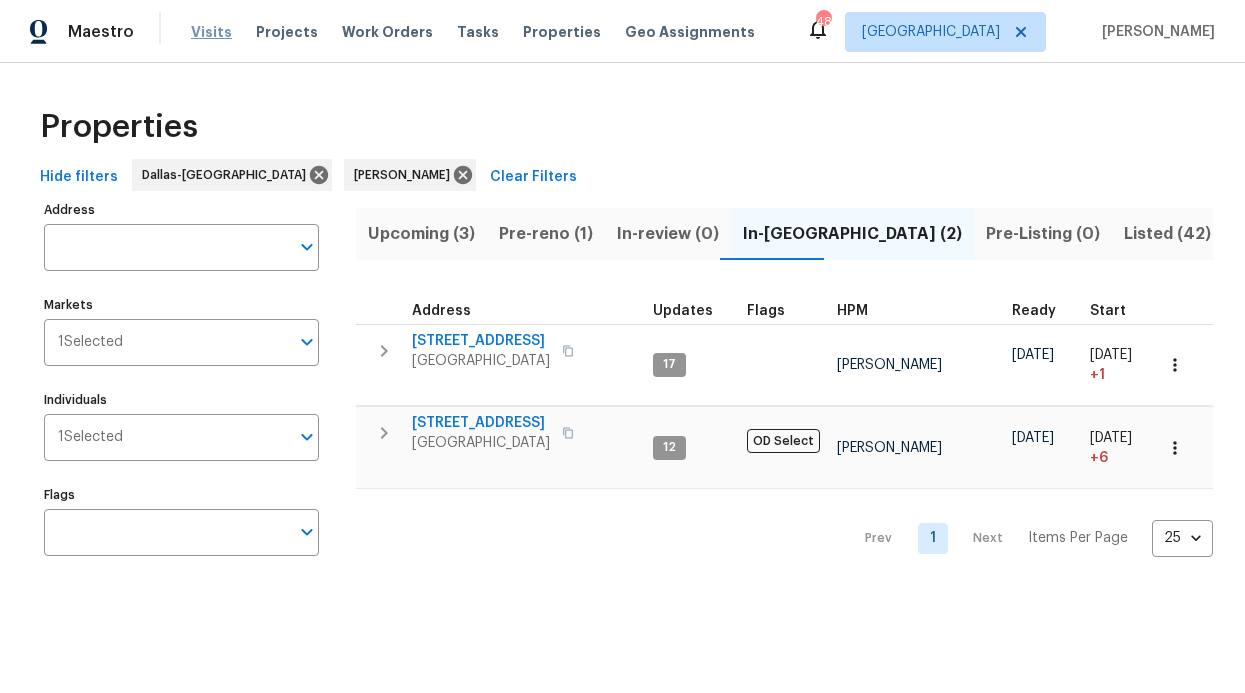 click on "Visits" at bounding box center (211, 32) 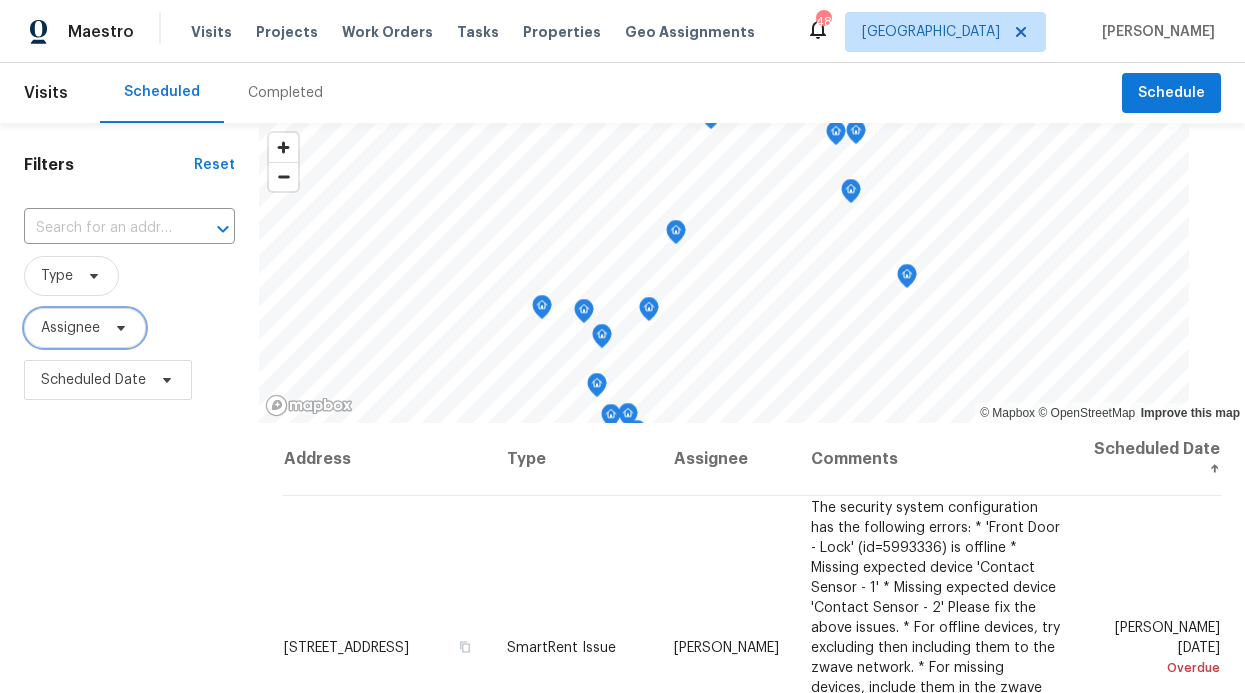 click on "Assignee" at bounding box center [70, 328] 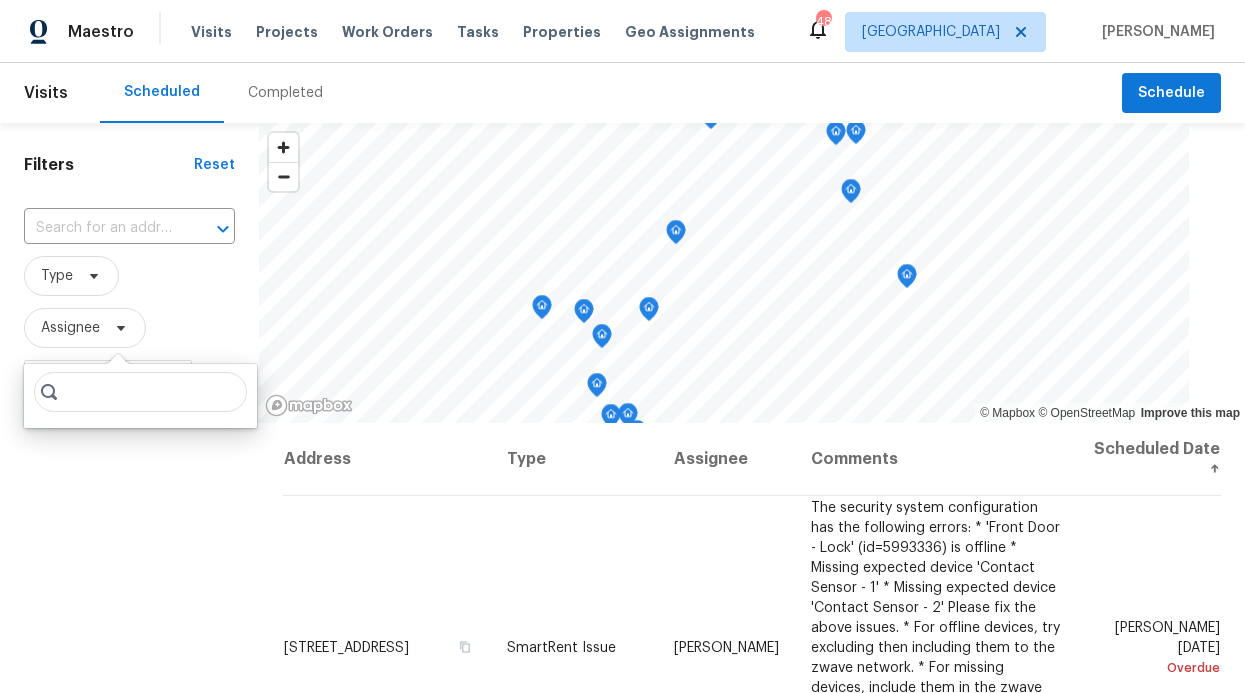 click at bounding box center (140, 392) 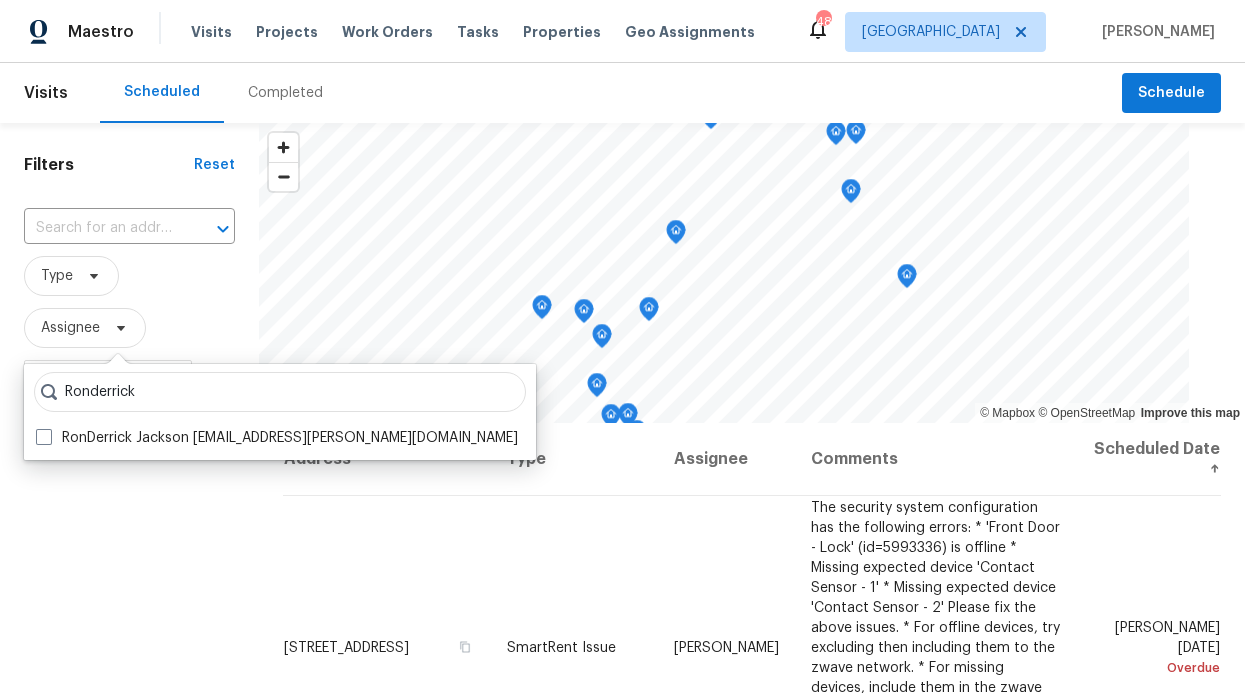 type on "Ronderrick" 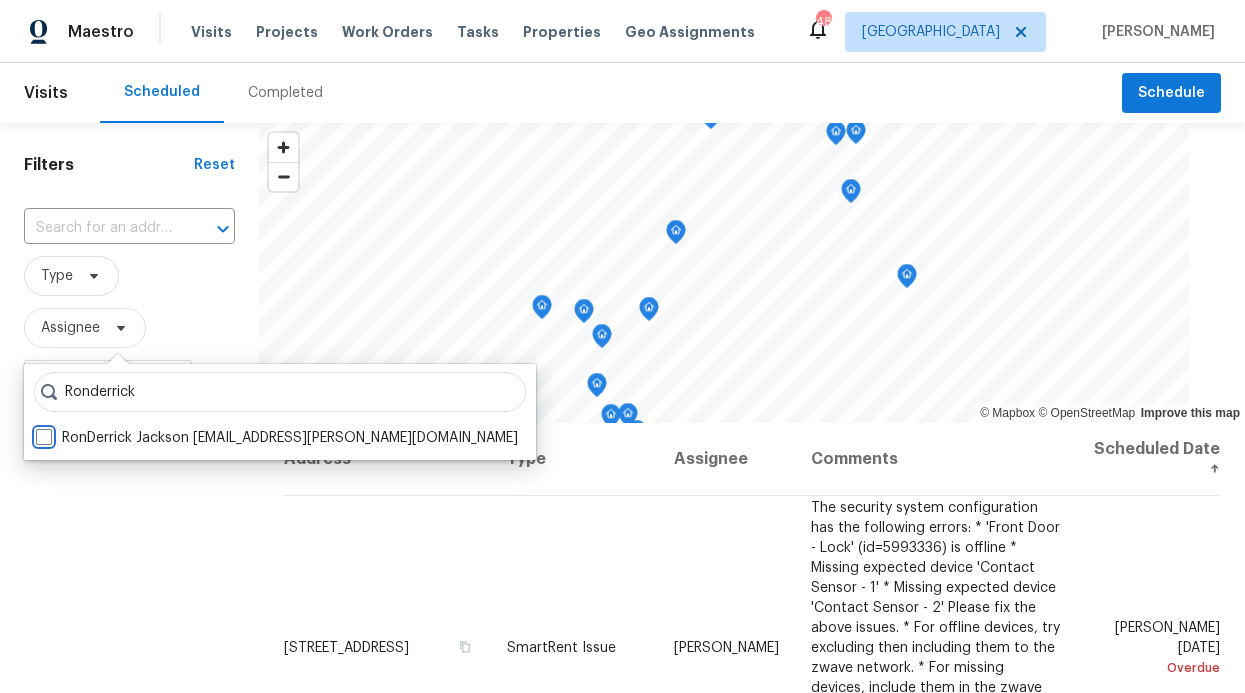 click on "RonDerrick Jackson
[EMAIL_ADDRESS][PERSON_NAME][DOMAIN_NAME]" at bounding box center (42, 434) 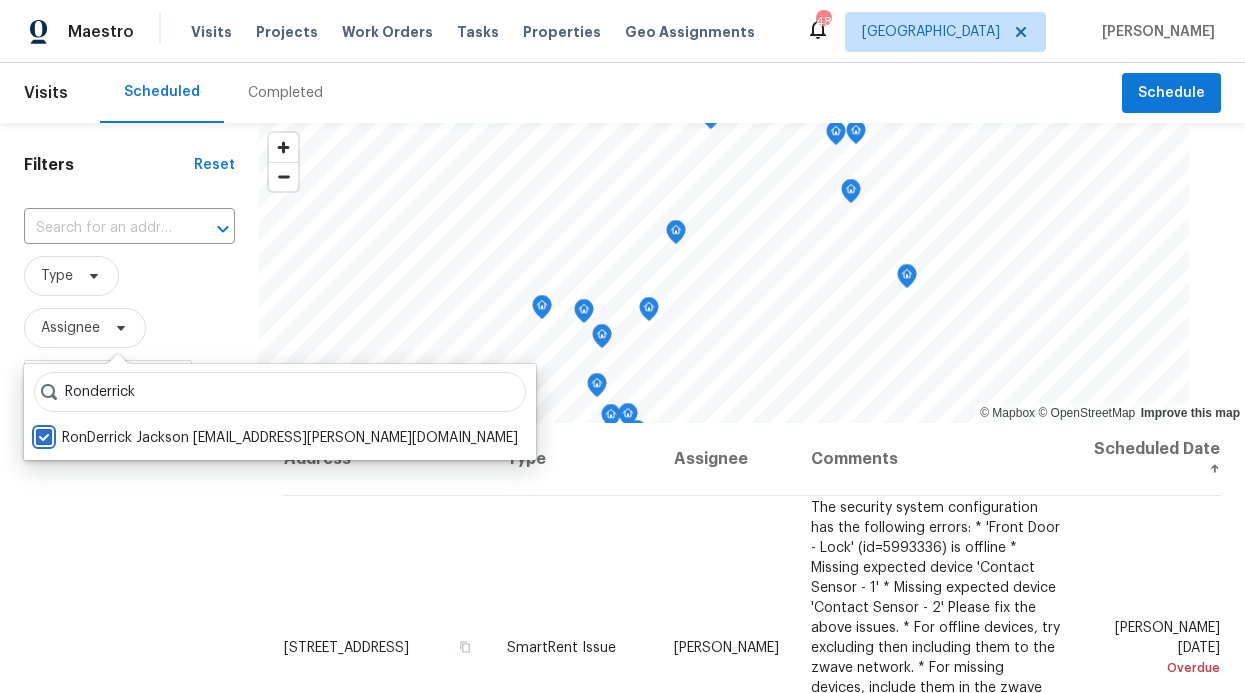 checkbox on "true" 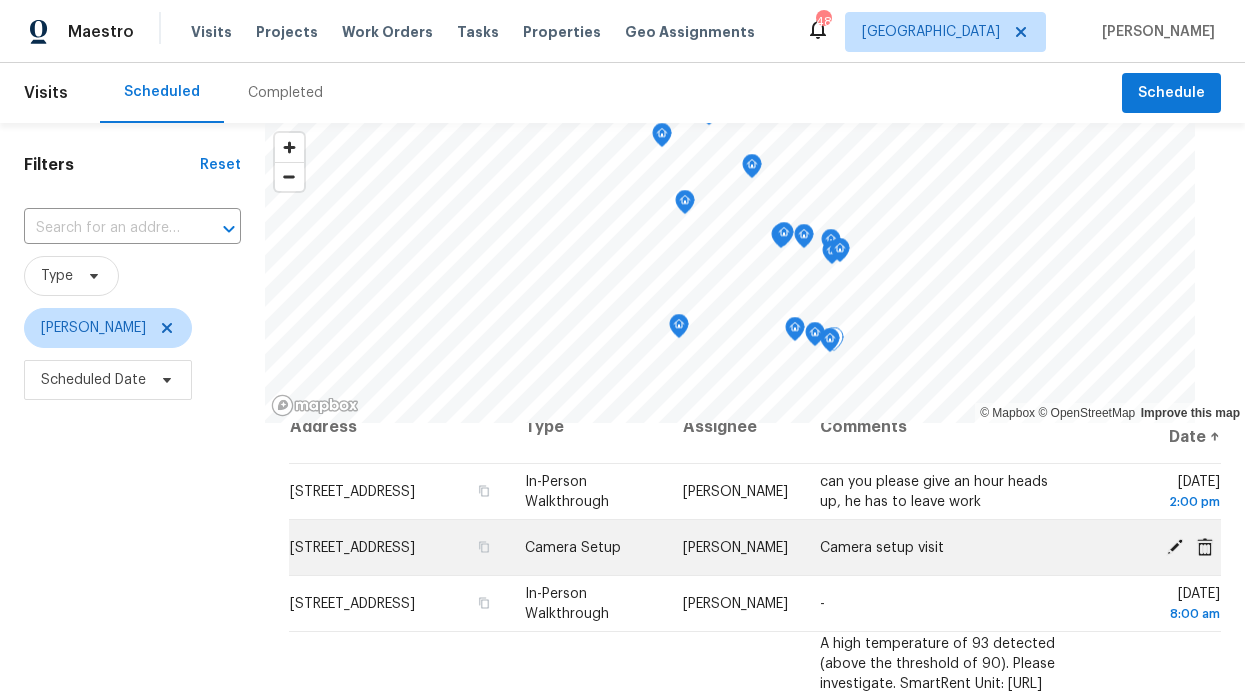 scroll, scrollTop: 32, scrollLeft: 0, axis: vertical 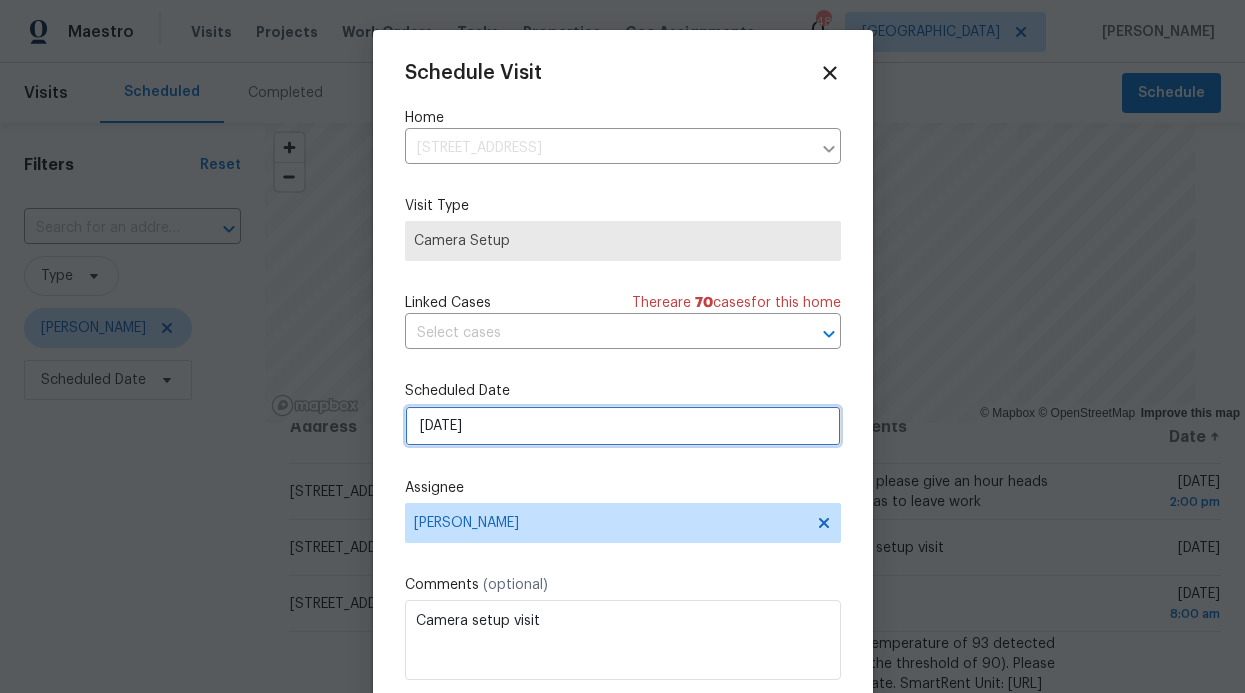 click on "[DATE]" at bounding box center [623, 426] 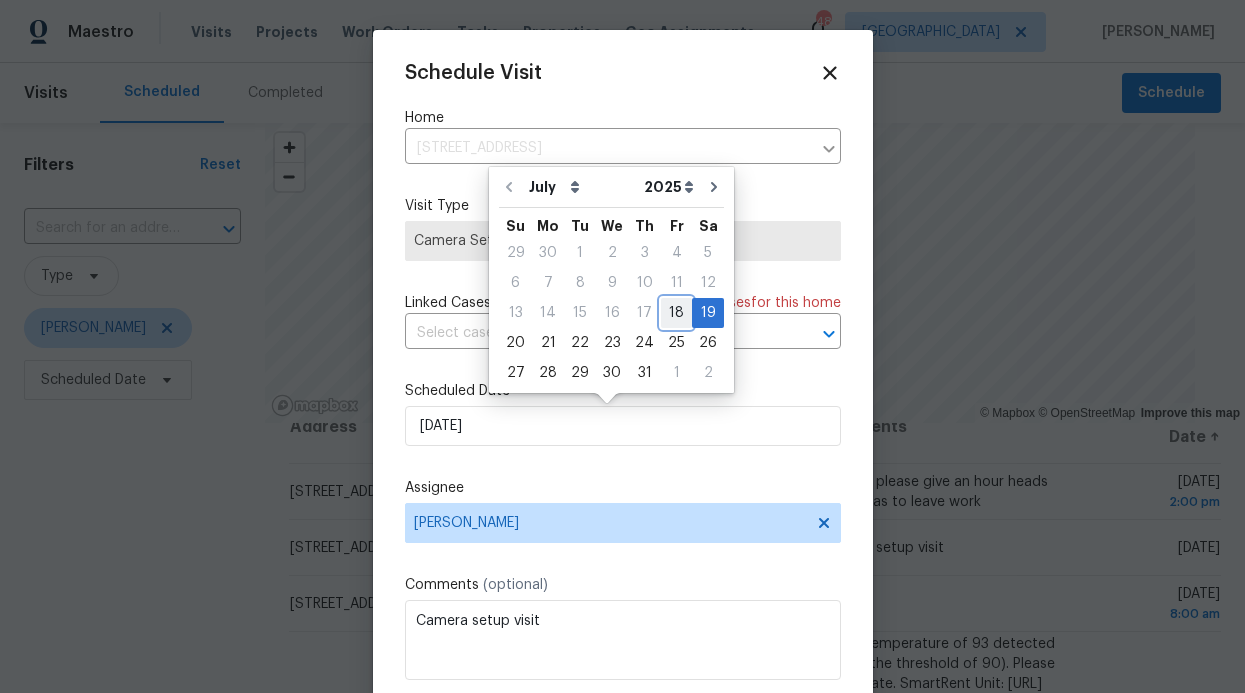 click on "18" at bounding box center [676, 313] 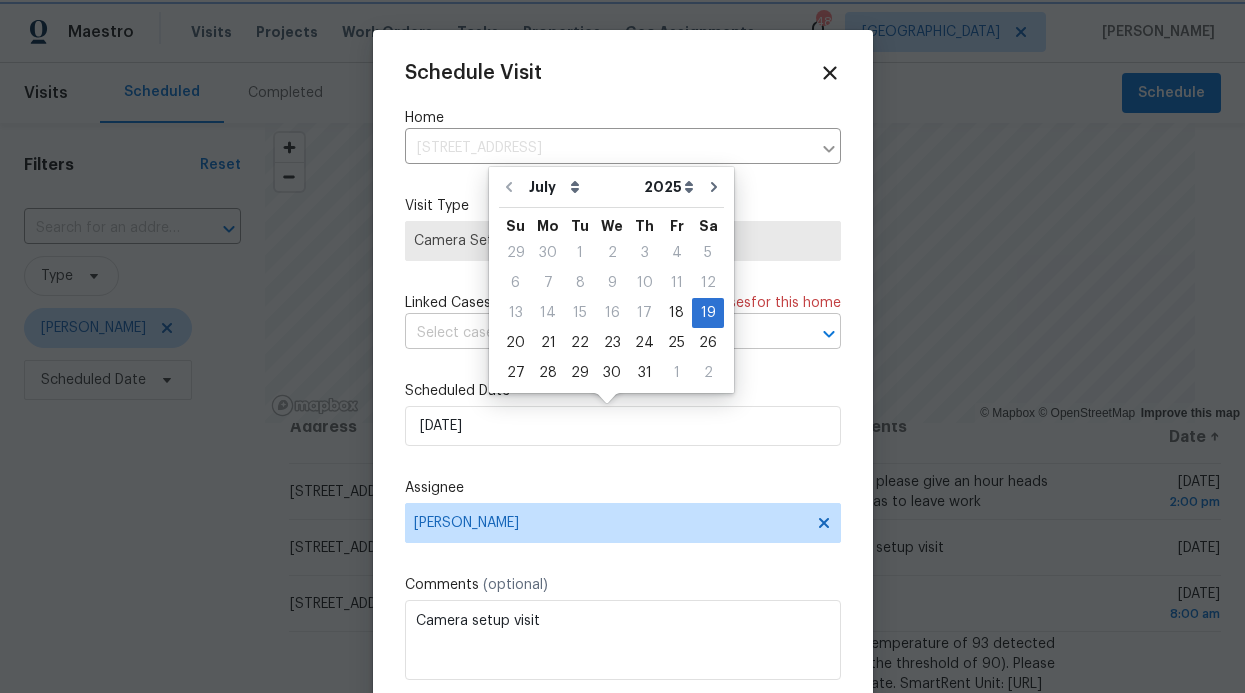 type on "[DATE]" 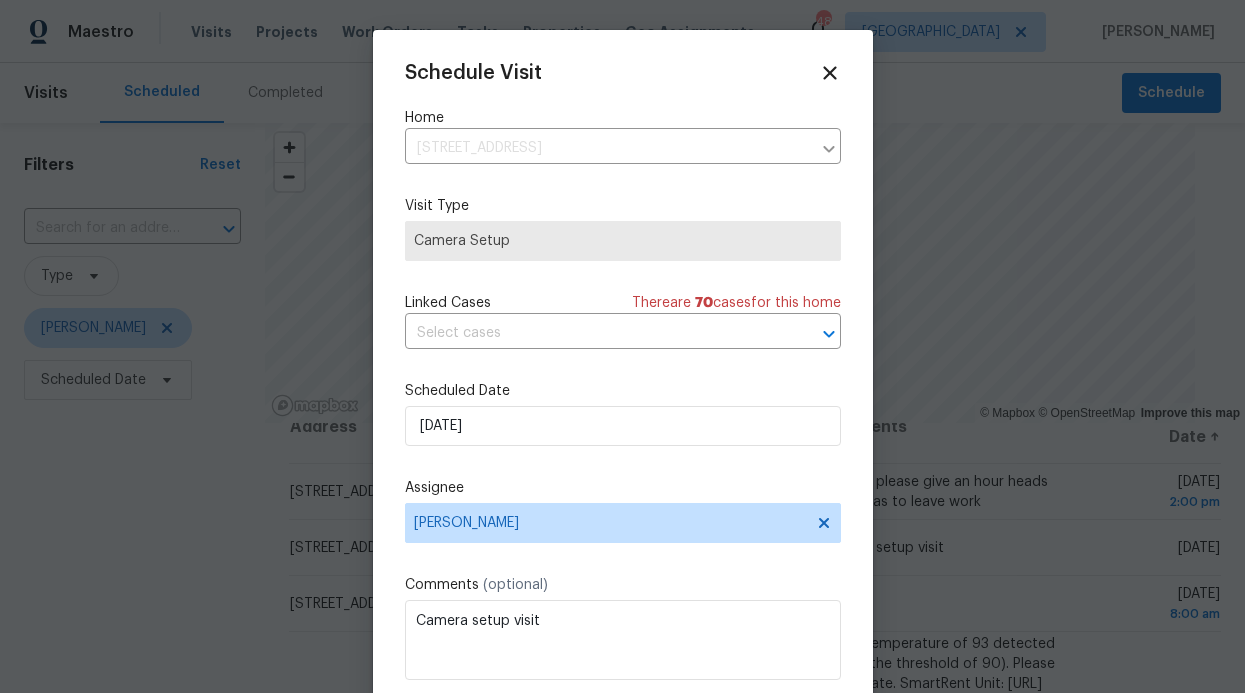 click on "Schedule Visit Home   [STREET_ADDRESS] ​ Visit Type   Camera Setup Linked Cases There  are   70  case s  for this home   ​ Scheduled Date   [DATE] Assignee   [PERSON_NAME] Comments   (optional) Camera setup visit Update" at bounding box center (623, 380) 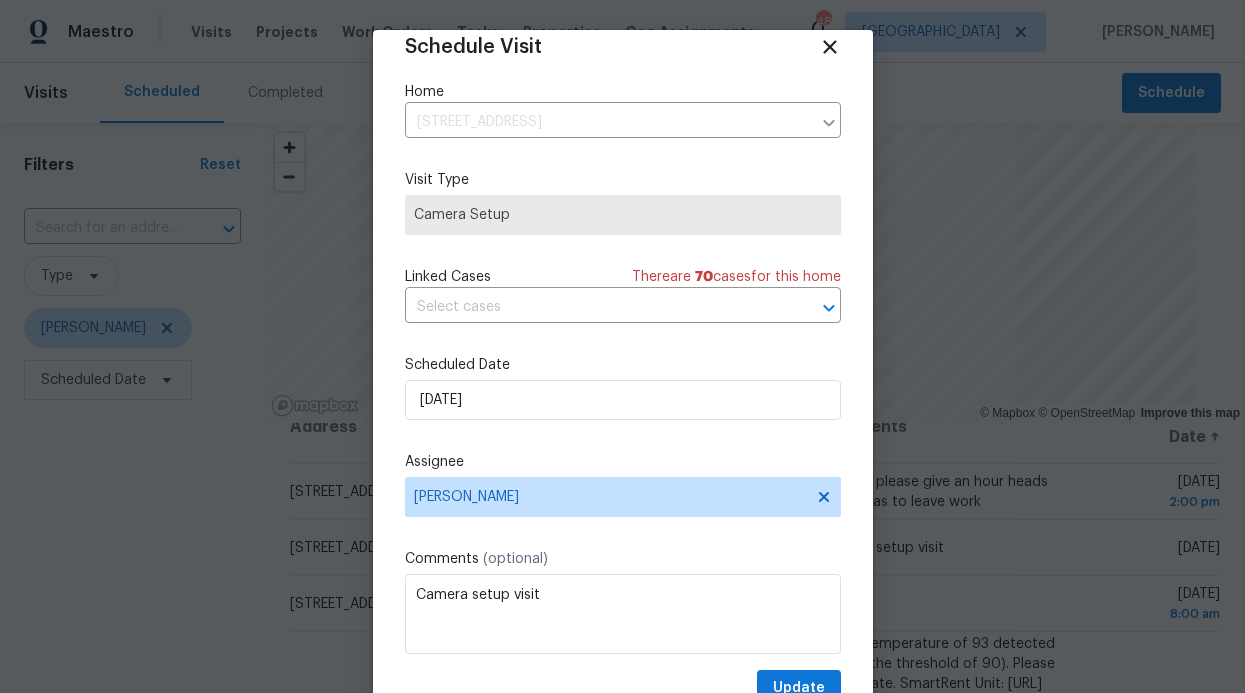 scroll, scrollTop: 36, scrollLeft: 0, axis: vertical 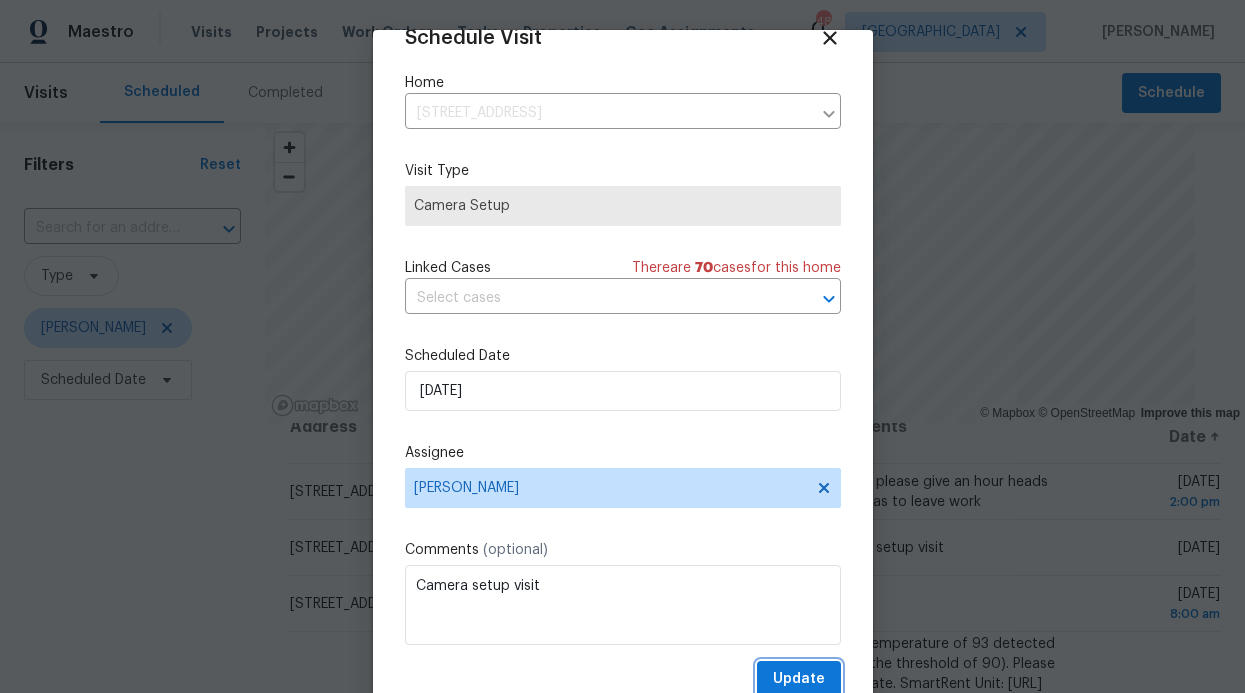 click on "Update" at bounding box center [799, 679] 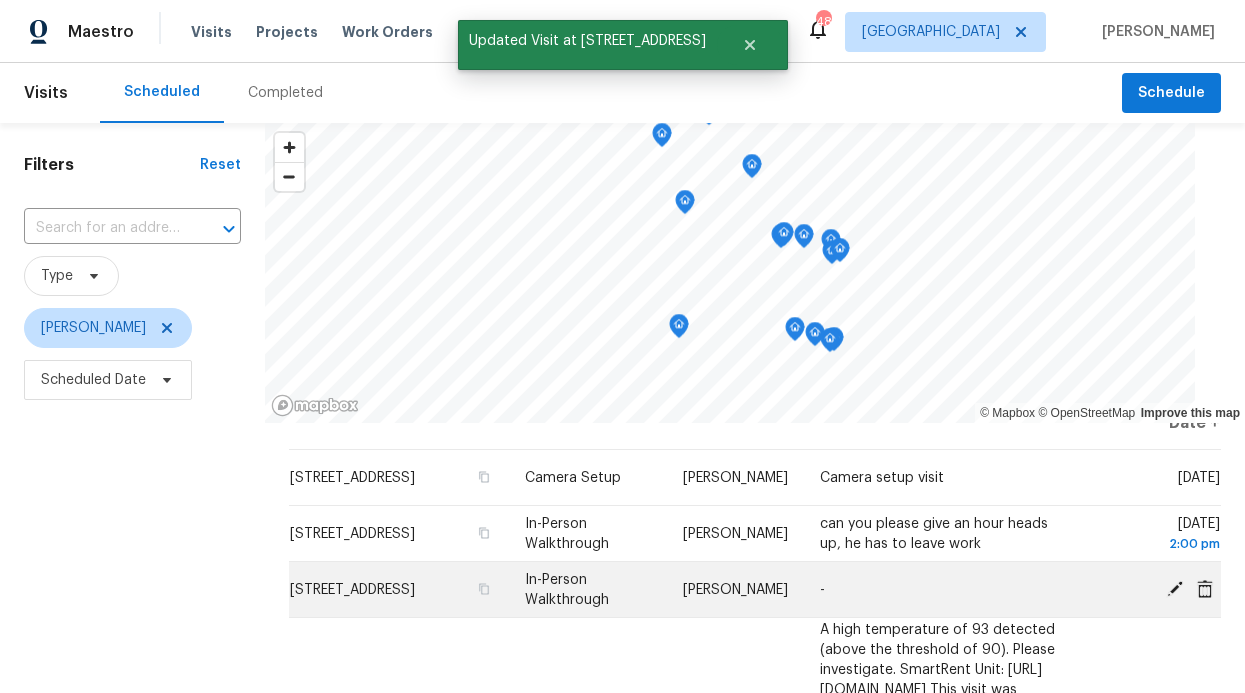 scroll, scrollTop: 0, scrollLeft: 0, axis: both 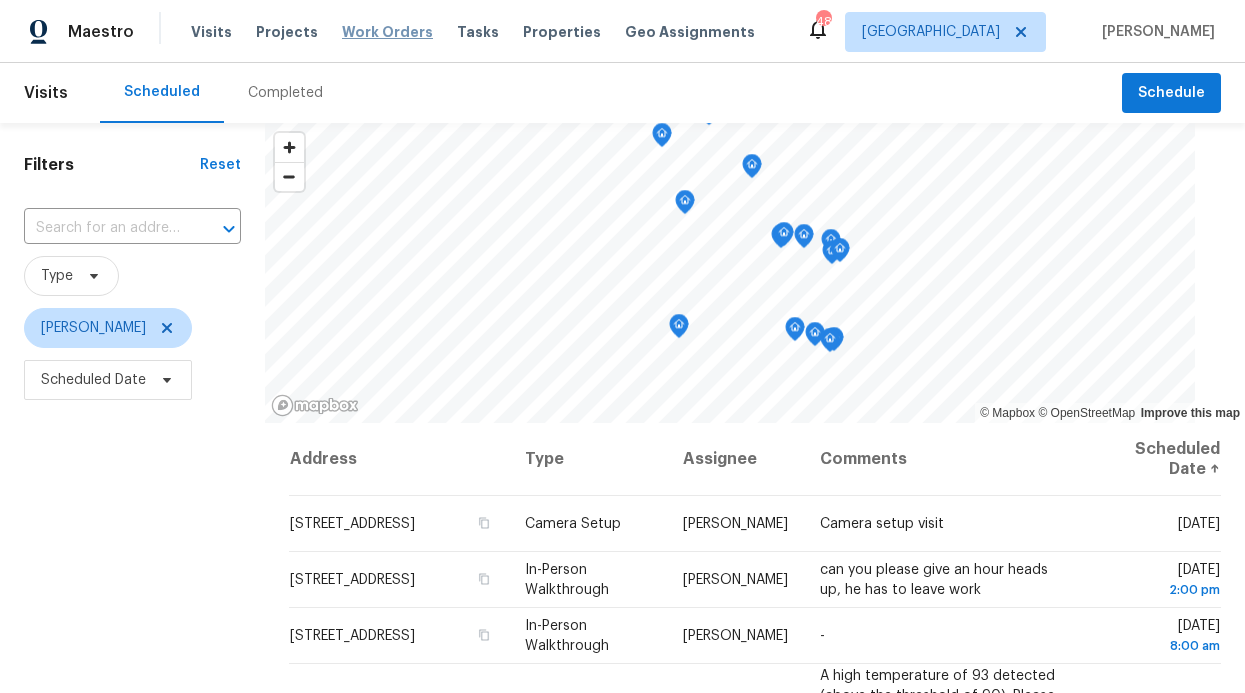 click on "Work Orders" at bounding box center [387, 32] 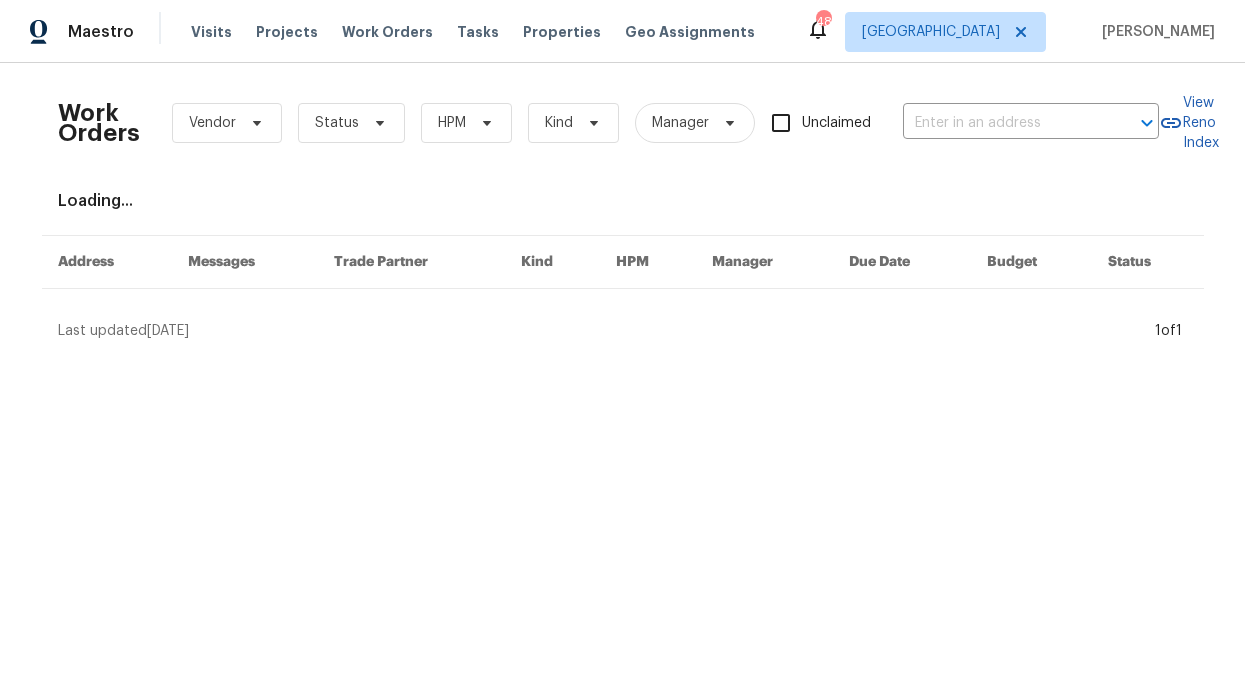 click on "Trade Partner" at bounding box center (411, 262) 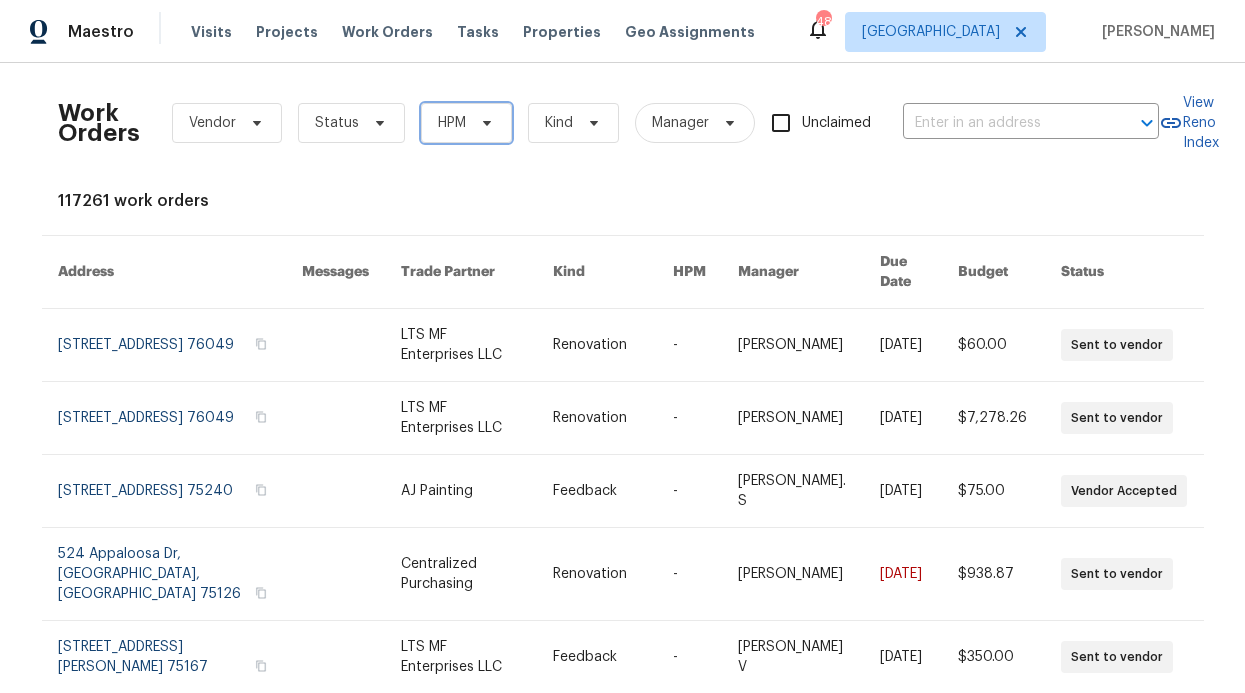 click on "HPM" at bounding box center [452, 123] 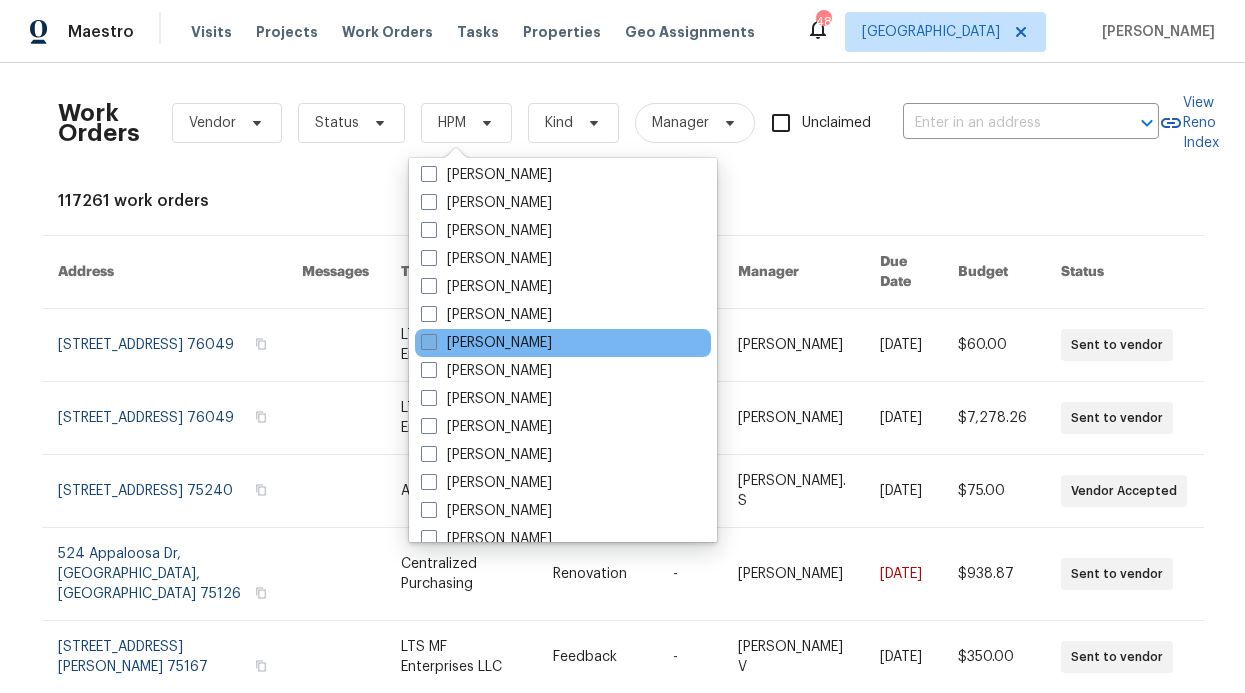 scroll, scrollTop: 999, scrollLeft: 0, axis: vertical 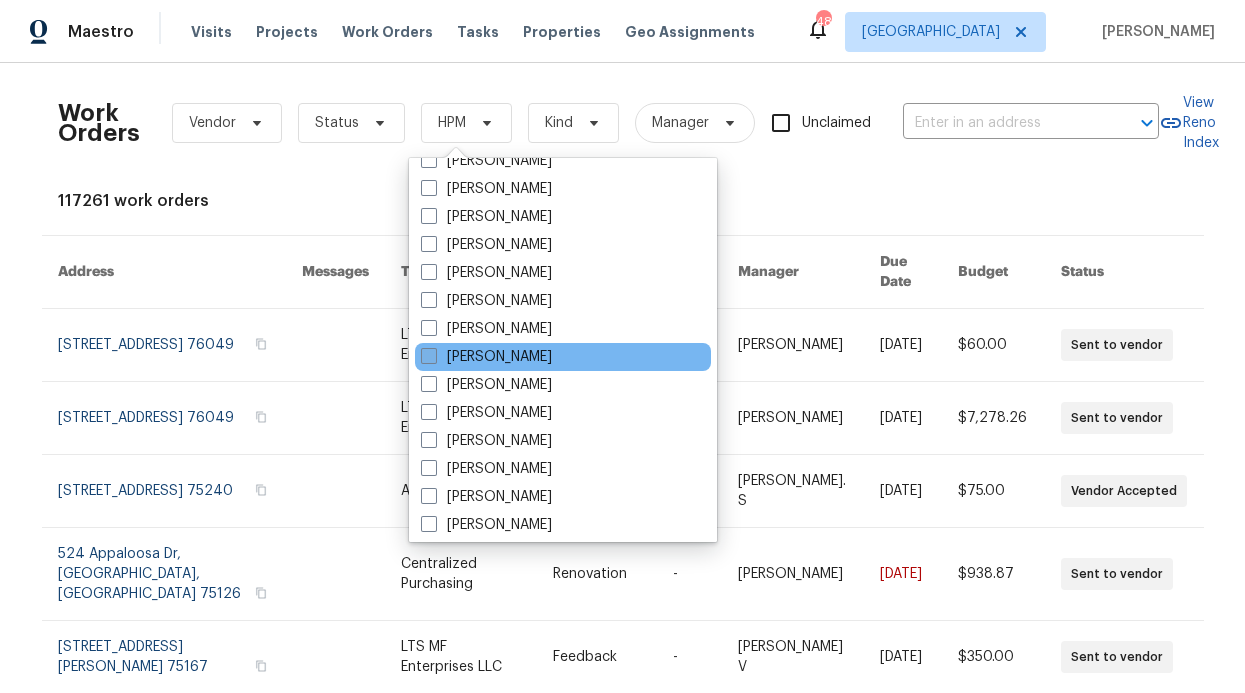 click on "[PERSON_NAME]" at bounding box center (486, 357) 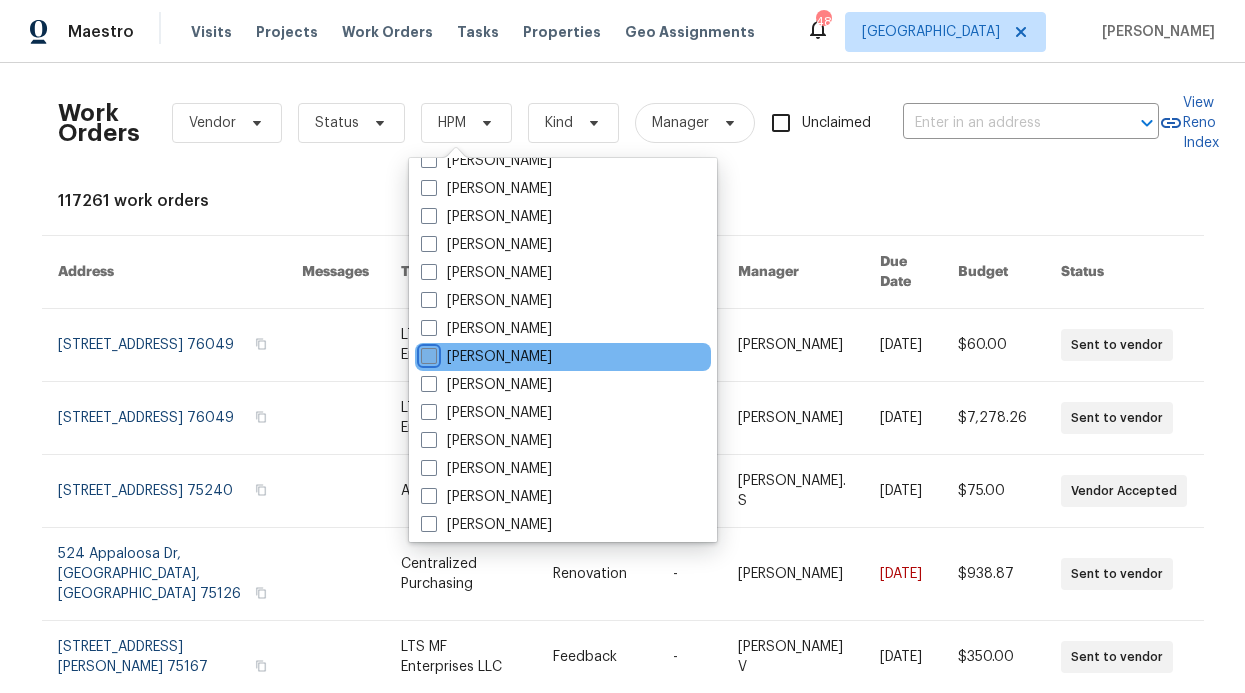 click on "[PERSON_NAME]" at bounding box center [427, 353] 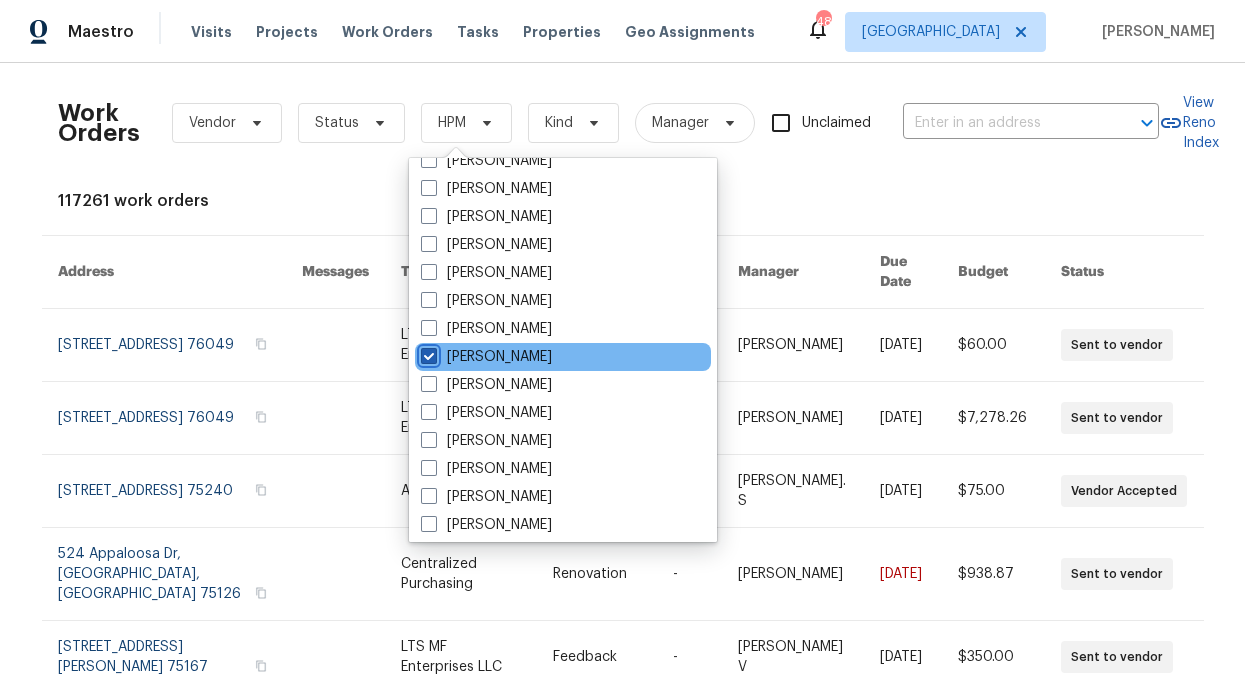 checkbox on "true" 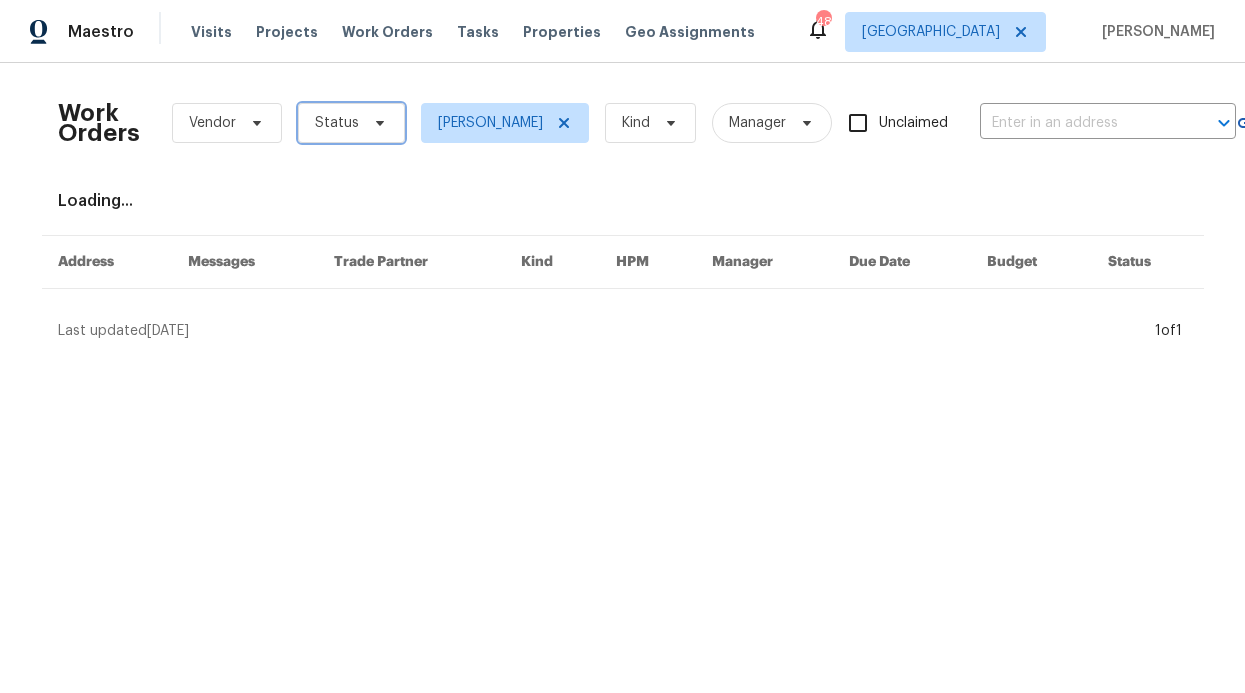click 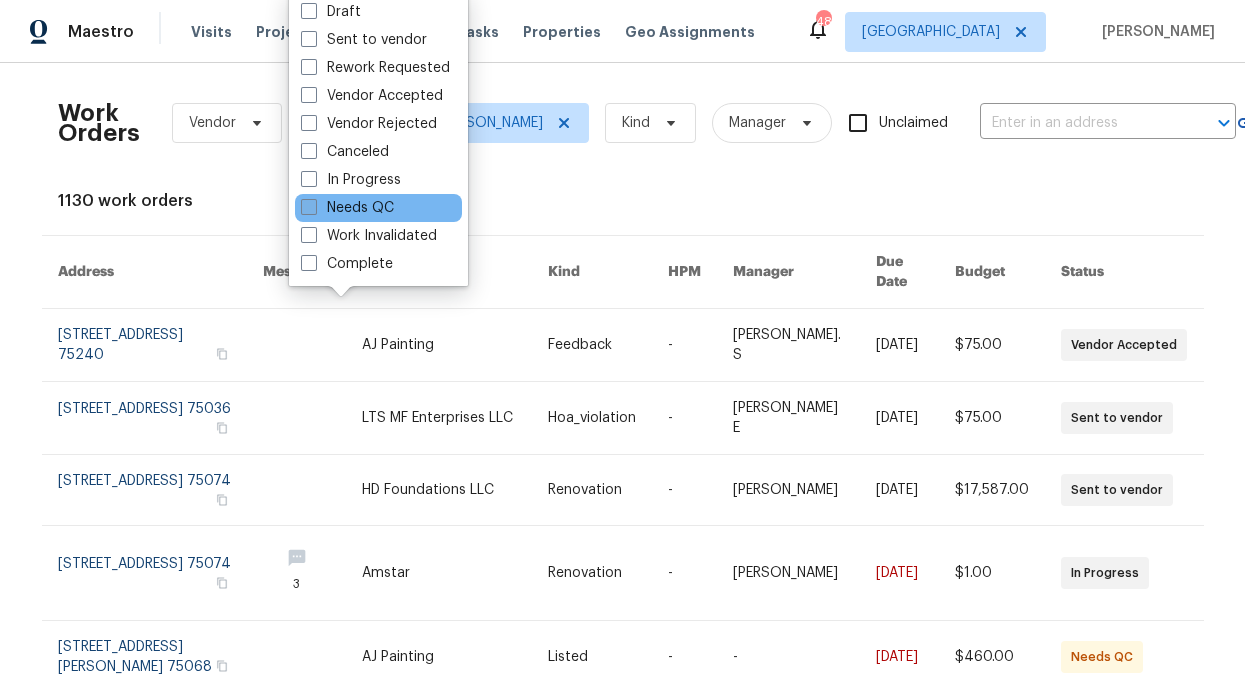 click on "Needs QC" at bounding box center (347, 208) 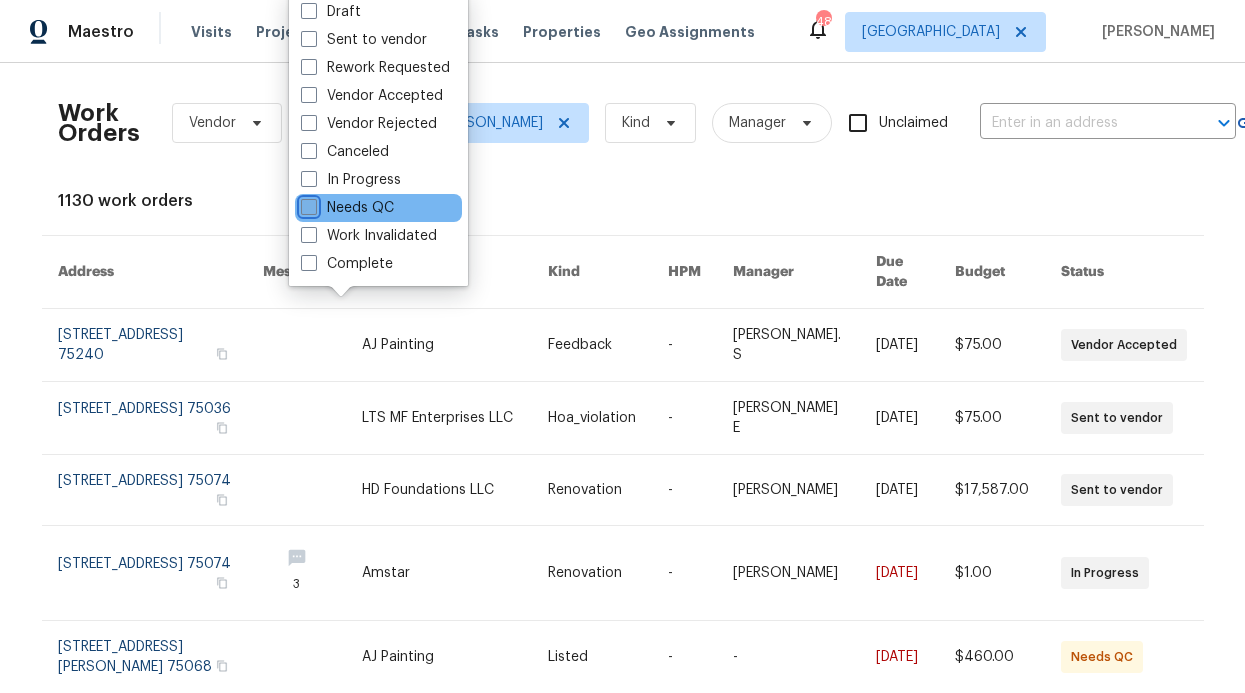 click on "Needs QC" at bounding box center (307, 204) 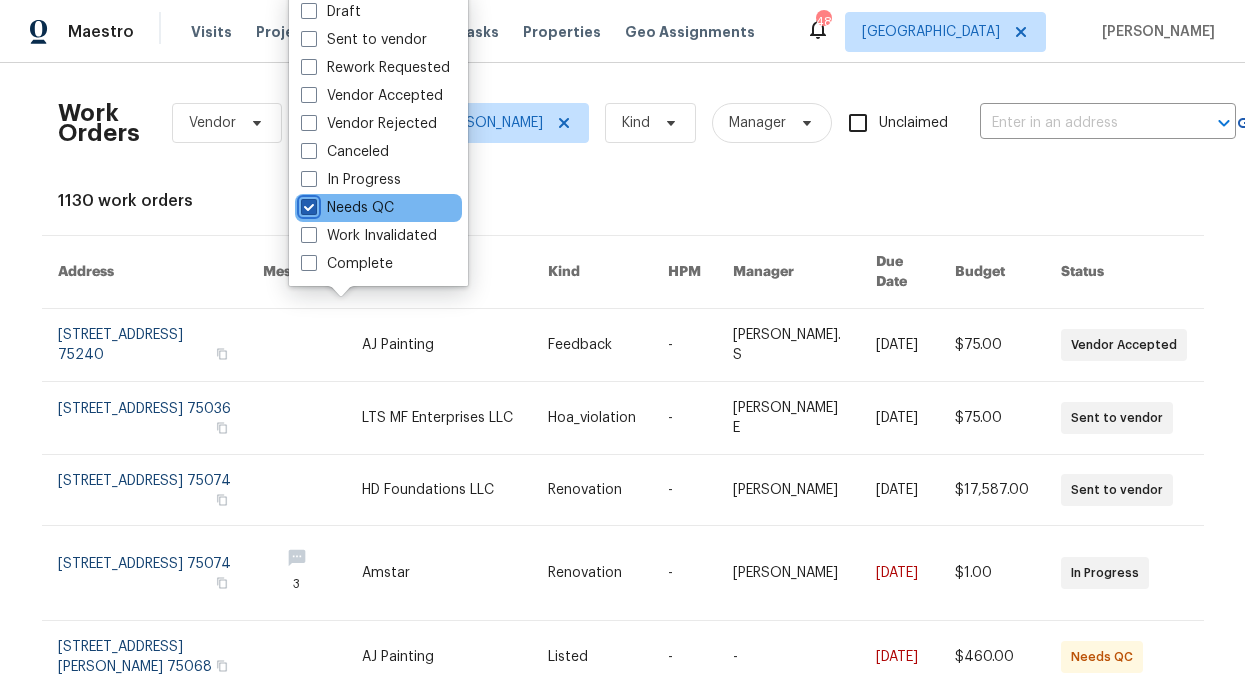 checkbox on "true" 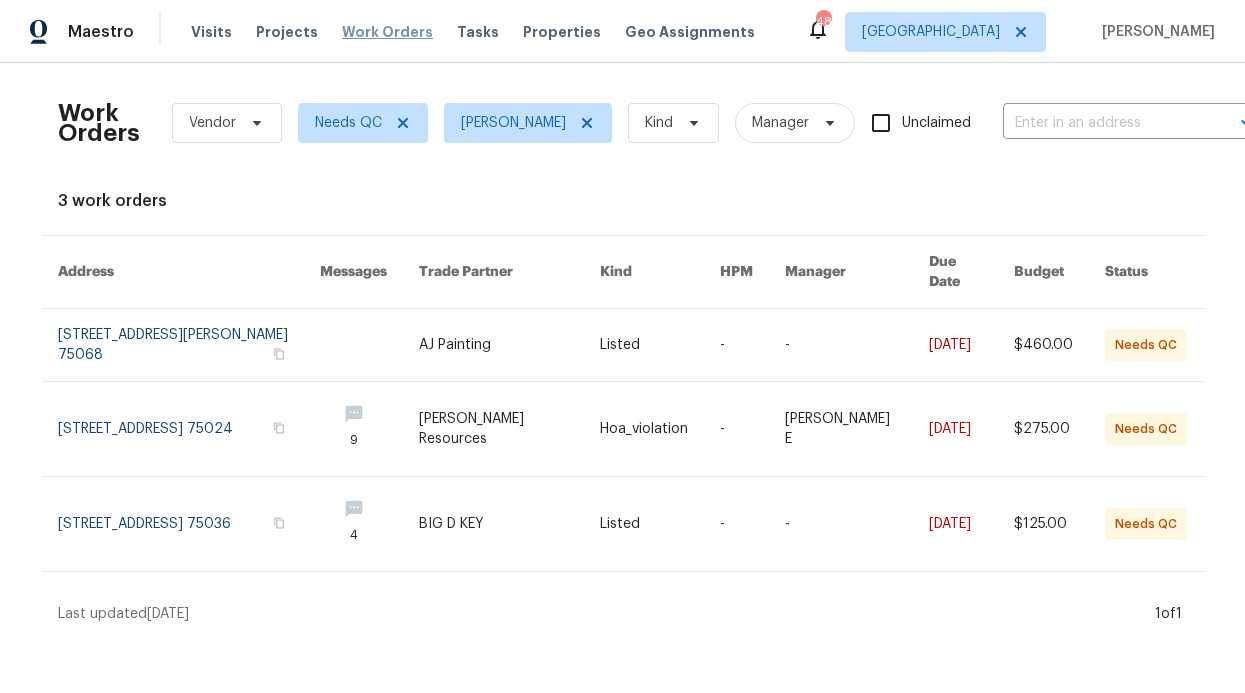 click on "Work Orders" at bounding box center [387, 32] 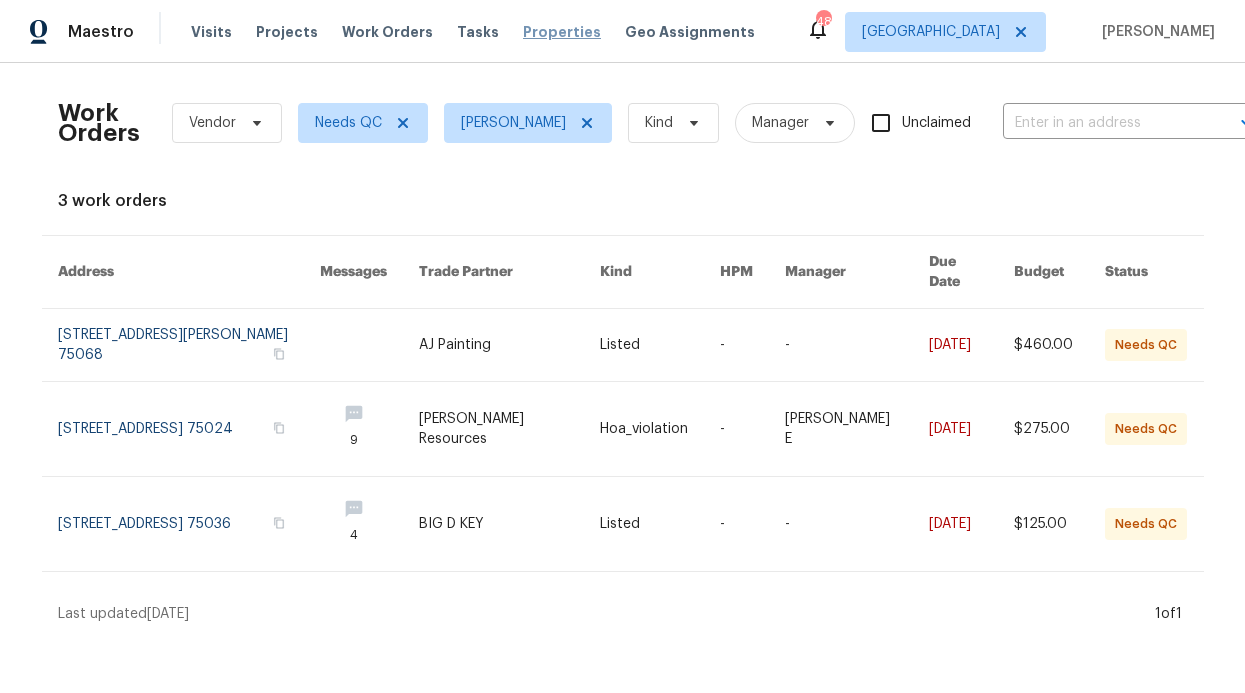 click on "Properties" at bounding box center (562, 32) 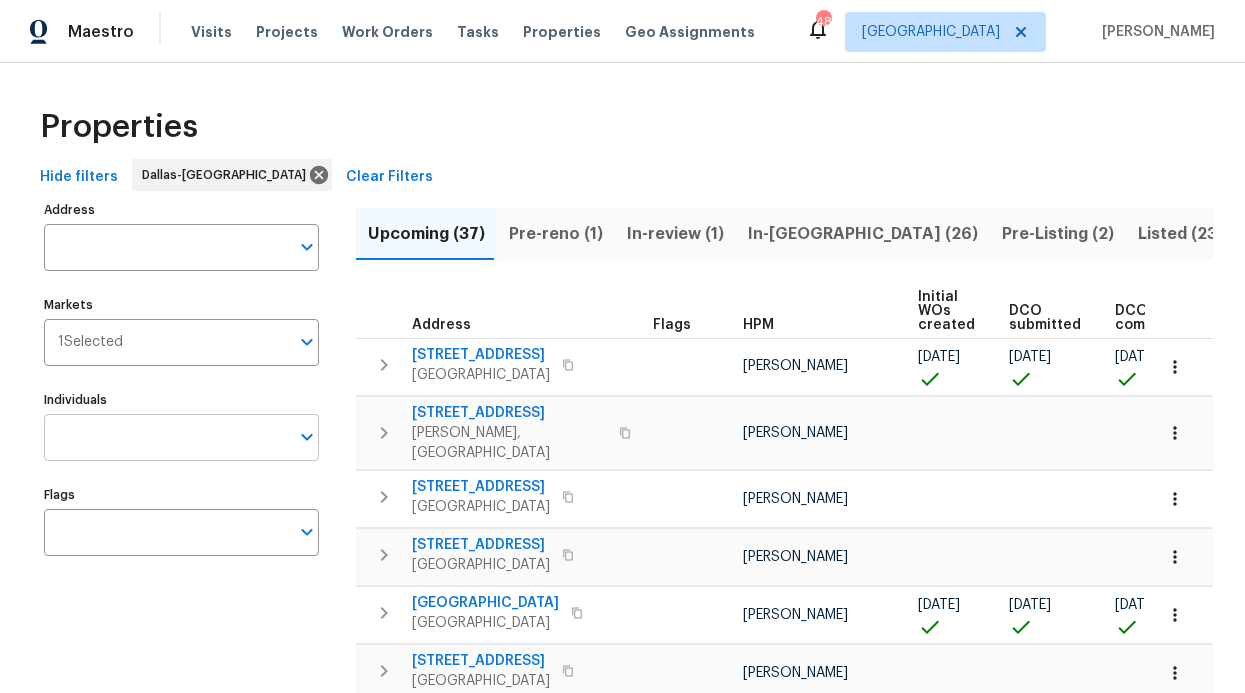 click on "Individuals" at bounding box center (166, 437) 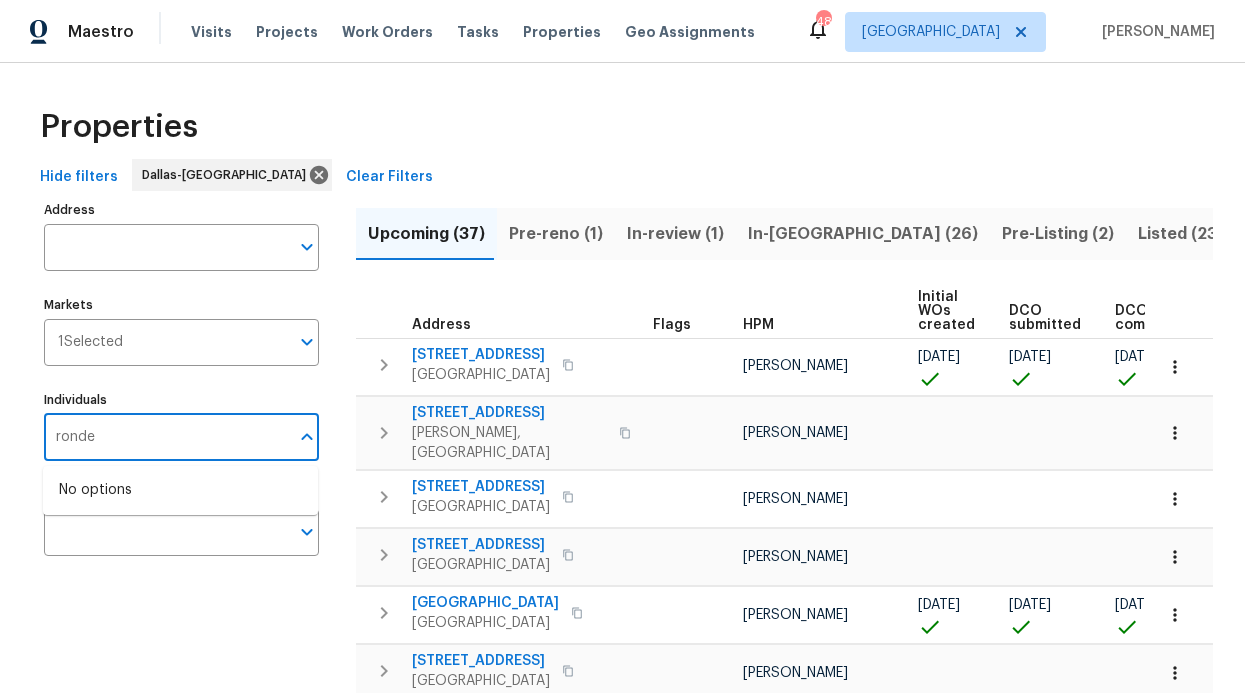 type on "ronde" 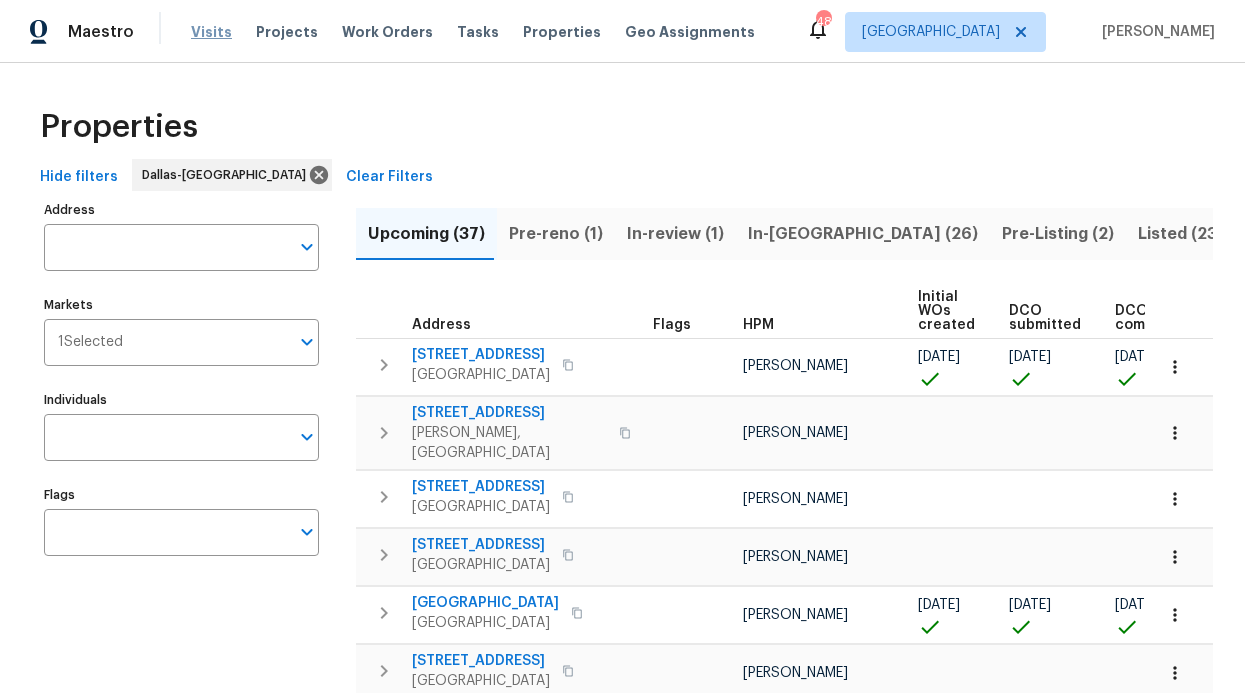 click on "Visits" at bounding box center (211, 32) 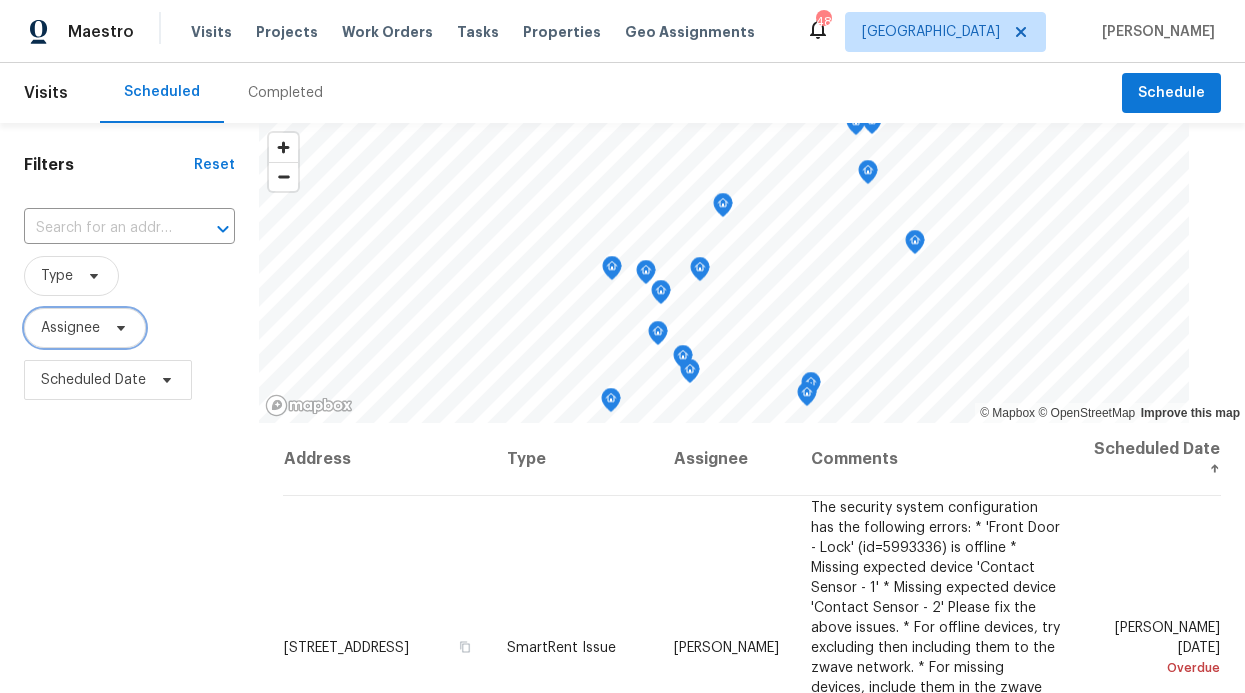click on "Assignee" at bounding box center (70, 328) 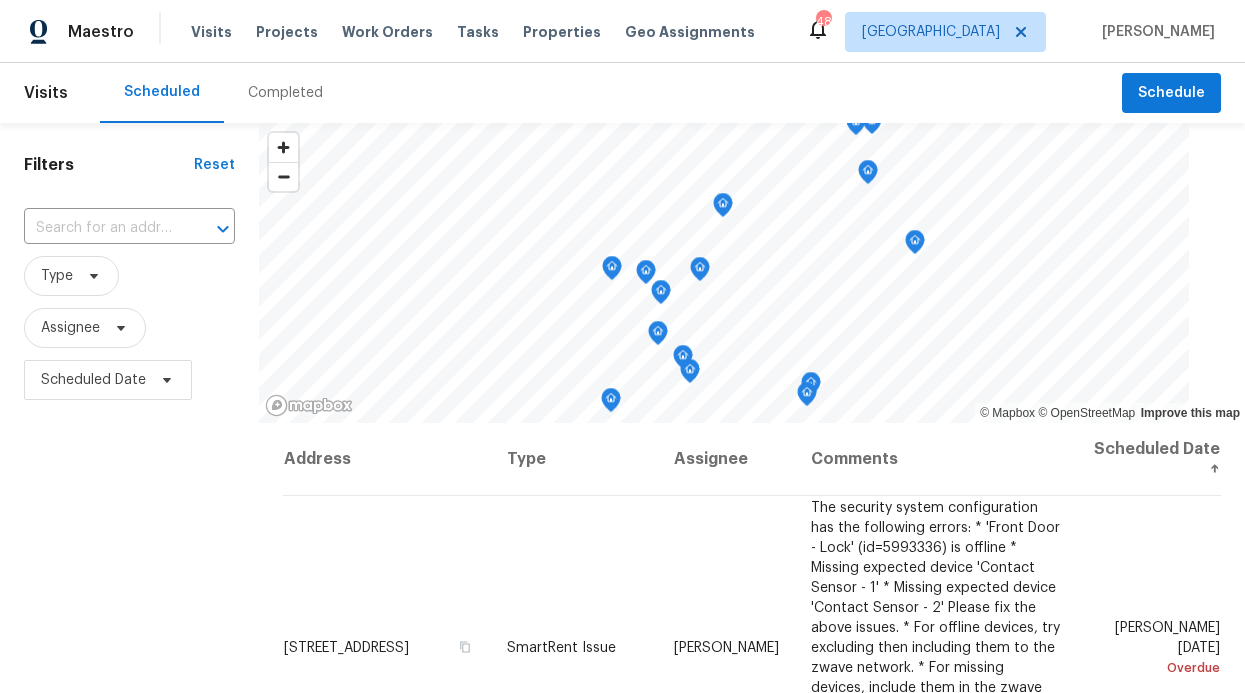 drag, startPoint x: 69, startPoint y: 298, endPoint x: 70, endPoint y: 325, distance: 27.018513 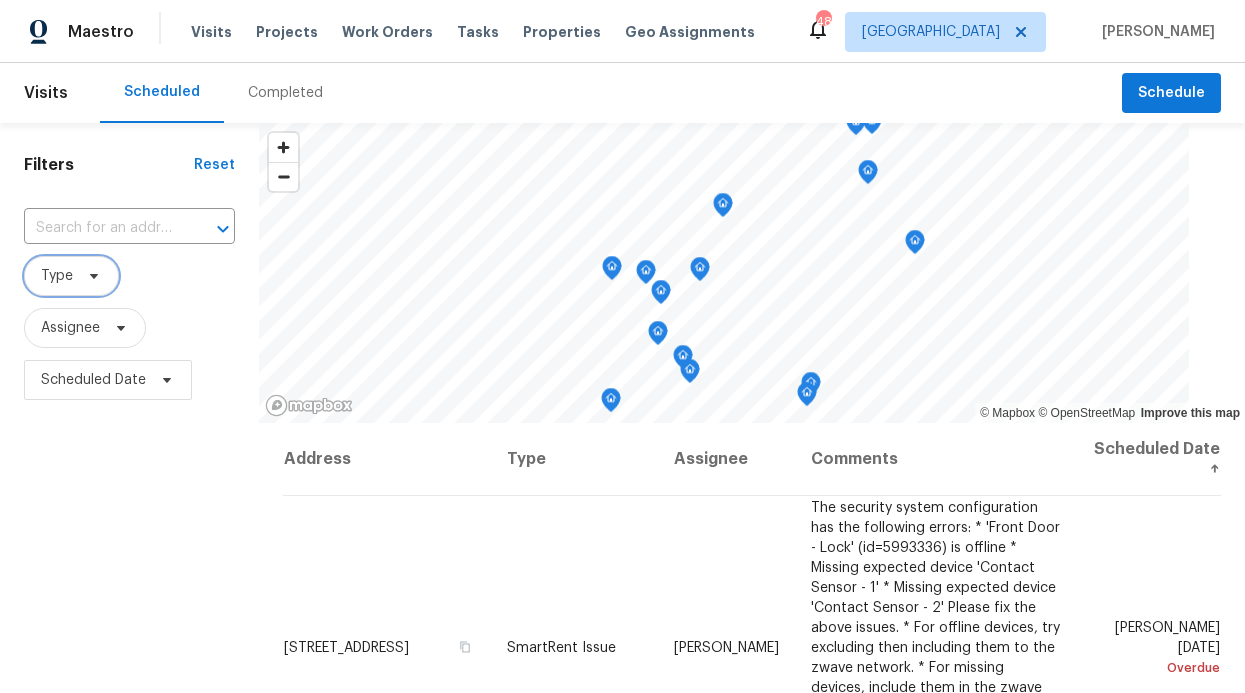 click on "Type" at bounding box center [71, 276] 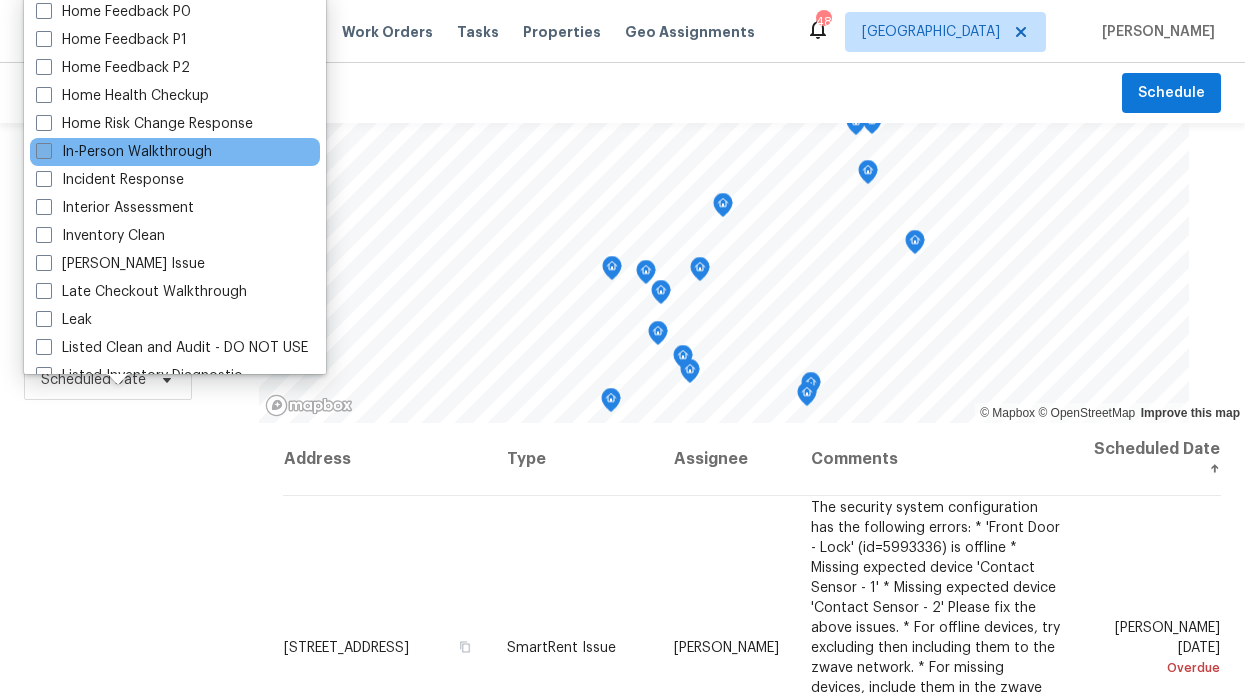 scroll, scrollTop: 639, scrollLeft: 0, axis: vertical 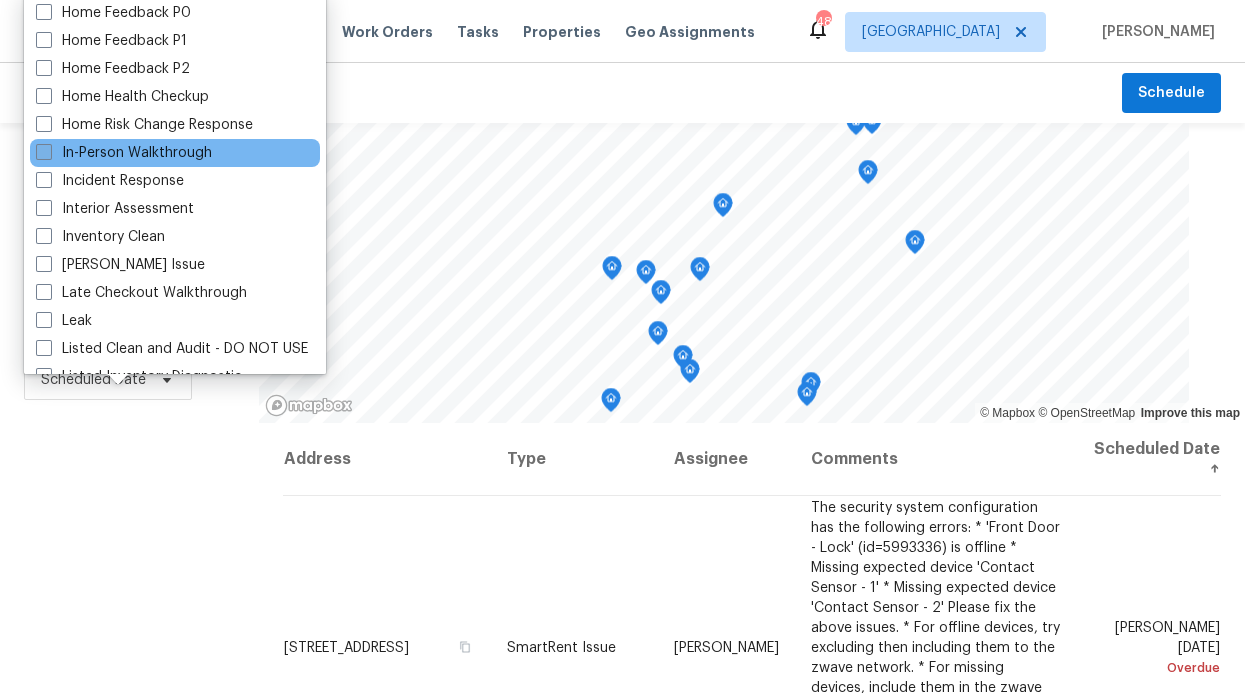 click on "In-Person Walkthrough" at bounding box center (124, 153) 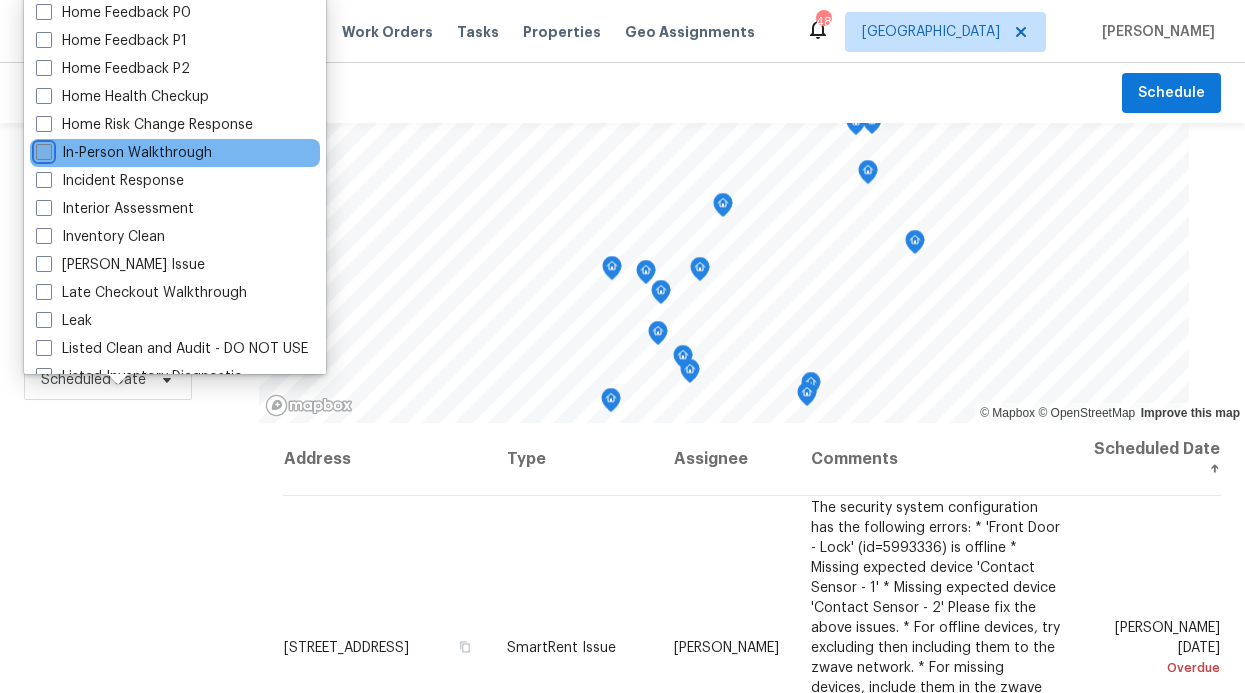 click on "In-Person Walkthrough" at bounding box center (42, 149) 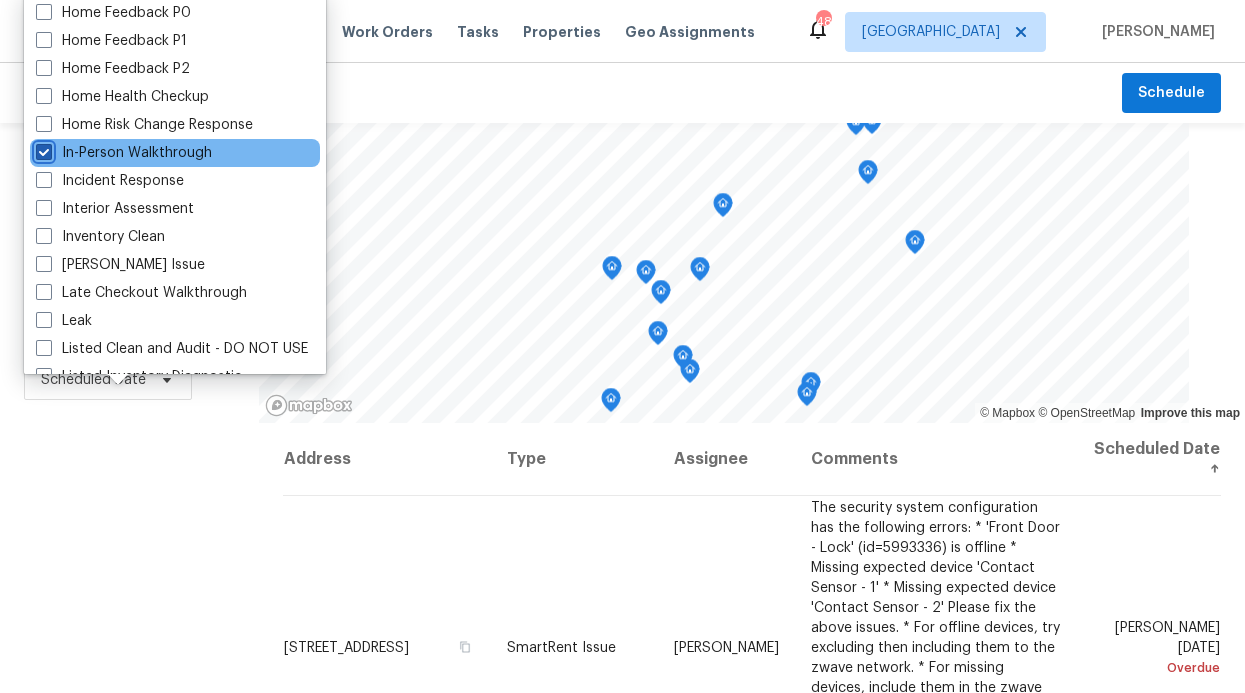 checkbox on "true" 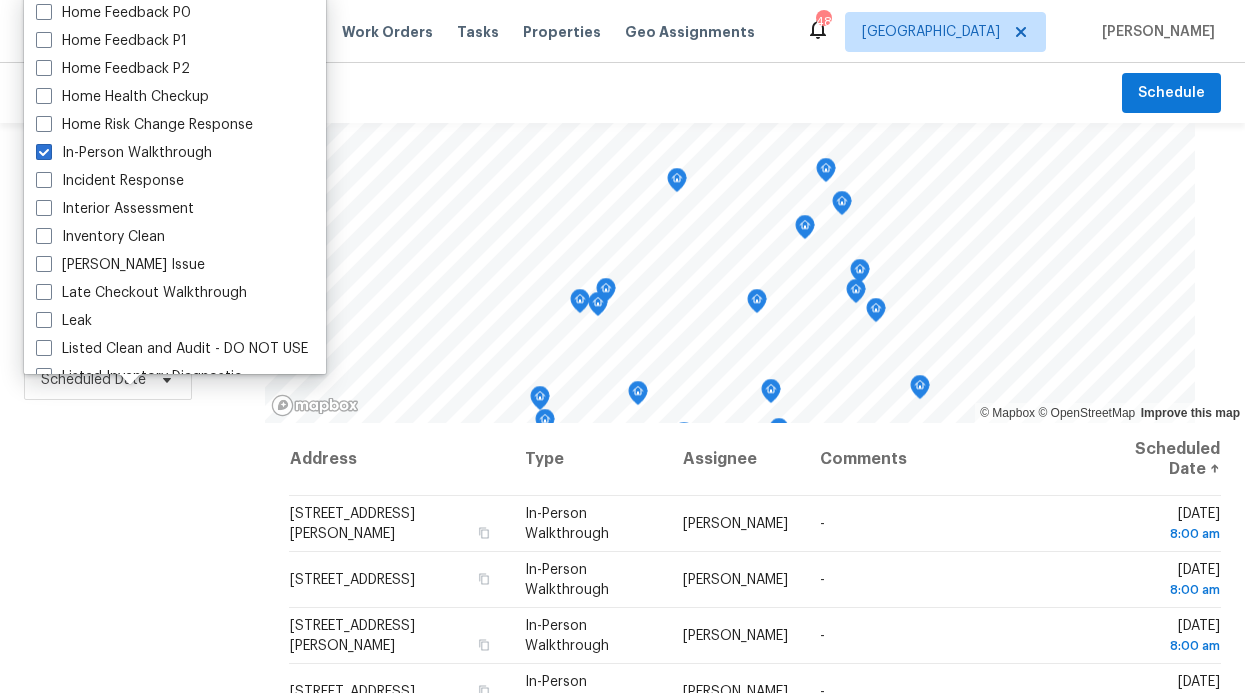 drag, startPoint x: 94, startPoint y: 490, endPoint x: 99, endPoint y: 479, distance: 12.083046 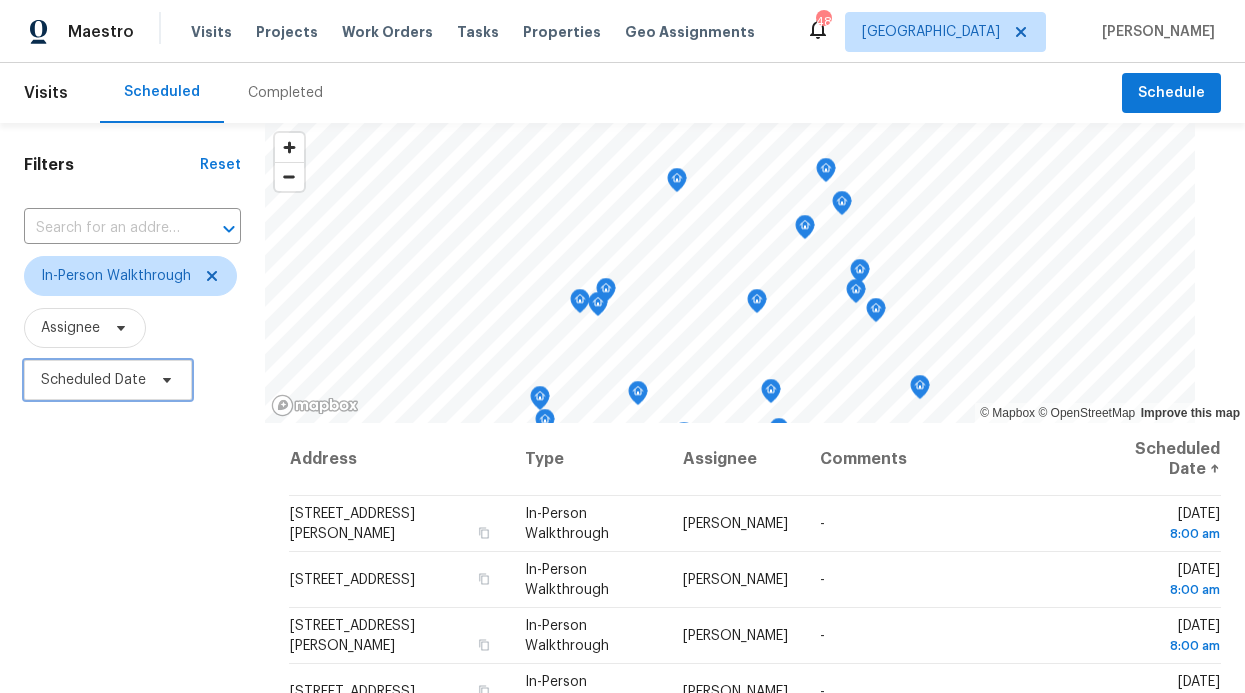 click on "Scheduled Date" at bounding box center [93, 380] 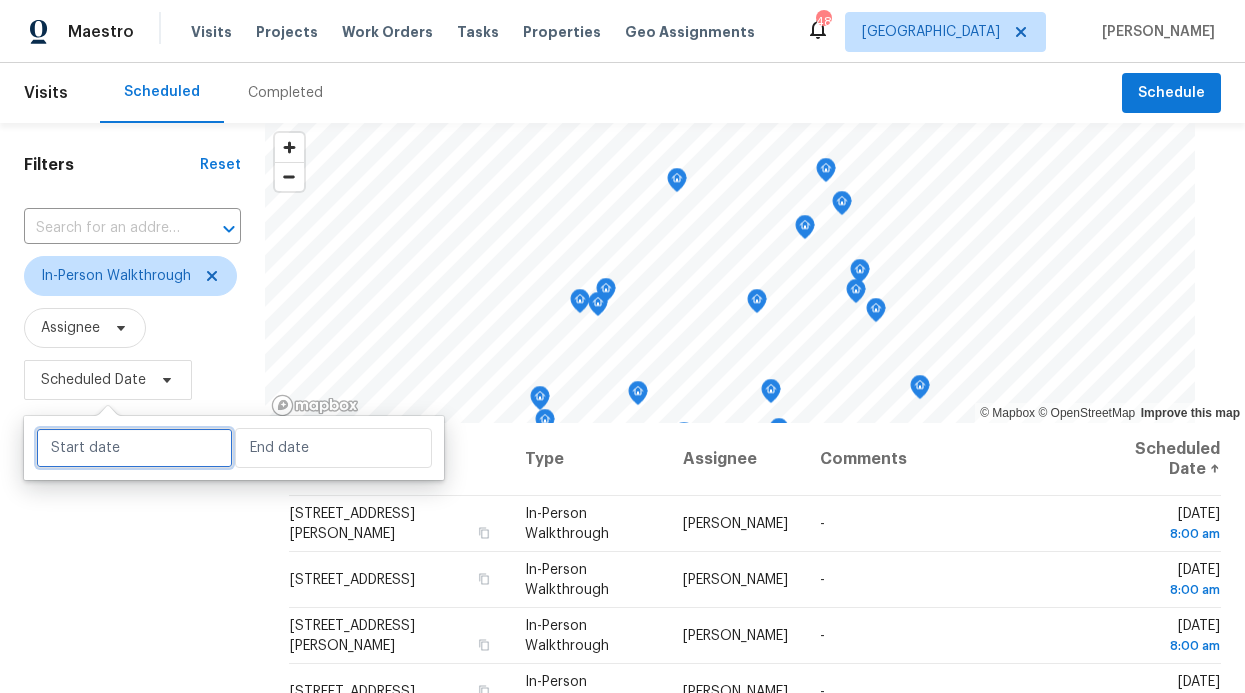 click at bounding box center (134, 448) 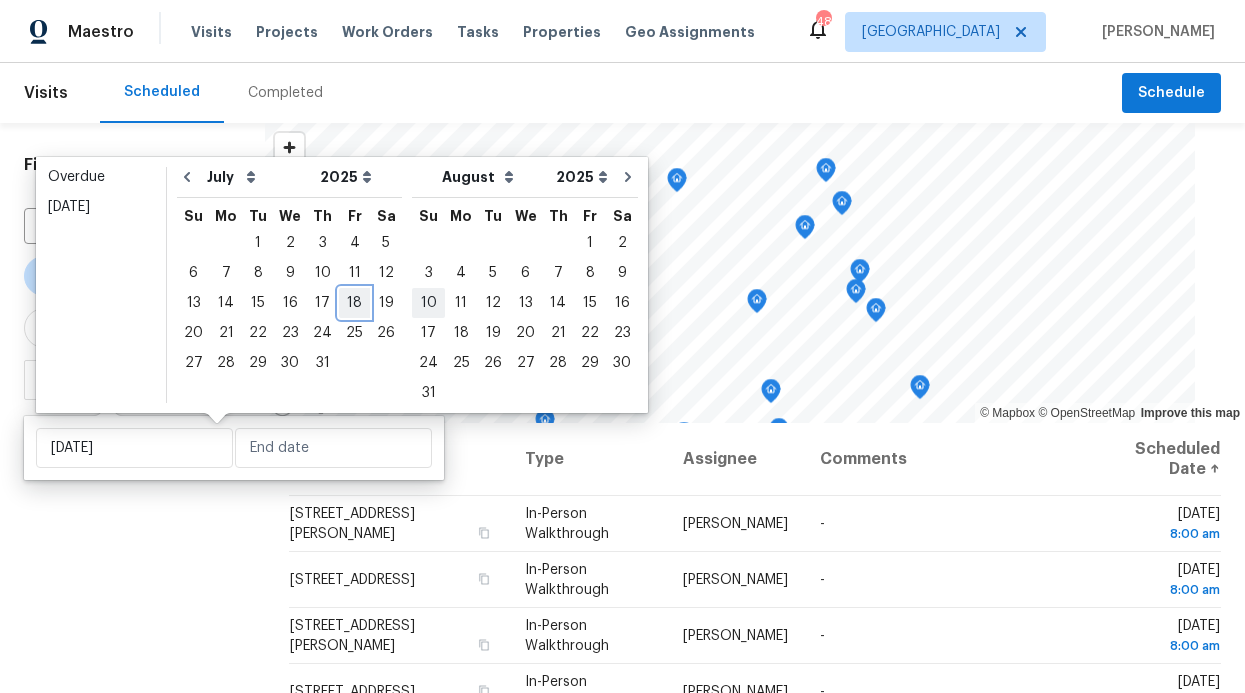 click on "18" at bounding box center (354, 303) 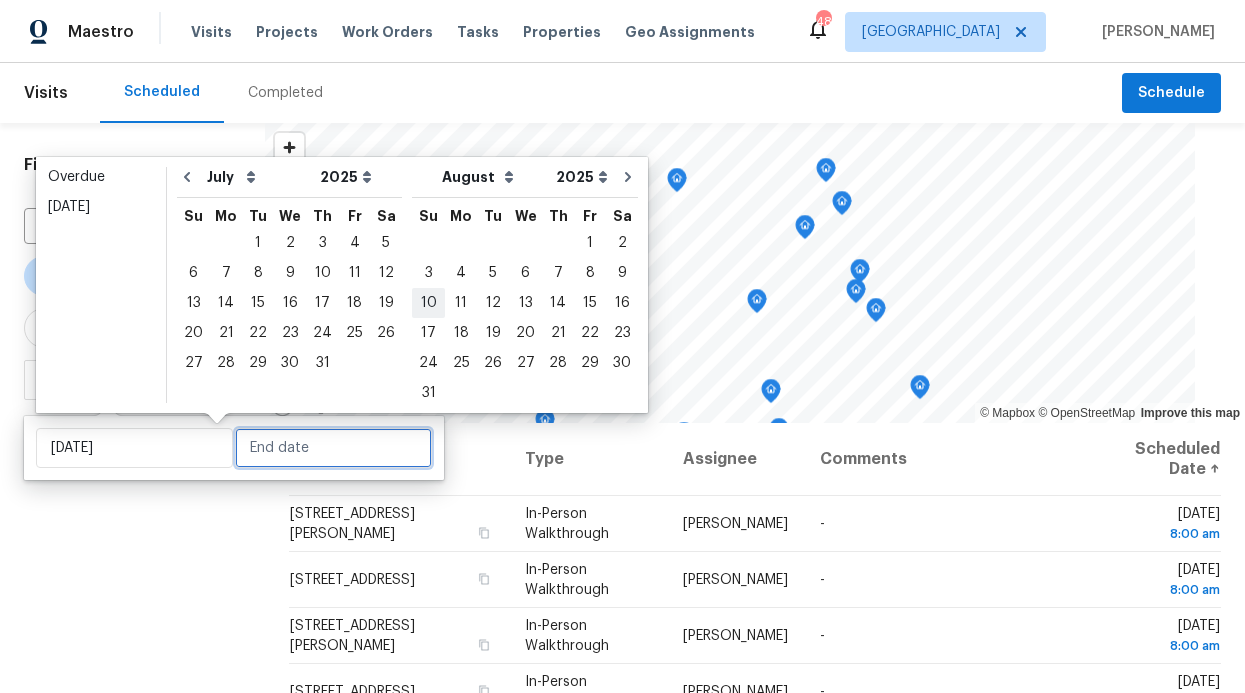 type on "[DATE]" 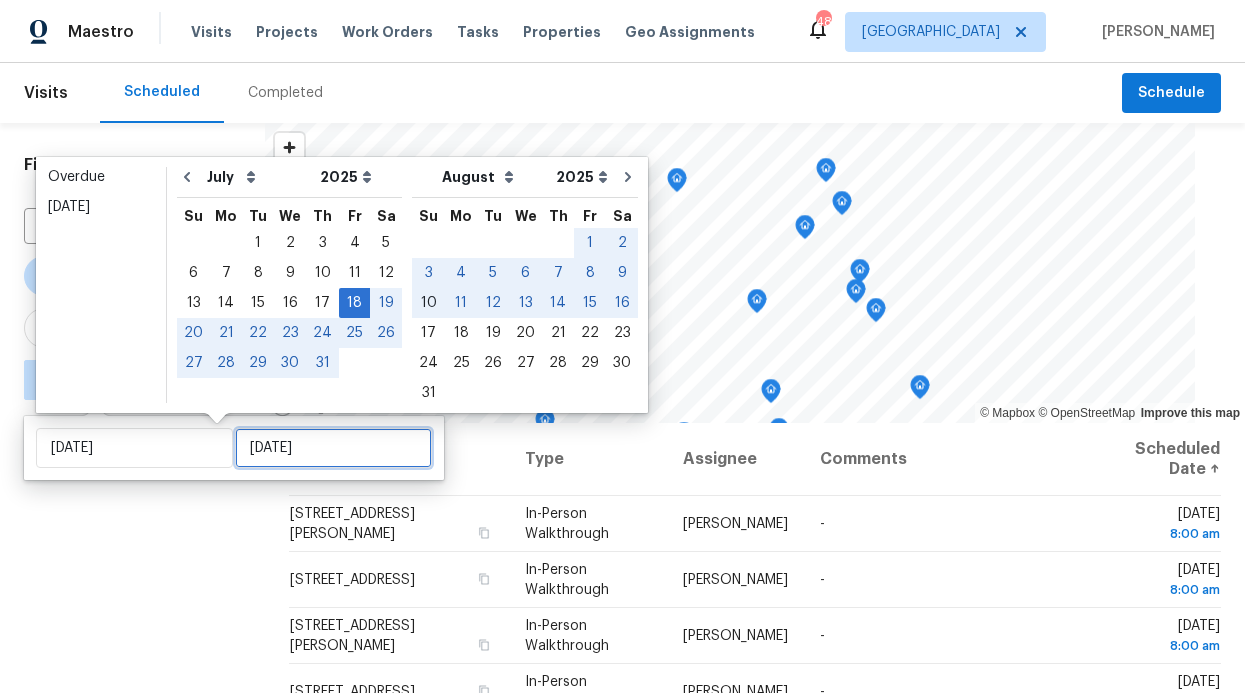 type on "[DATE]" 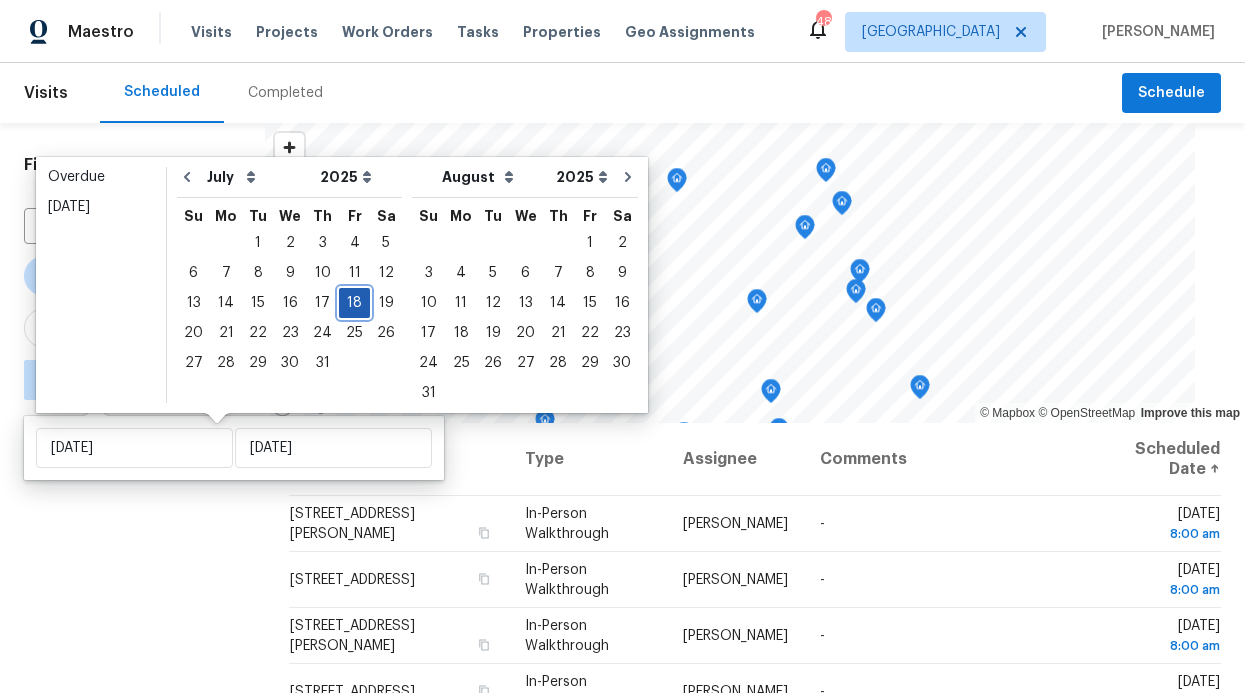 click on "18" at bounding box center [354, 303] 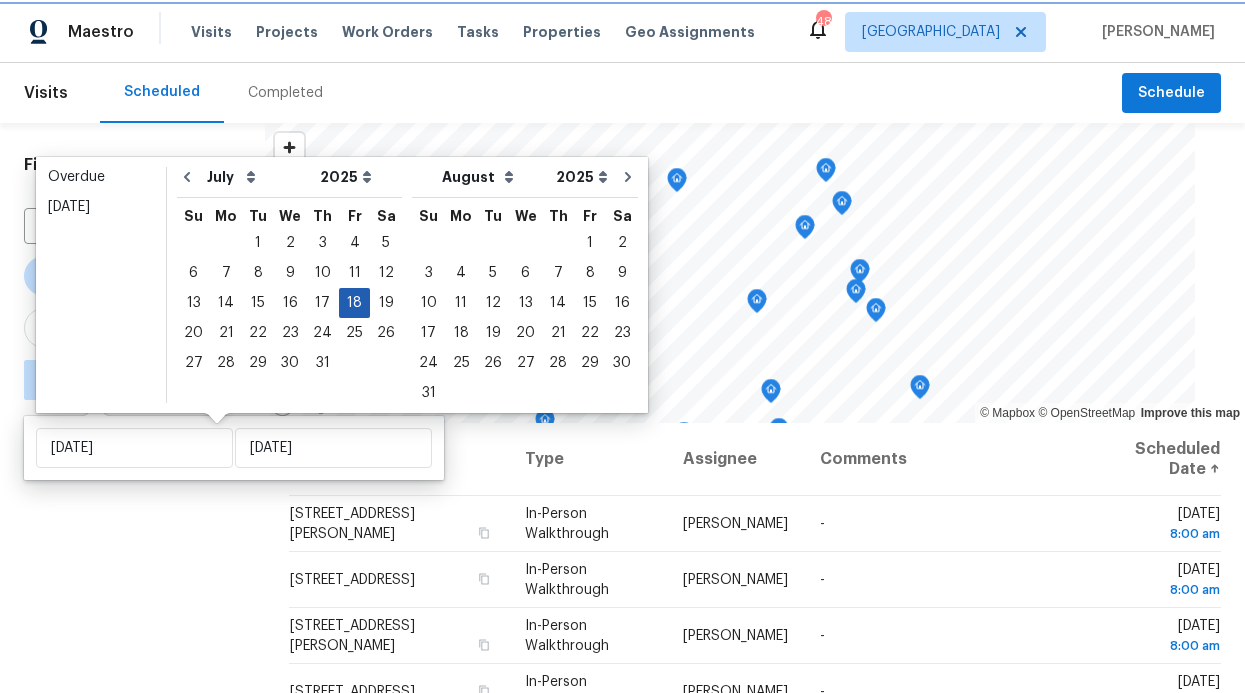 type on "[DATE]" 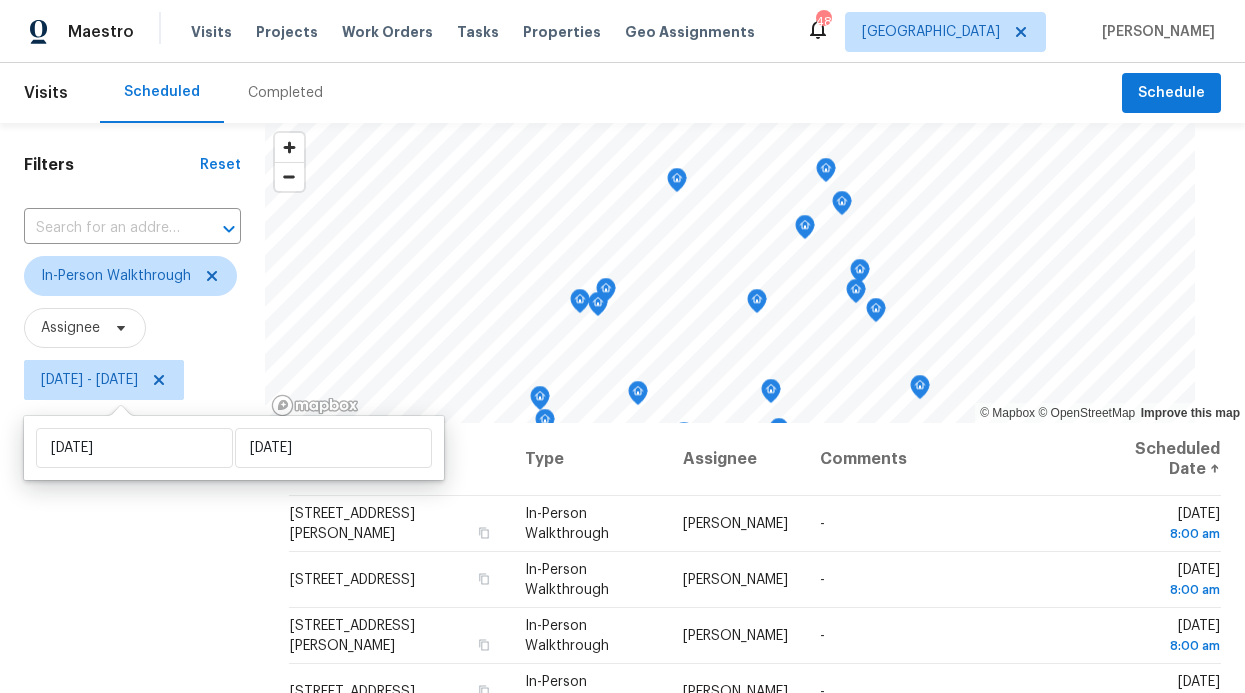 click on "Filters Reset ​ In-Person Walkthrough Assignee [DATE] - [DATE]" at bounding box center [132, 550] 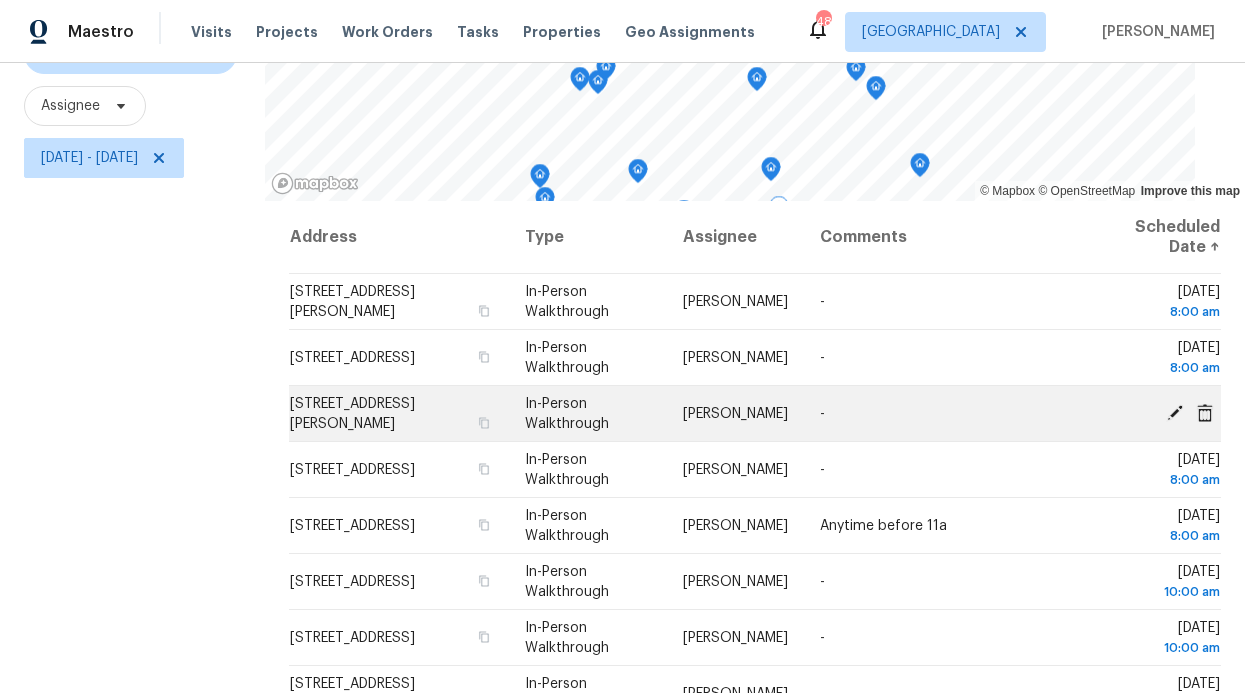 scroll, scrollTop: 223, scrollLeft: 0, axis: vertical 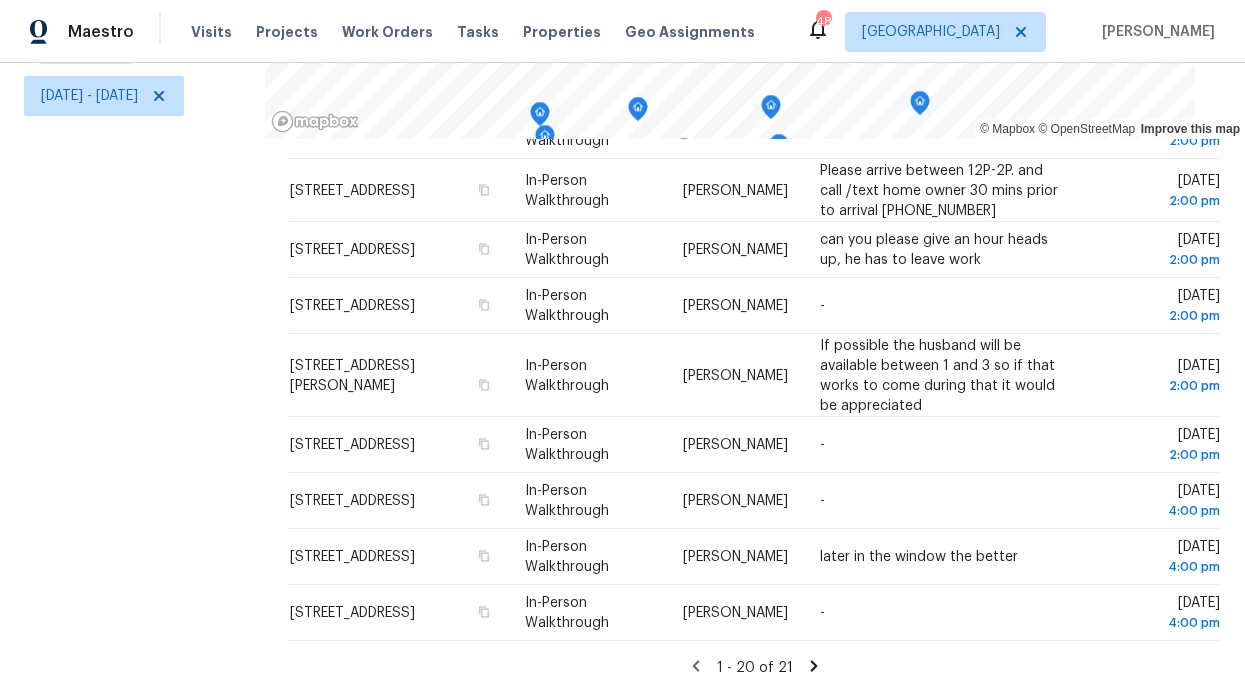 click 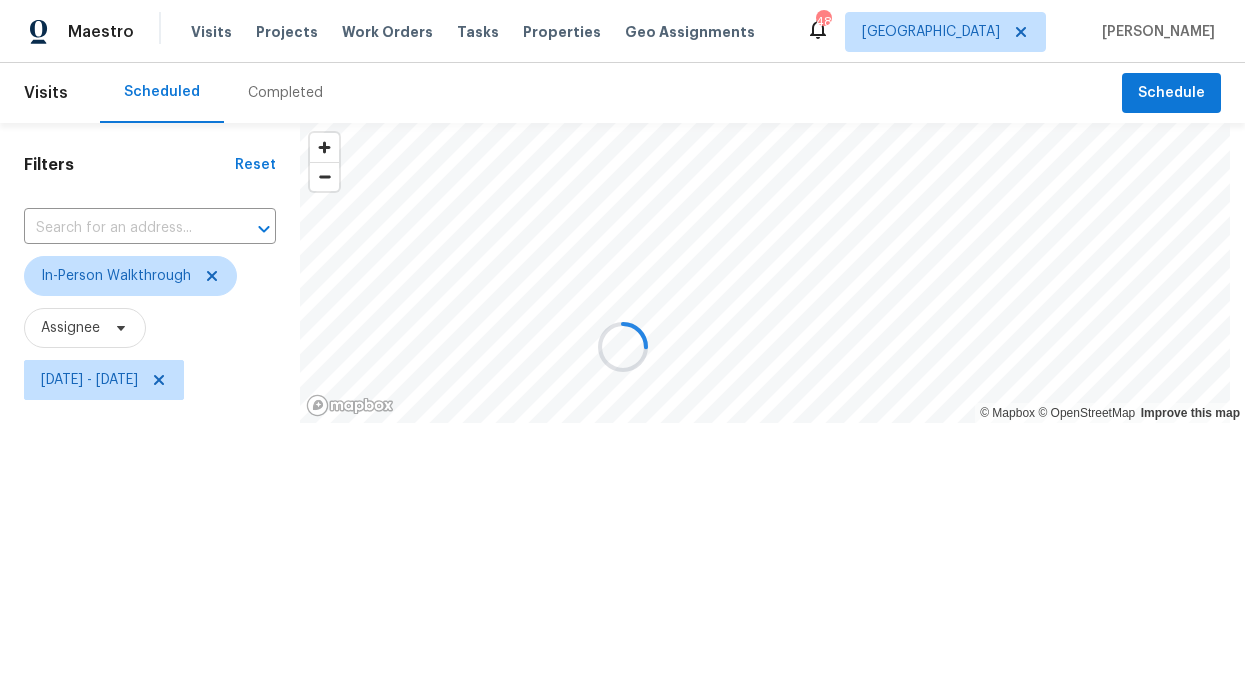 scroll, scrollTop: 0, scrollLeft: 0, axis: both 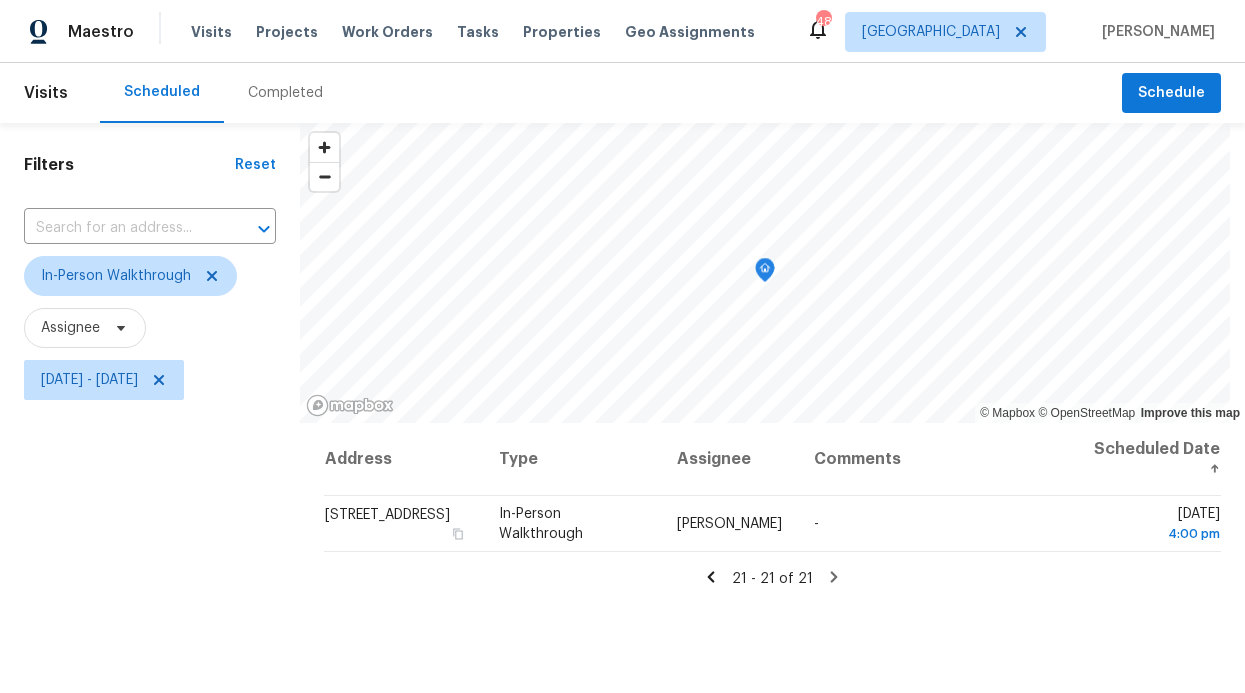 click on "Address Type Assignee Comments Scheduled Date ↑ [STREET_ADDRESS] In-Person Walkthrough [PERSON_NAME] - [DATE] 4:00 pm 21 - 21 of 21" at bounding box center (772, 700) 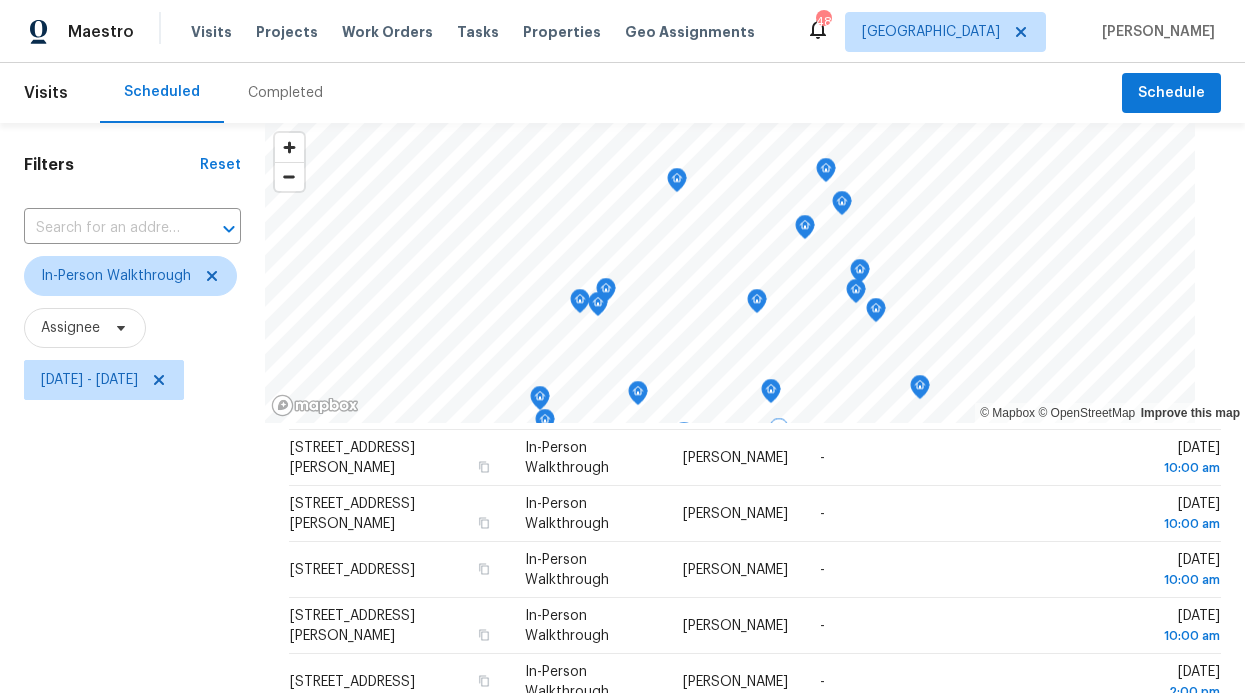 scroll, scrollTop: 725, scrollLeft: 0, axis: vertical 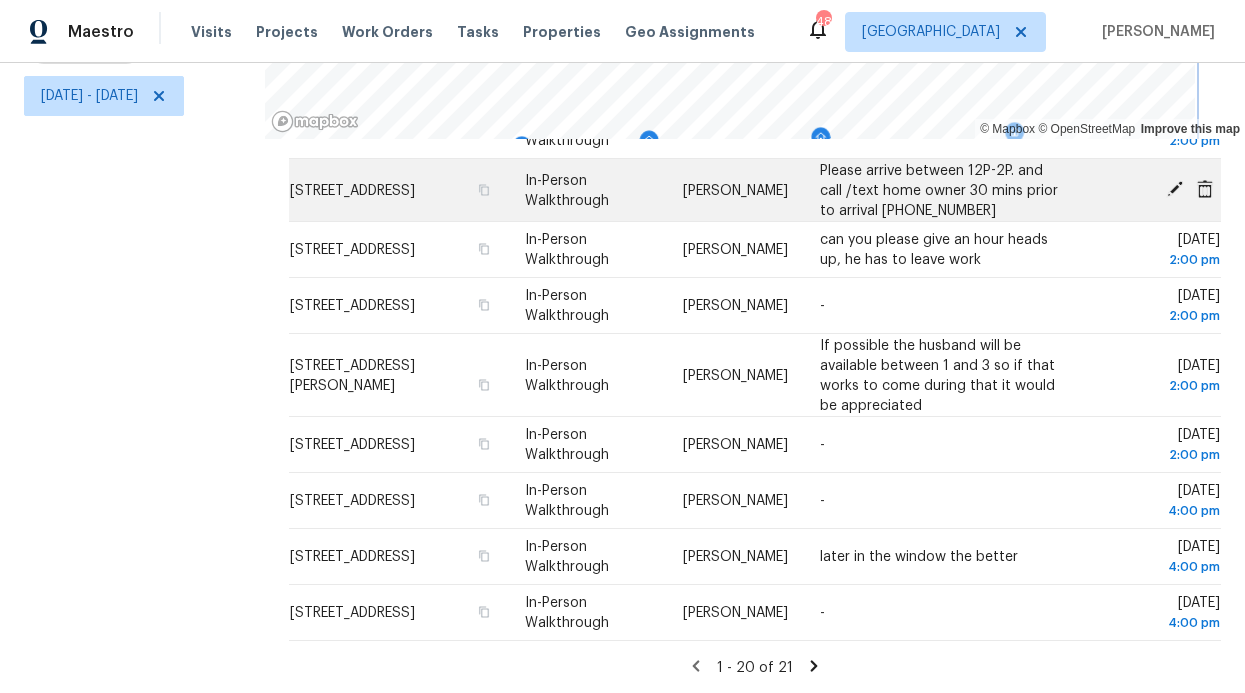 click on "© Mapbox   © OpenStreetMap   Improve this map Address Type Assignee Comments Scheduled Date ↑ [STREET_ADDRESS][PERSON_NAME] In-Person Walkthrough [PERSON_NAME][DATE][STREET_ADDRESS] In-Person Walkthrough [PERSON_NAME] - [DATE][STREET_ADDRESS][PERSON_NAME] In-Person Walkthrough [PERSON_NAME] - [DATE] 8:00 am [STREET_ADDRESS] In-Person Walkthrough [PERSON_NAME] - [DATE][STREET_ADDRESS] In-Person Walkthrough [PERSON_NAME] Anytime before 11a [DATE] 8:00 am [STREET_ADDRESS] In-Person Walkthrough [PERSON_NAME][DATE] 10:00 am [STREET_ADDRESS] In-Person Walkthrough [PERSON_NAME][DATE][STREET_ADDRESS][PERSON_NAME][PERSON_NAME] In-Person Walkthrough [PERSON_NAME] - [DATE][STREET_ADDRESS][PERSON_NAME] In-Person Walkthrough [PERSON_NAME] - [DATE] 10:00 am In-Person Walkthrough [PERSON_NAME] -" at bounding box center (755, 266) 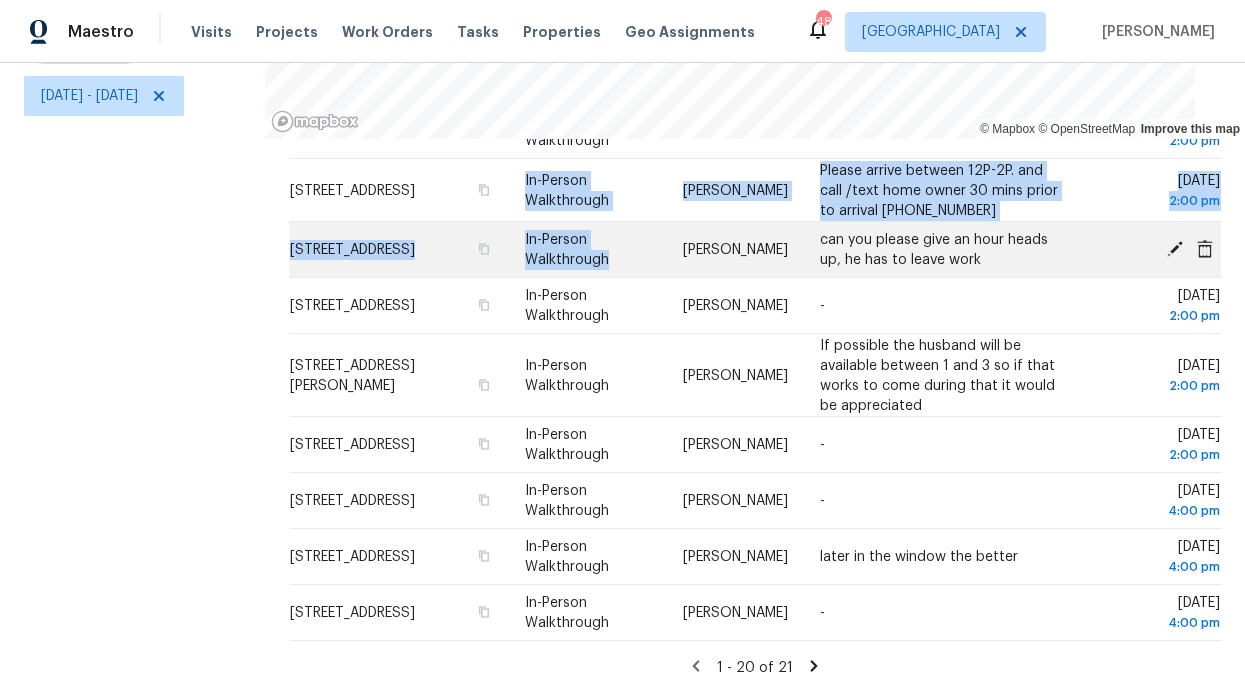 drag, startPoint x: 598, startPoint y: 151, endPoint x: 583, endPoint y: 254, distance: 104.0865 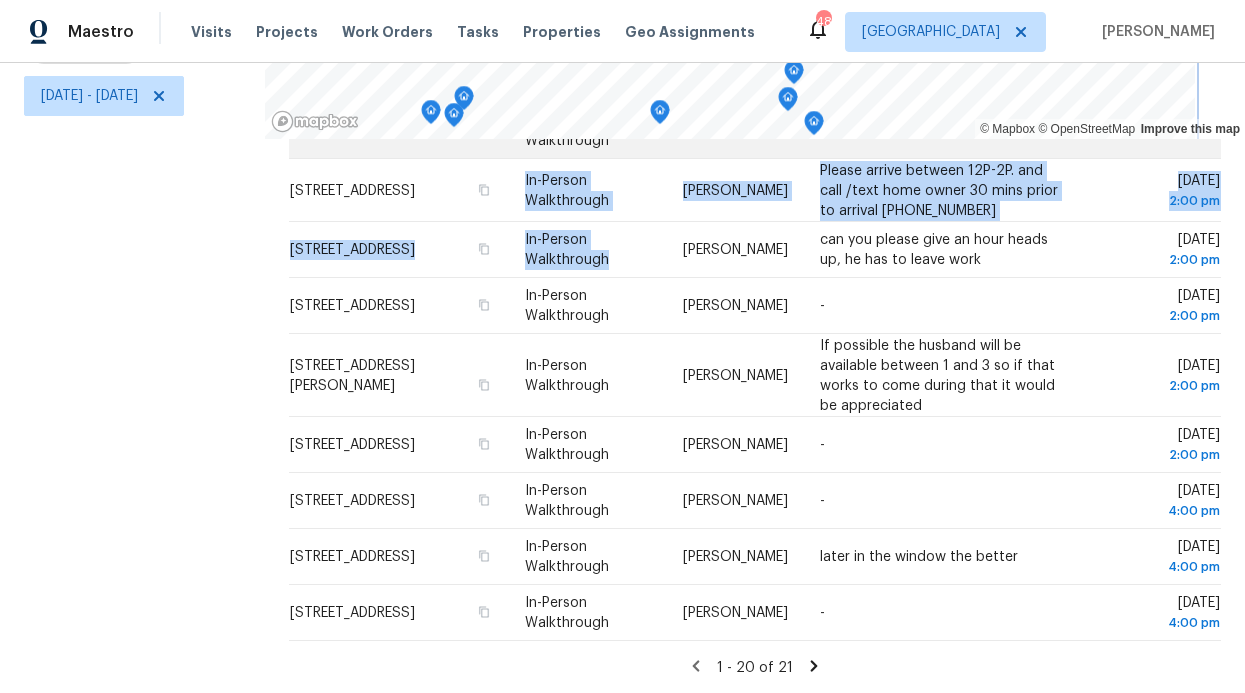 click on "© Mapbox   © OpenStreetMap   Improve this map Address Type Assignee Comments Scheduled Date ↑ [STREET_ADDRESS][PERSON_NAME] In-Person Walkthrough [PERSON_NAME][DATE][STREET_ADDRESS] In-Person Walkthrough [PERSON_NAME] - [DATE][STREET_ADDRESS][PERSON_NAME] In-Person Walkthrough [PERSON_NAME] - [DATE] 8:00 am [STREET_ADDRESS] In-Person Walkthrough [PERSON_NAME] - [DATE][STREET_ADDRESS] In-Person Walkthrough [PERSON_NAME] Anytime before 11a [DATE] 8:00 am [STREET_ADDRESS] In-Person Walkthrough [PERSON_NAME][DATE] 10:00 am [STREET_ADDRESS] In-Person Walkthrough [PERSON_NAME][DATE][STREET_ADDRESS][PERSON_NAME][PERSON_NAME] In-Person Walkthrough [PERSON_NAME] - [DATE][STREET_ADDRESS][PERSON_NAME] In-Person Walkthrough [PERSON_NAME] - [DATE] 10:00 am In-Person Walkthrough [PERSON_NAME] -" at bounding box center (755, 266) 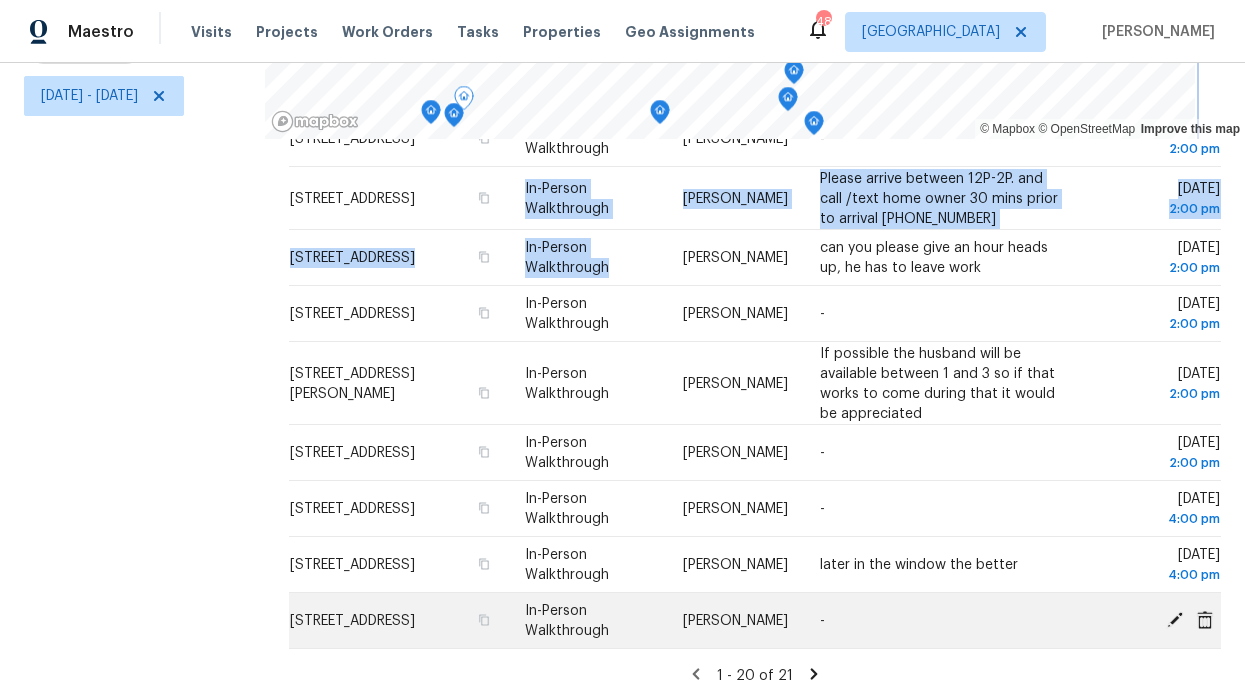 scroll, scrollTop: 717, scrollLeft: 0, axis: vertical 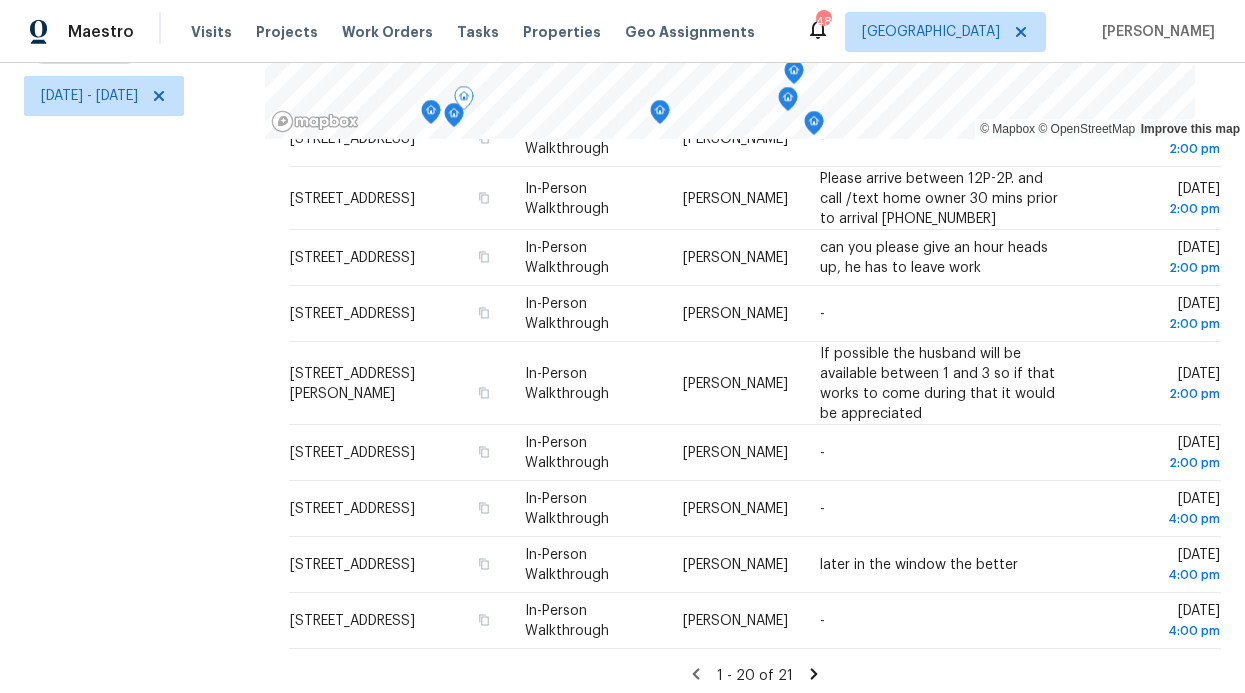 click on "Filters Reset ​ In-Person Walkthrough Assignee [DATE] - [DATE]" at bounding box center [132, 266] 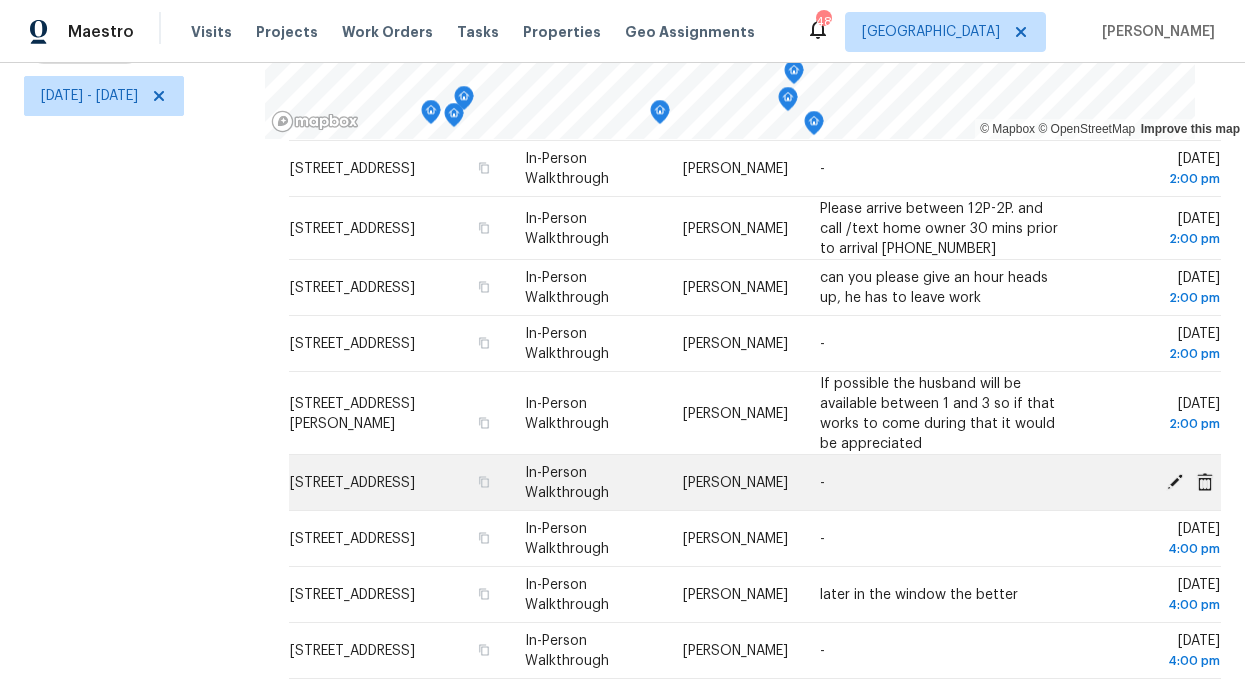 scroll, scrollTop: 683, scrollLeft: 0, axis: vertical 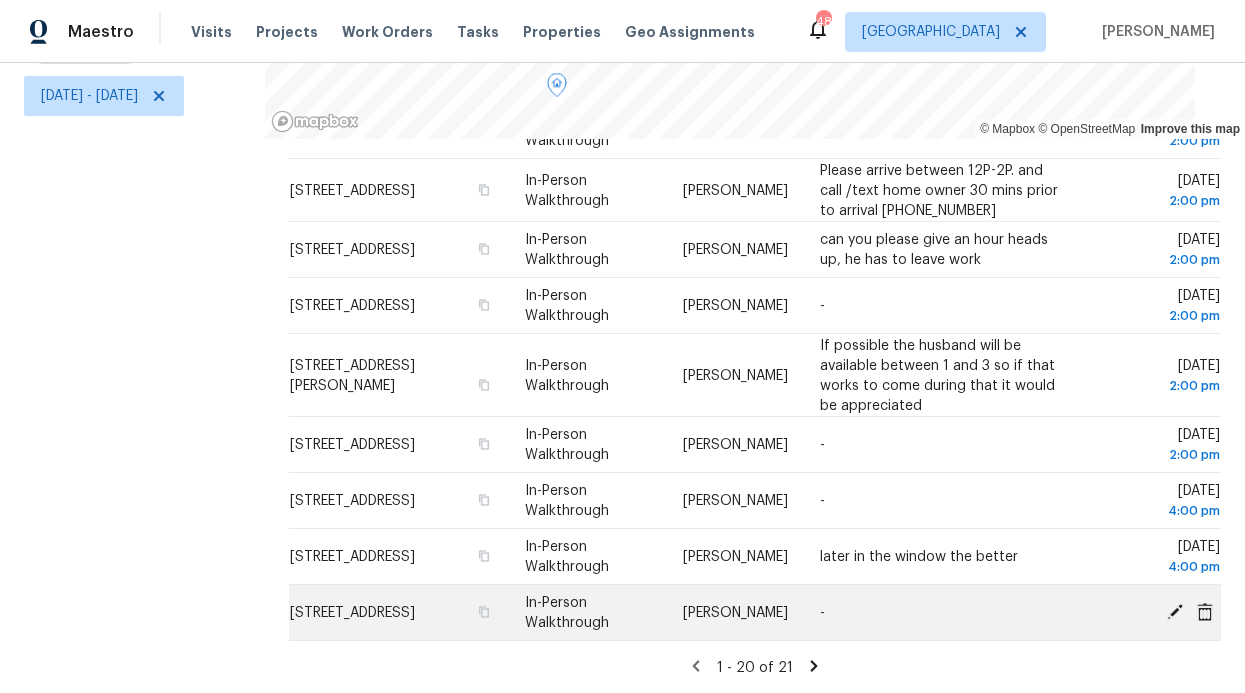 click on "In-Person Walkthrough" at bounding box center (567, 613) 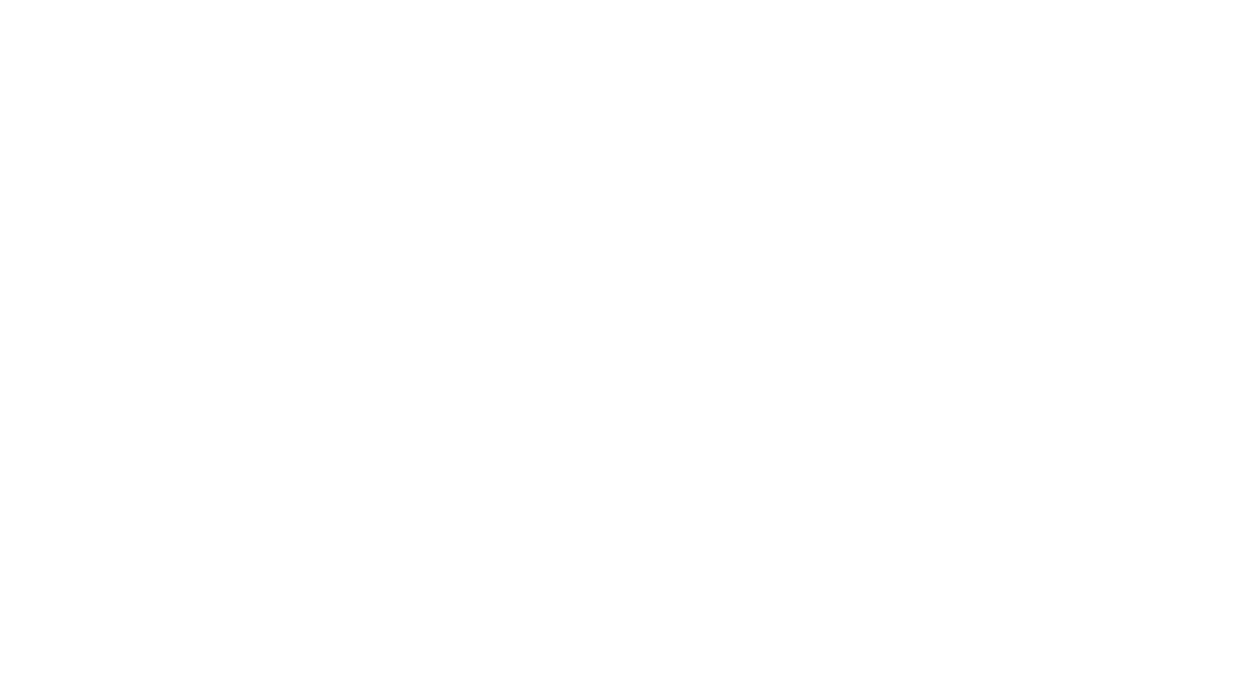 scroll, scrollTop: 0, scrollLeft: 0, axis: both 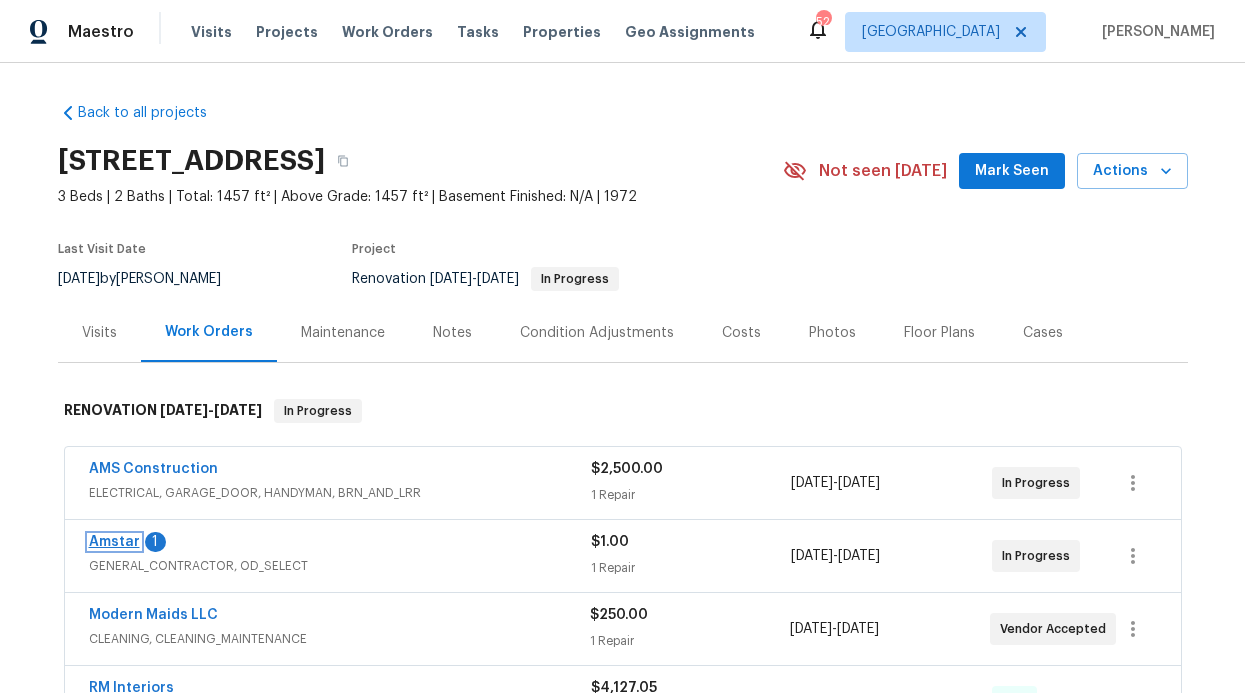 click on "Amstar" at bounding box center [114, 542] 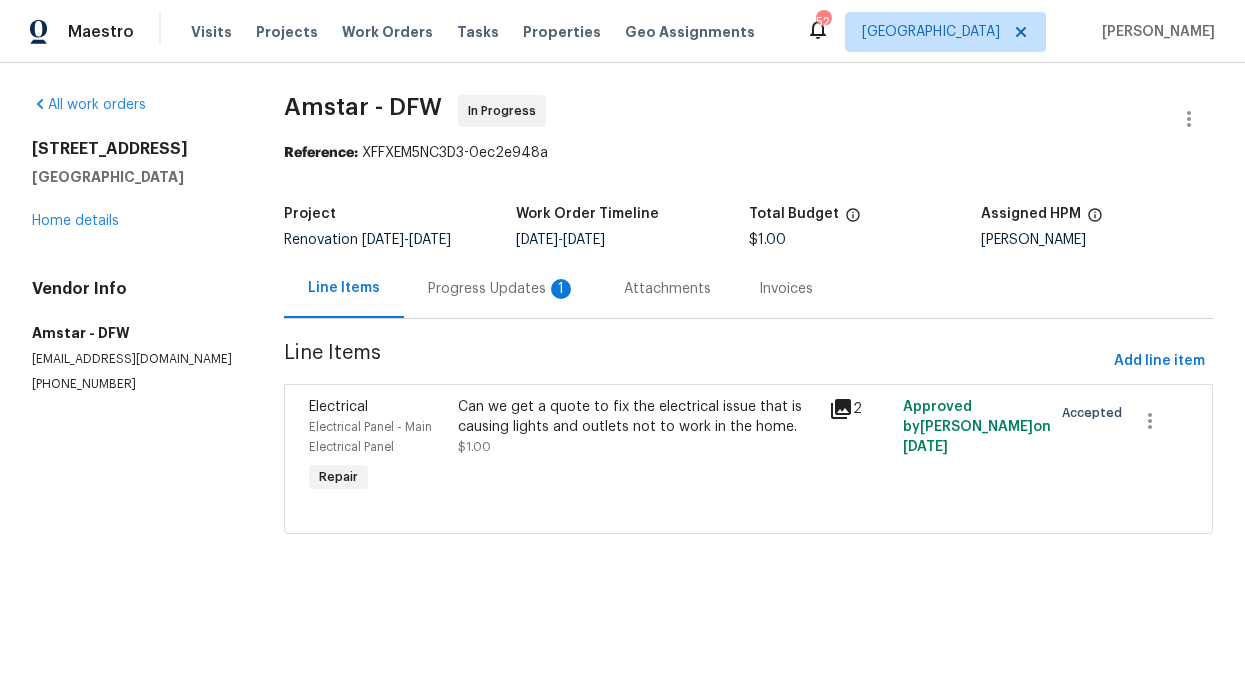 drag, startPoint x: 523, startPoint y: 278, endPoint x: 528, endPoint y: 287, distance: 10.29563 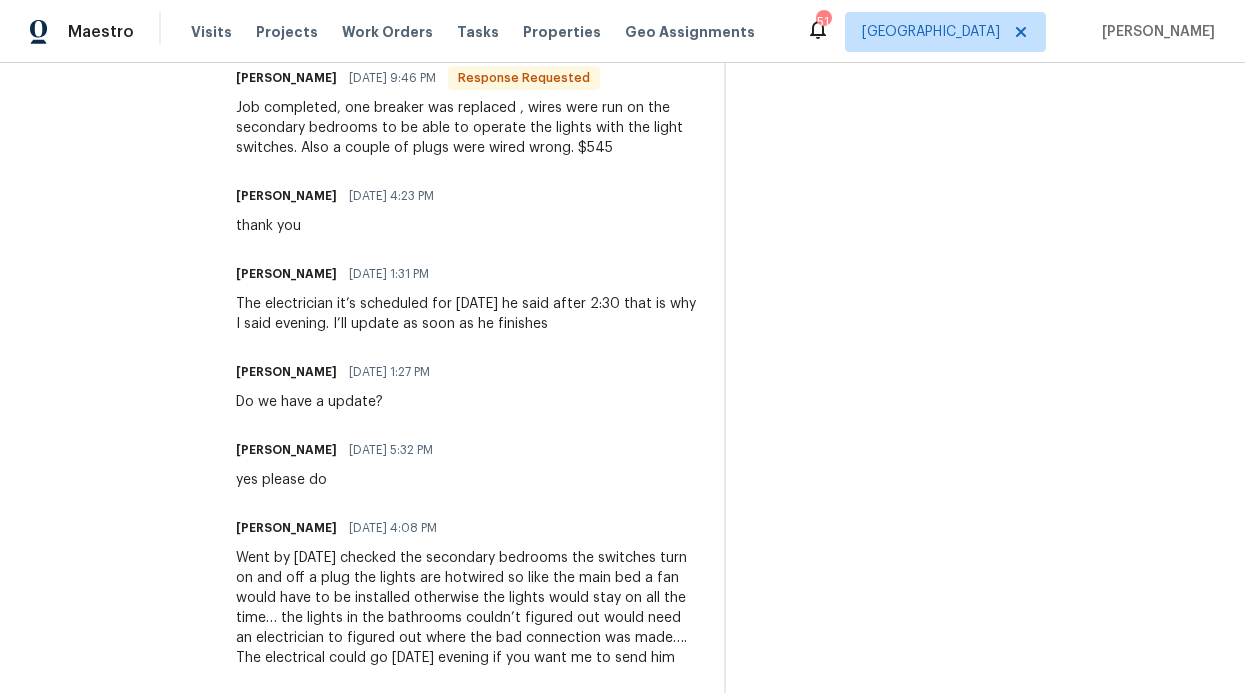scroll, scrollTop: 458, scrollLeft: 0, axis: vertical 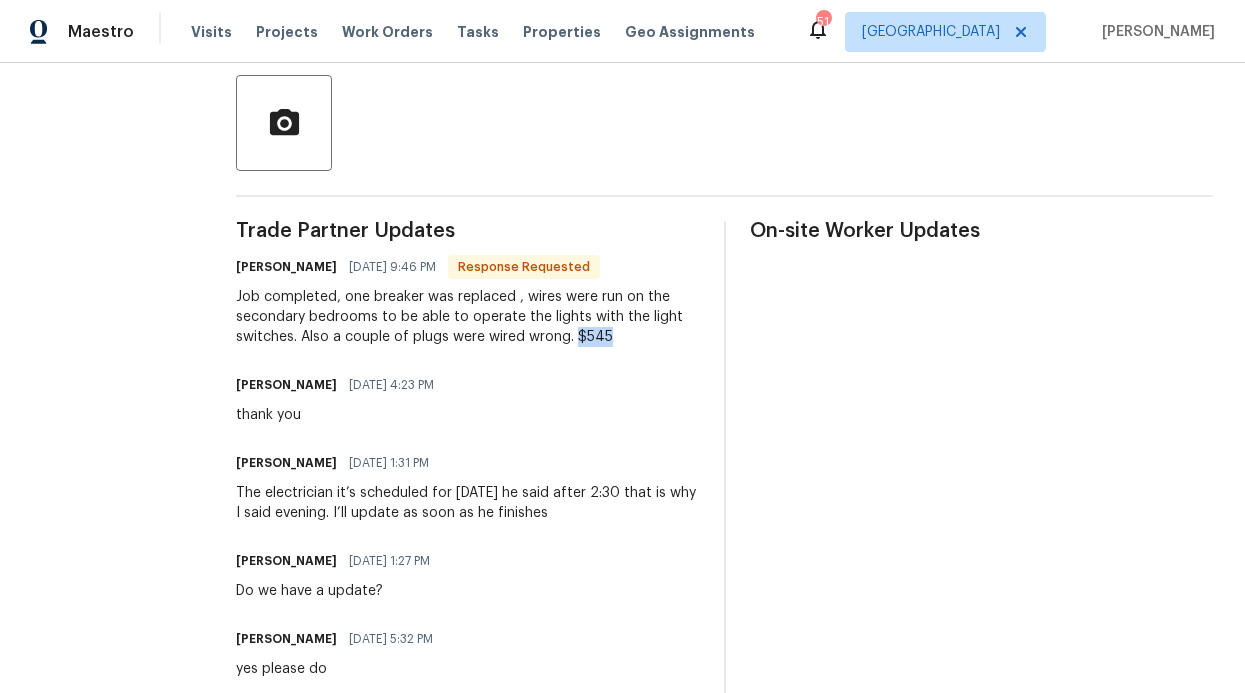 drag, startPoint x: 587, startPoint y: 338, endPoint x: 551, endPoint y: 338, distance: 36 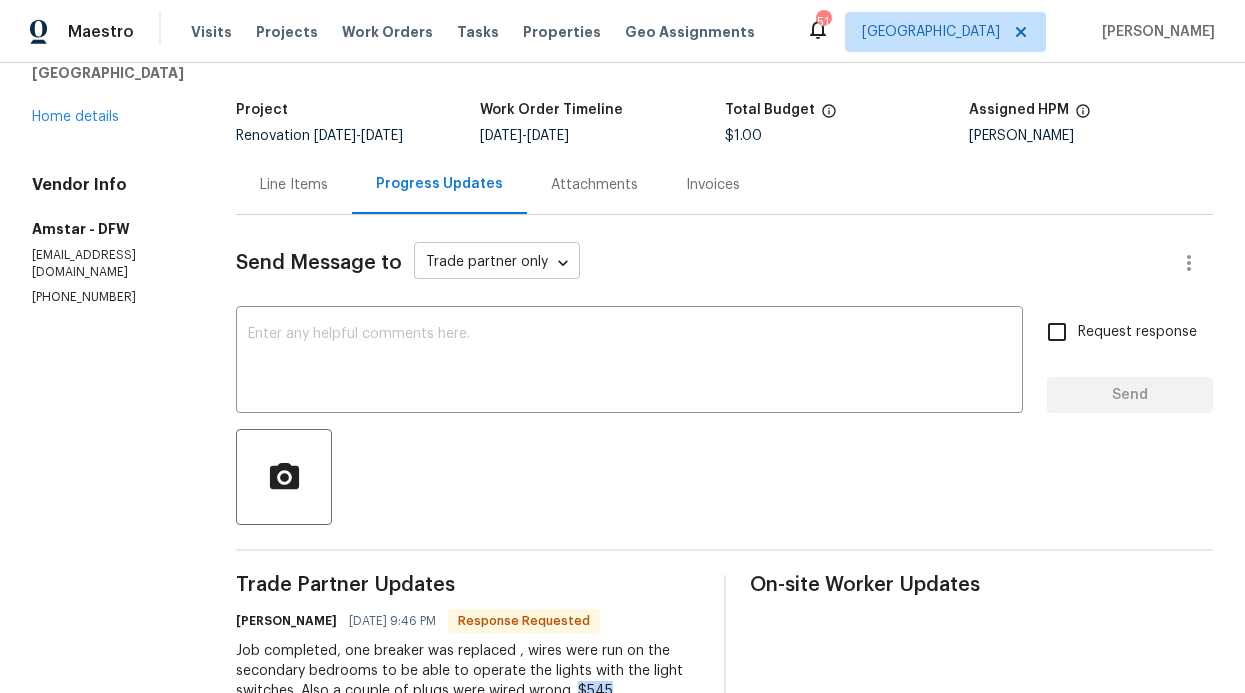 scroll, scrollTop: 0, scrollLeft: 0, axis: both 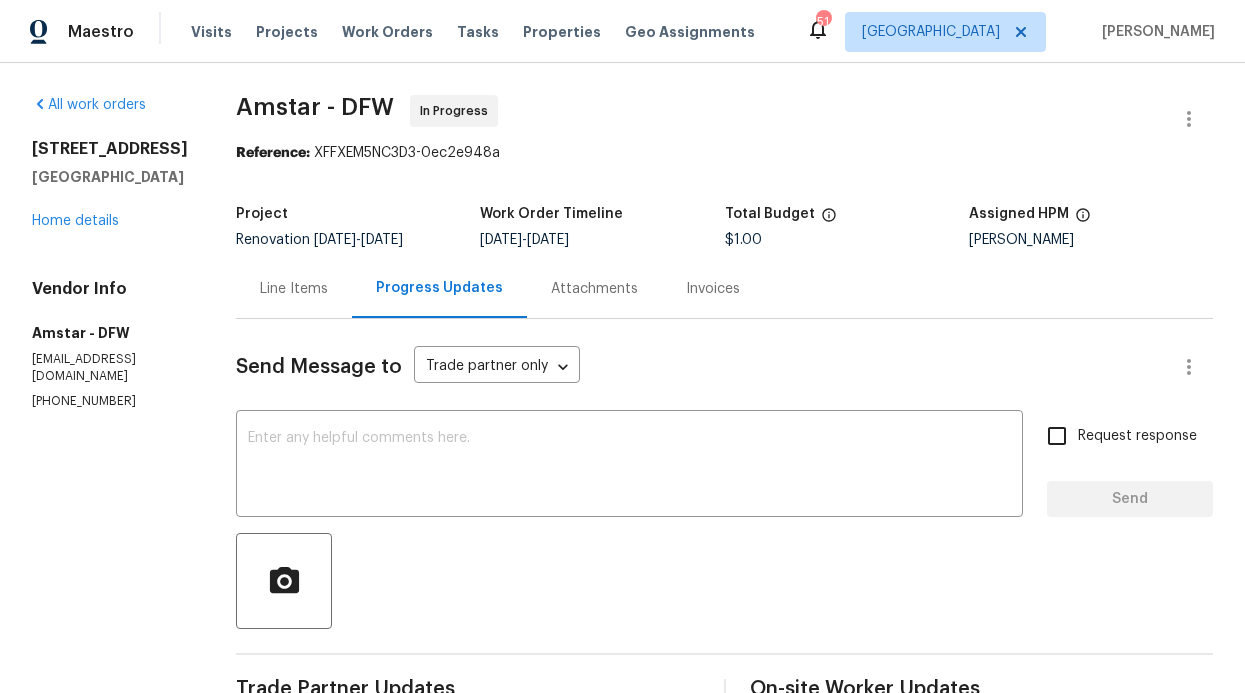 drag, startPoint x: 266, startPoint y: 290, endPoint x: 303, endPoint y: 300, distance: 38.327538 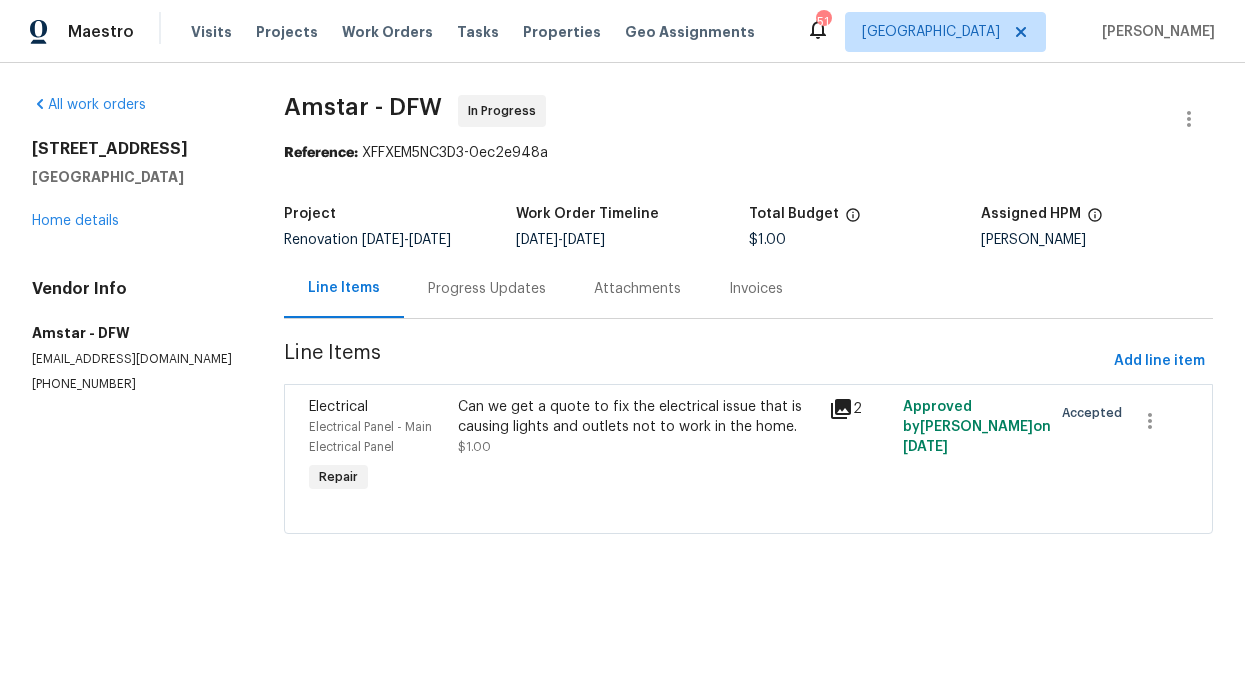 click on "Can we get a quote to fix the electrical issue that is causing lights and outlets not to work in the home." at bounding box center (637, 417) 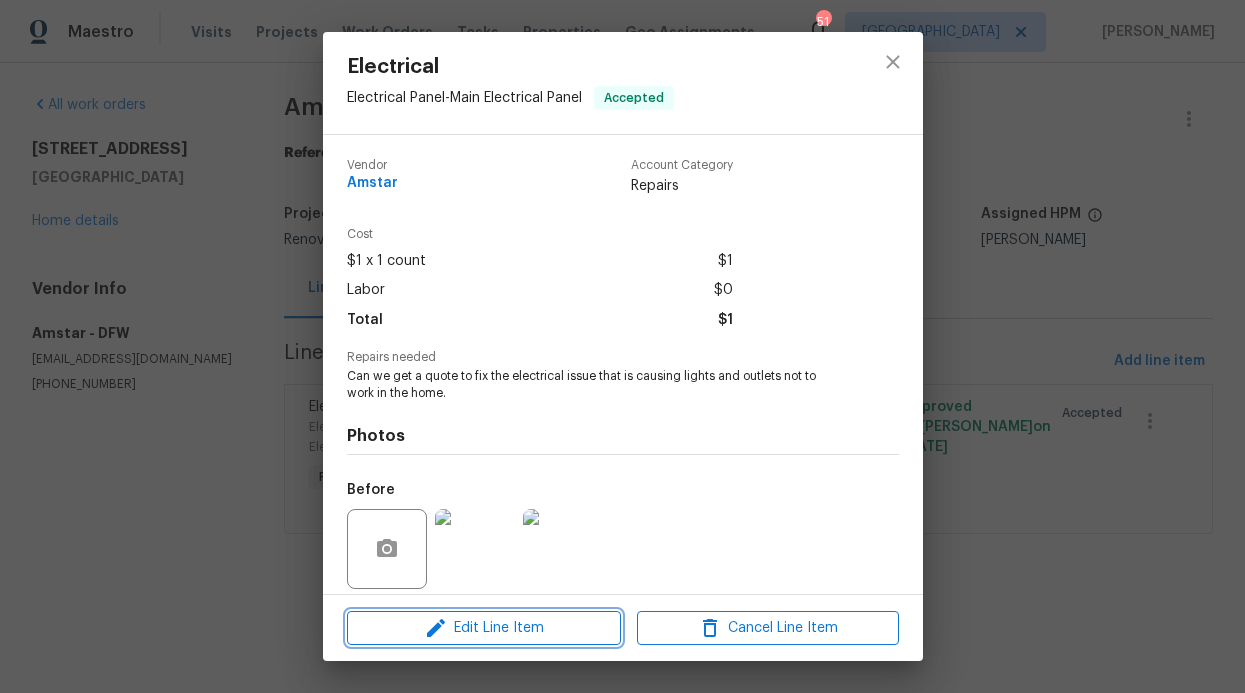click on "Edit Line Item" at bounding box center (484, 628) 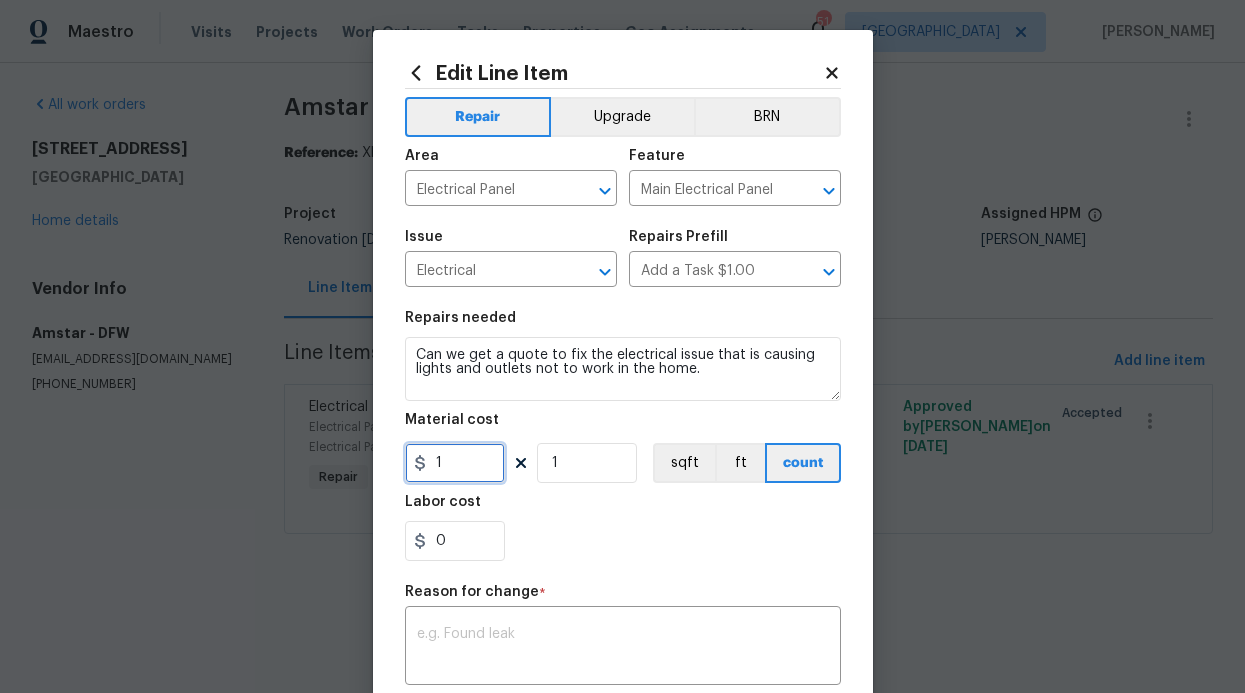drag, startPoint x: 453, startPoint y: 469, endPoint x: 425, endPoint y: 454, distance: 31.764761 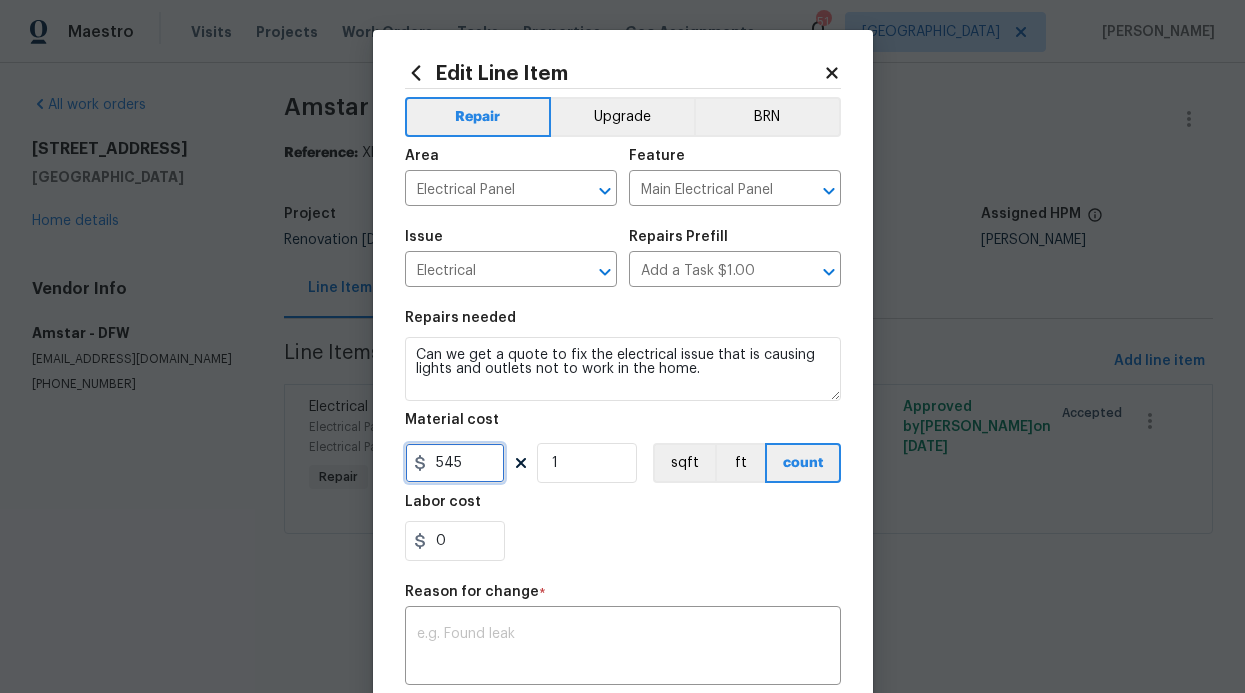 type on "545" 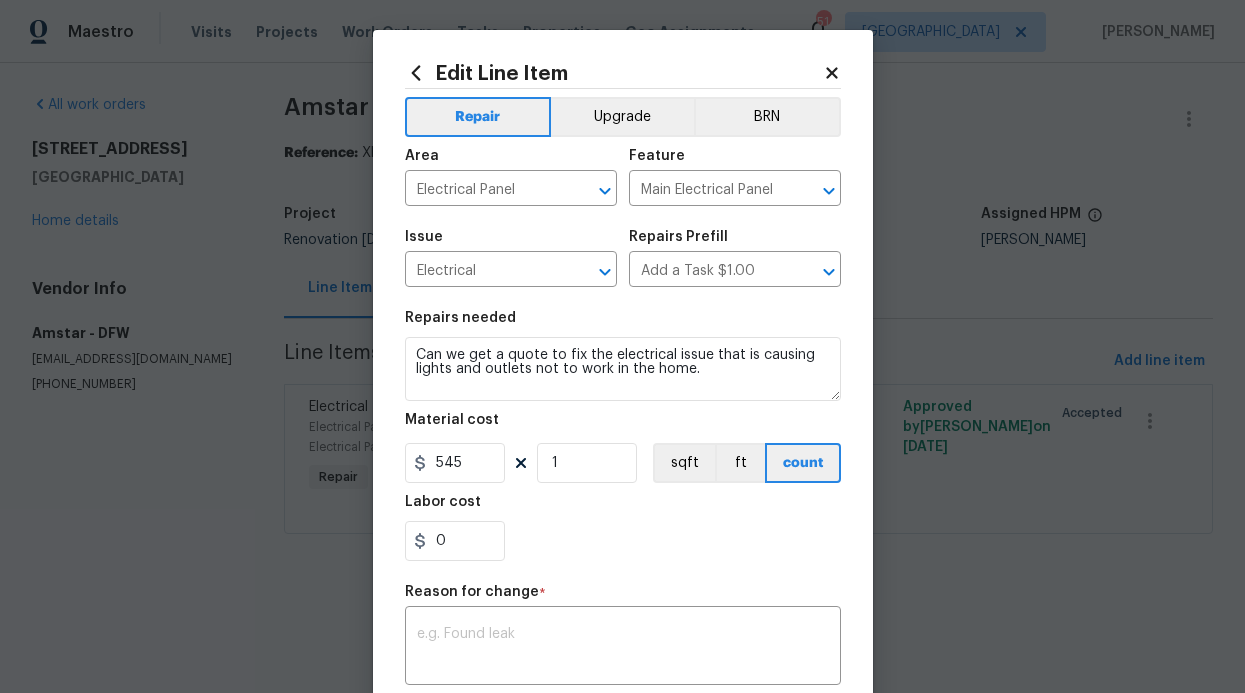 click on "Labor cost" at bounding box center (623, 508) 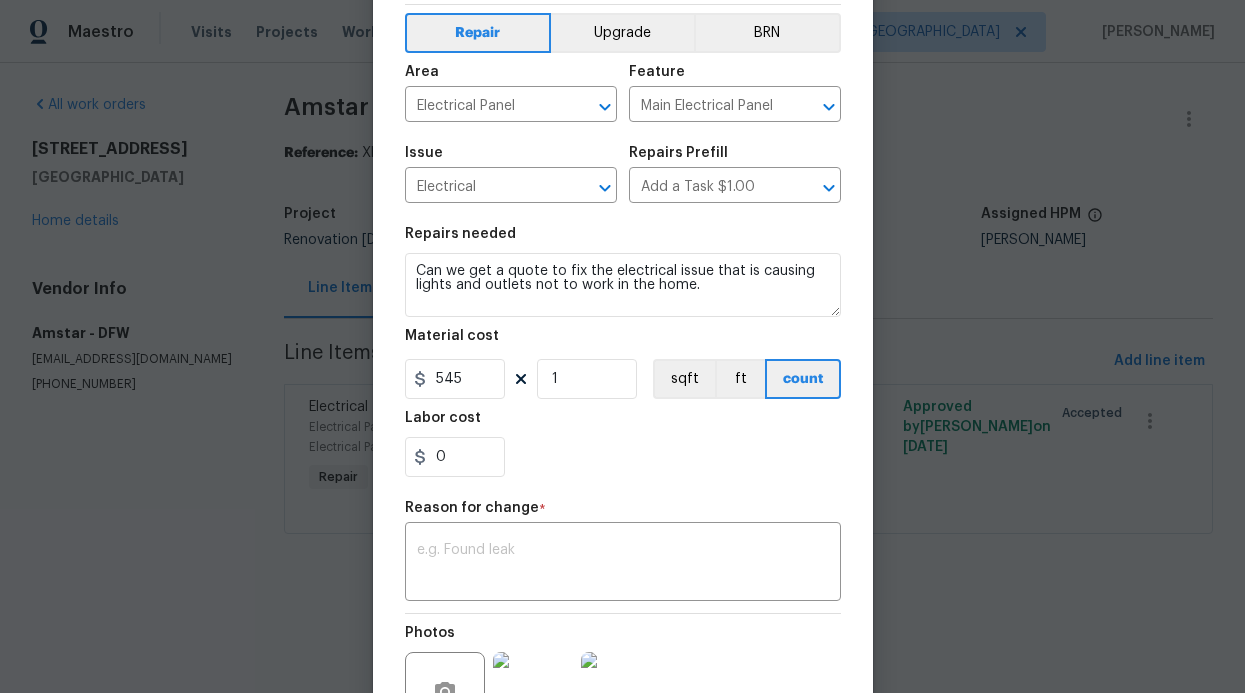 scroll, scrollTop: 164, scrollLeft: 0, axis: vertical 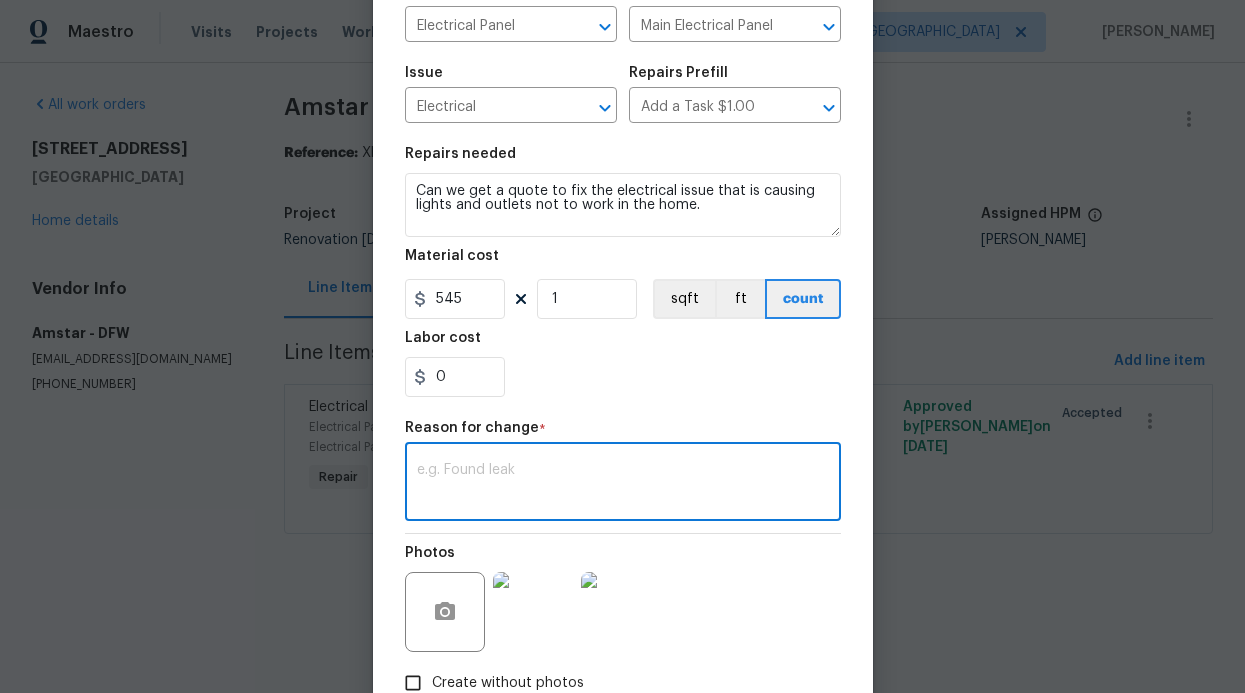 click at bounding box center [623, 484] 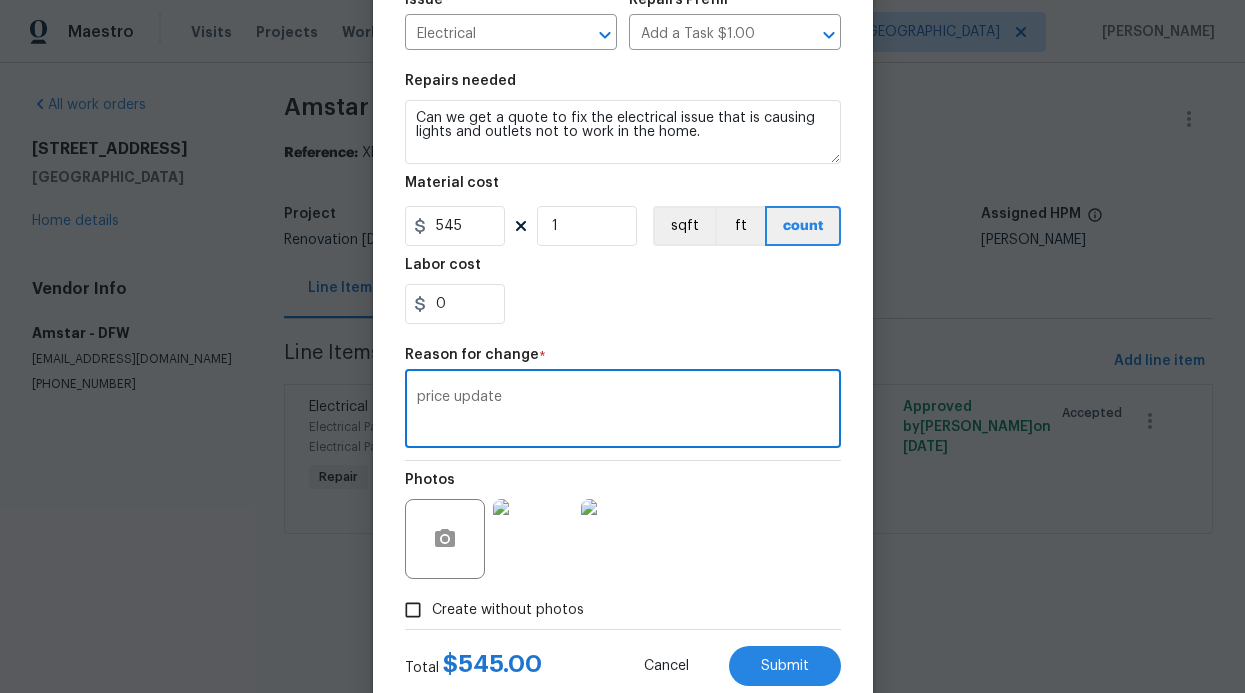 scroll, scrollTop: 293, scrollLeft: 0, axis: vertical 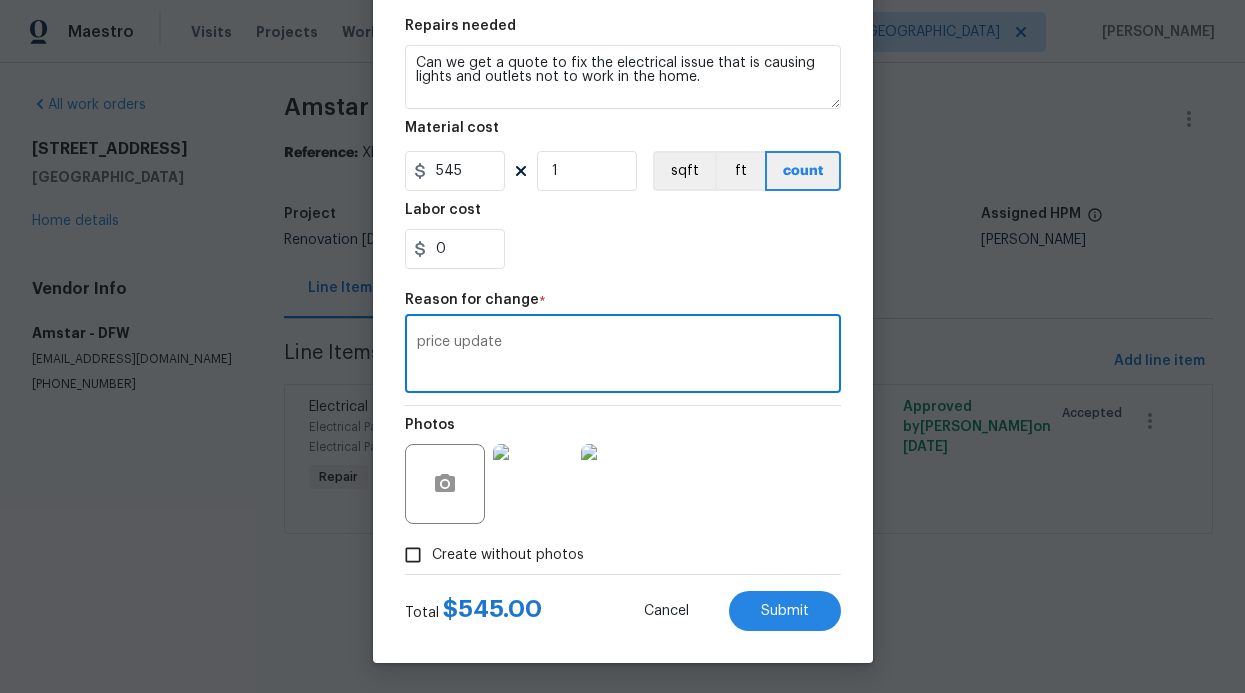 type on "price update" 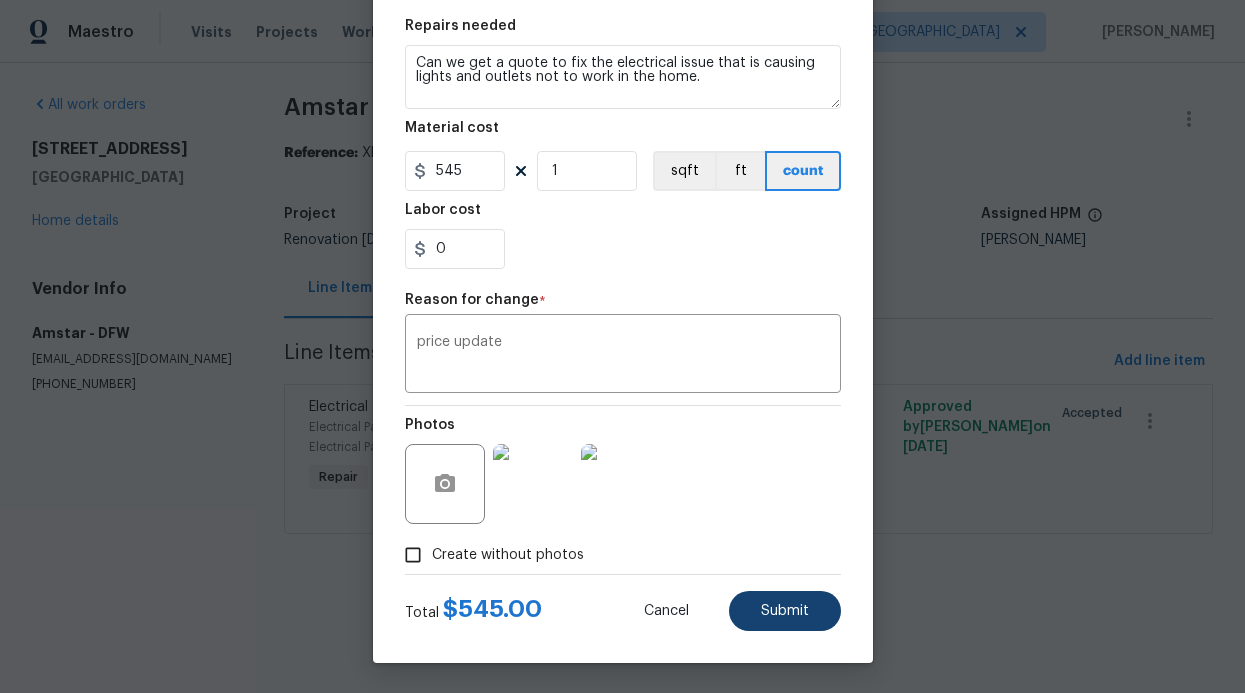 drag, startPoint x: 802, startPoint y: 588, endPoint x: 801, endPoint y: 607, distance: 19.026299 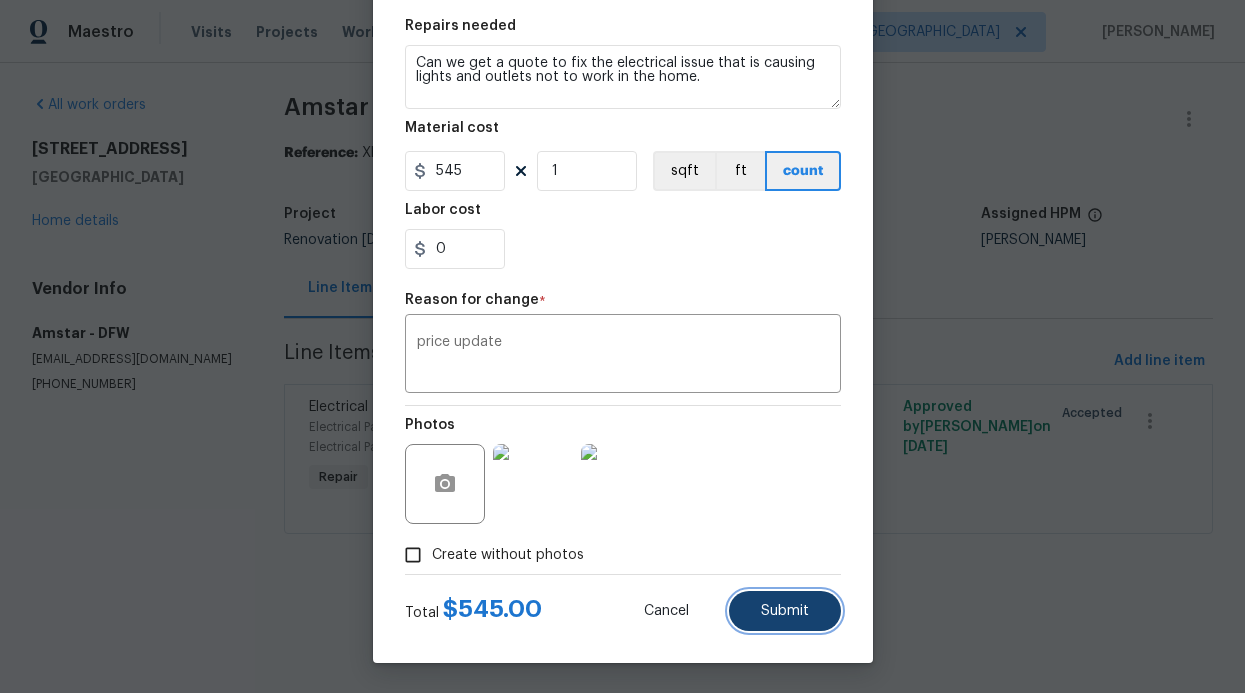 click on "Submit" at bounding box center [785, 611] 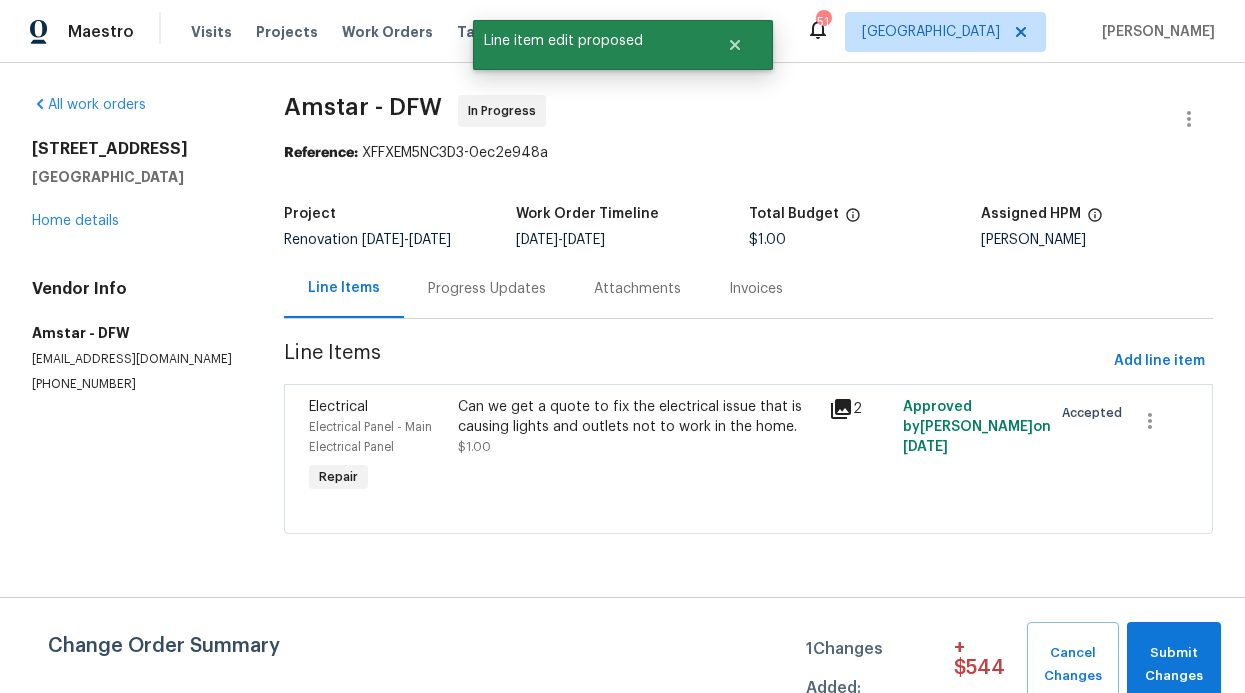 scroll, scrollTop: 0, scrollLeft: 0, axis: both 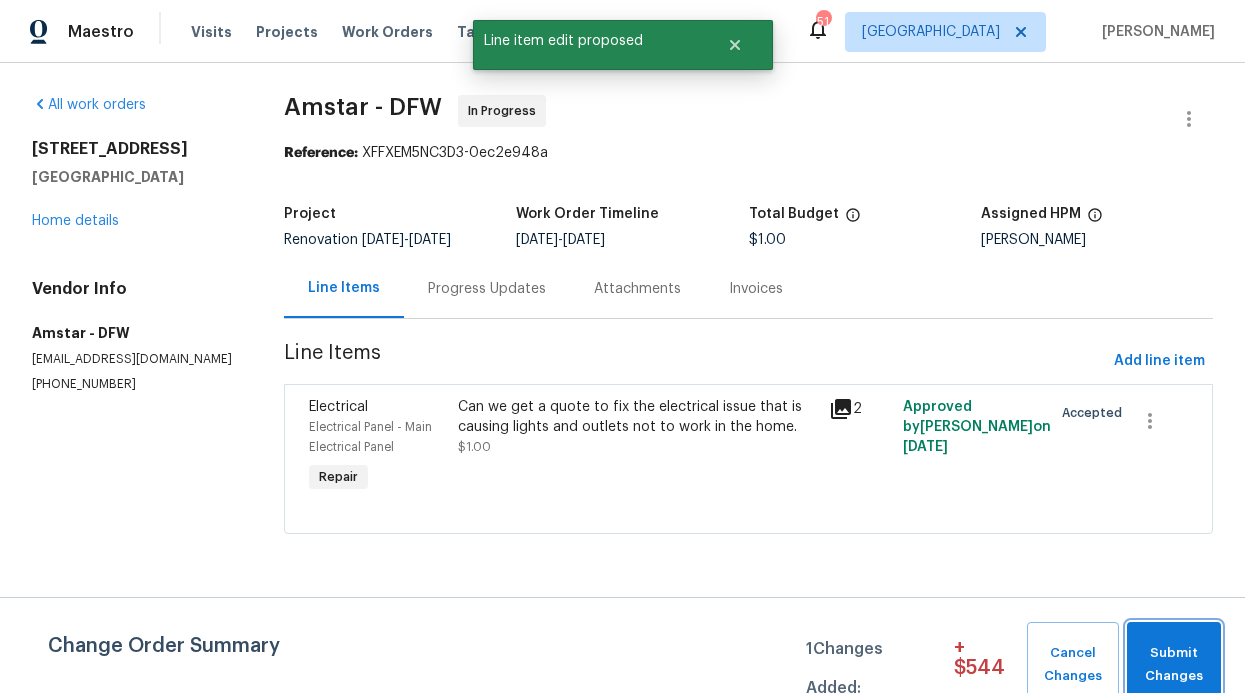 click on "Submit Changes" at bounding box center [1174, 665] 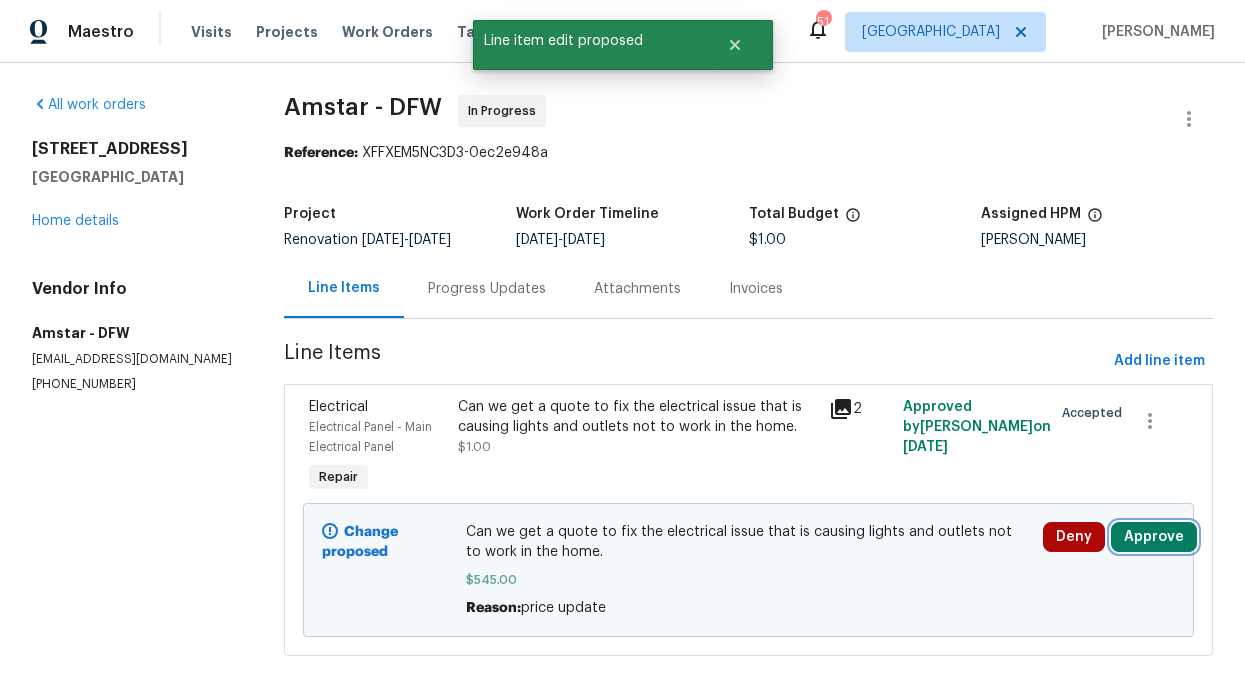 click on "Approve" at bounding box center (1154, 537) 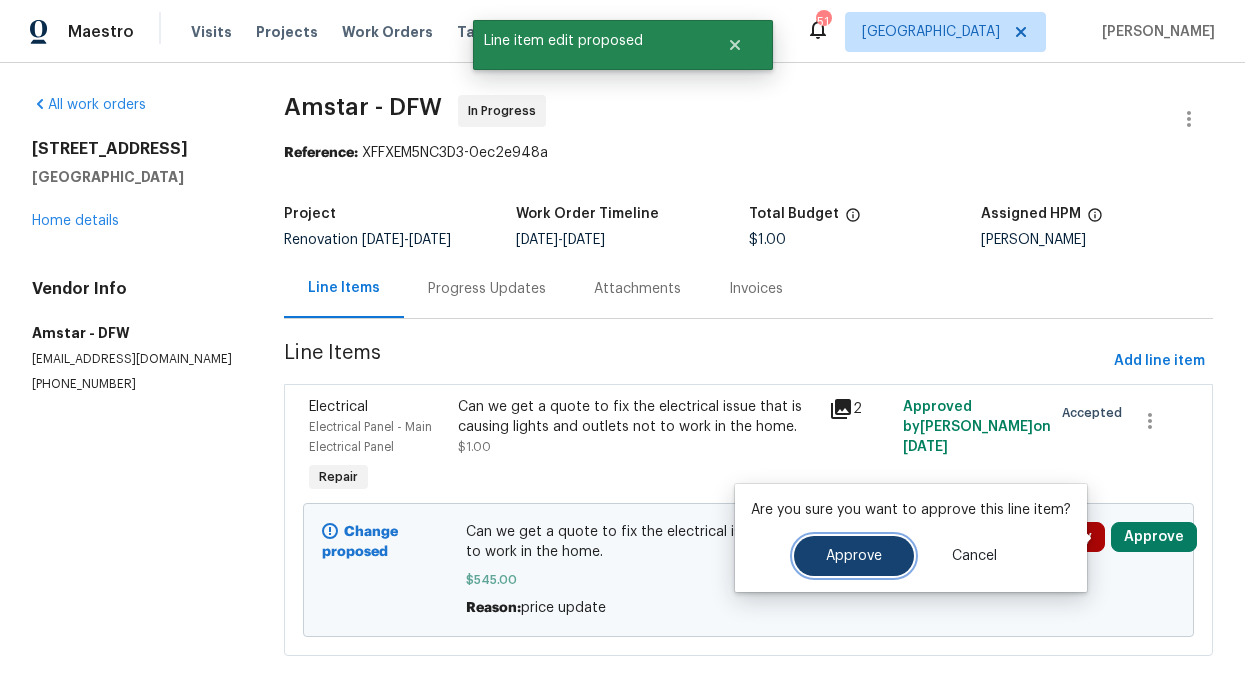 click on "Approve" at bounding box center (854, 556) 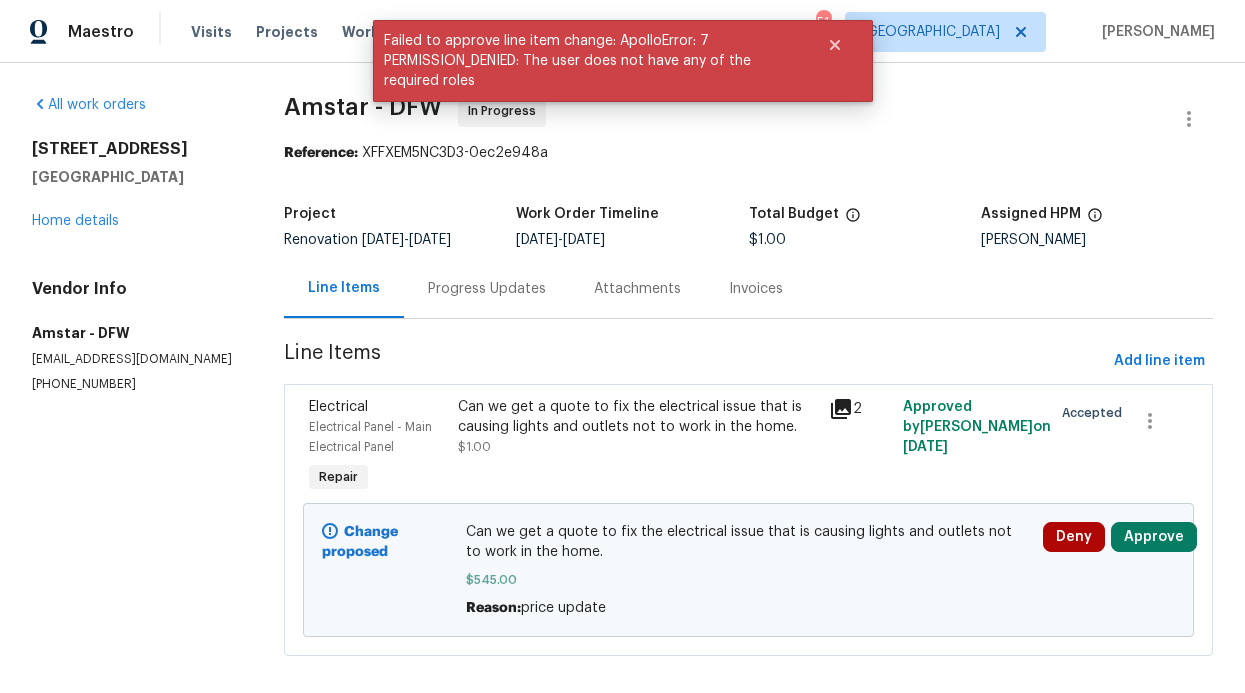 drag, startPoint x: 459, startPoint y: 311, endPoint x: 465, endPoint y: 301, distance: 11.661903 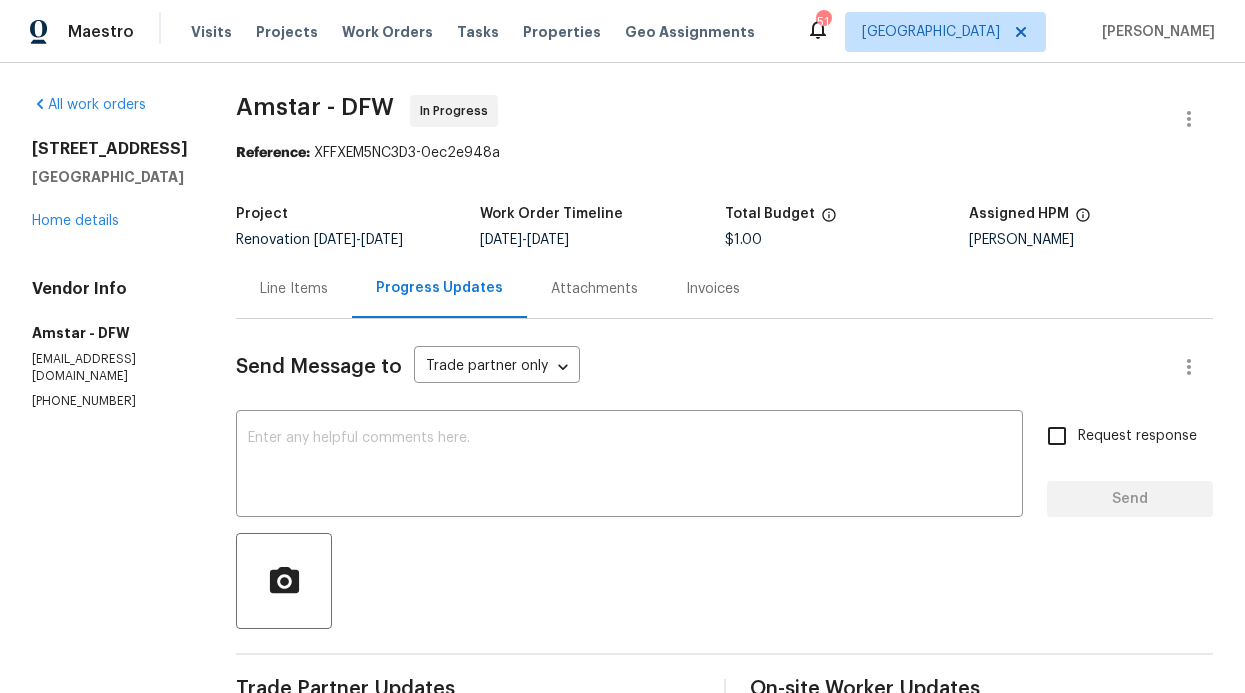 click on "Line Items" at bounding box center (294, 289) 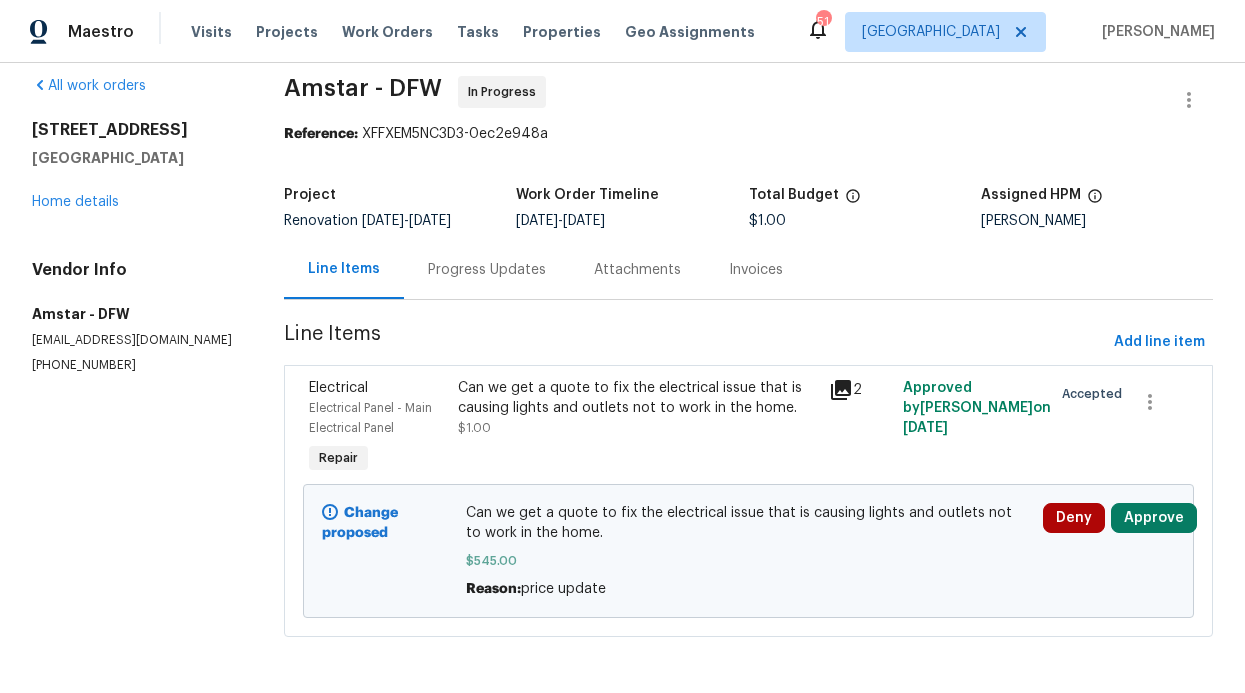 scroll, scrollTop: 0, scrollLeft: 0, axis: both 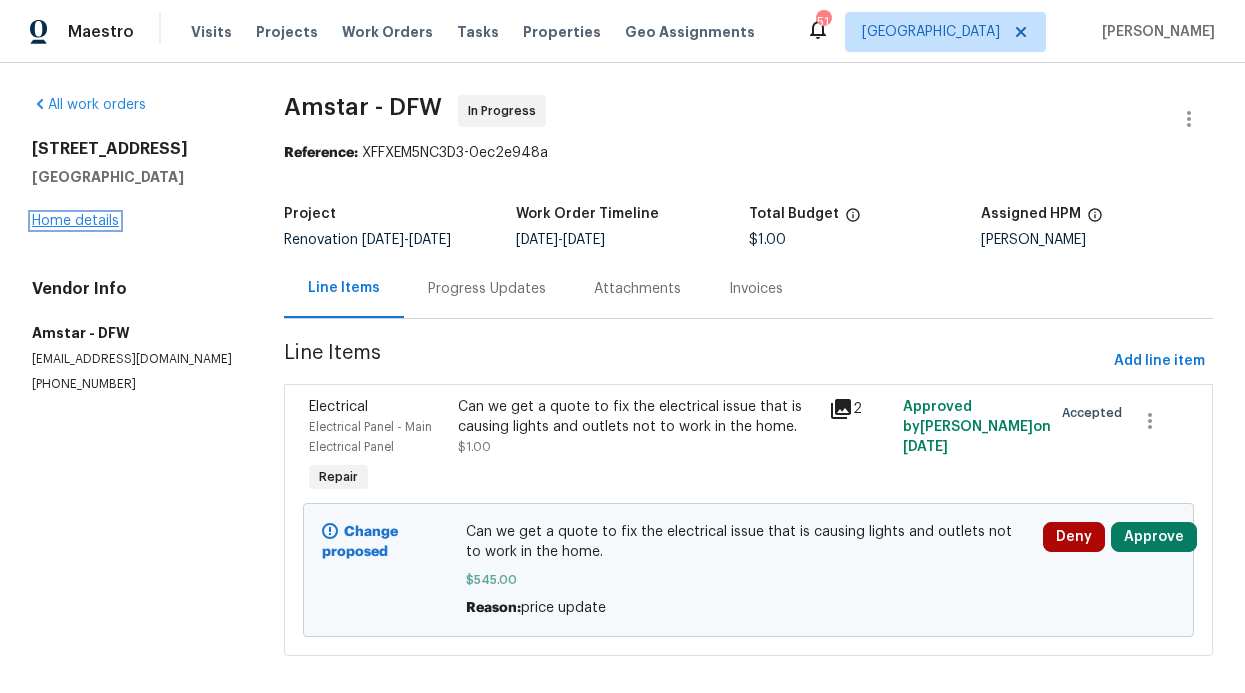click on "Home details" at bounding box center (75, 221) 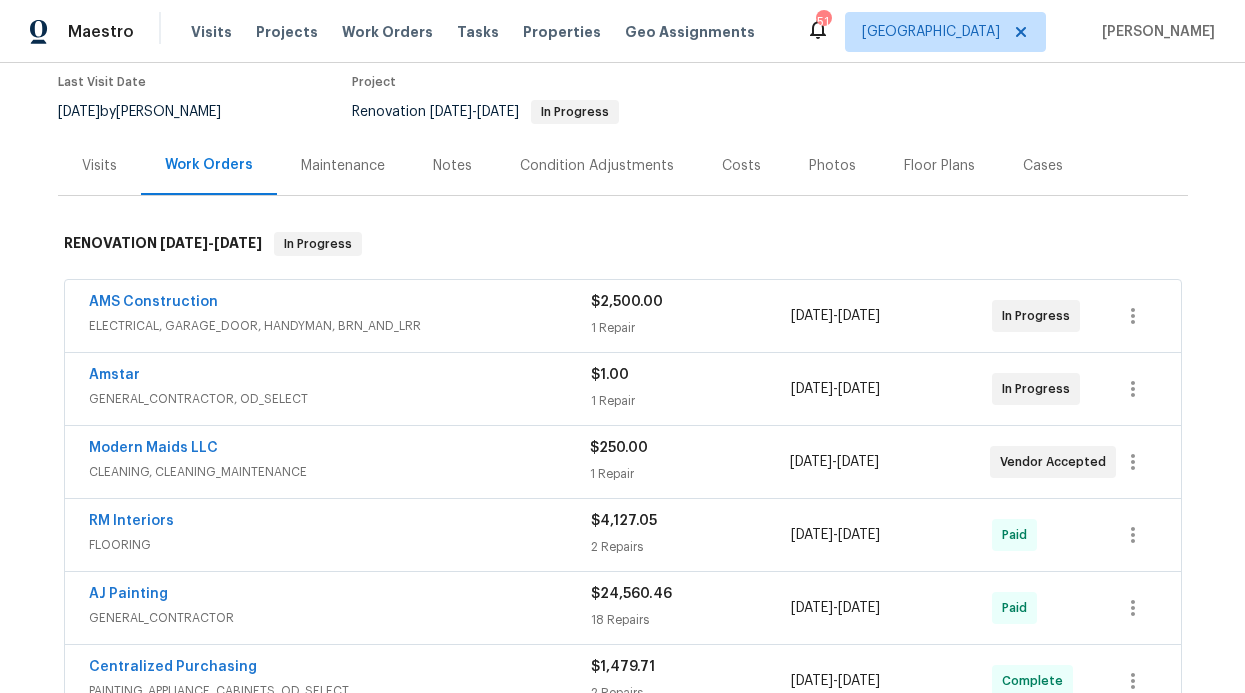 scroll, scrollTop: 169, scrollLeft: 0, axis: vertical 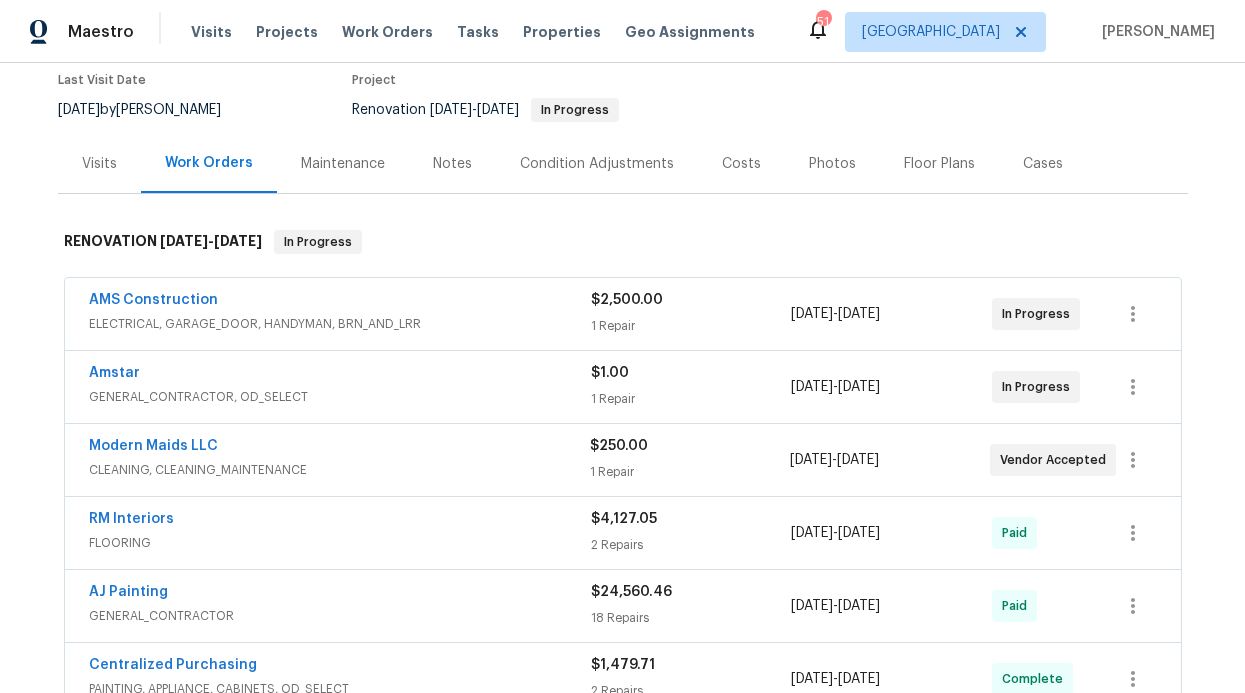 click on "AMS Construction" at bounding box center [153, 300] 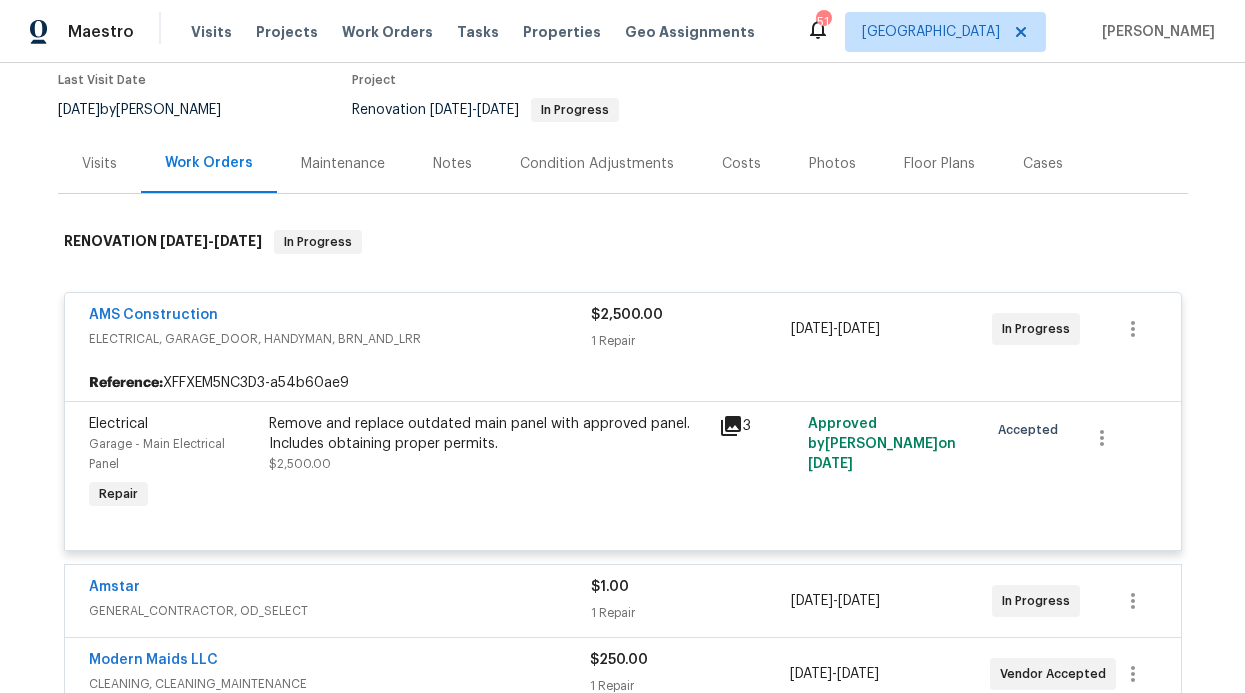 click on "AMS Construction ELECTRICAL, GARAGE_DOOR, HANDYMAN, BRN_AND_LRR $2,500.00 1 Repair 7/7/2025  -  7/9/2025 In Progress" at bounding box center (623, 329) 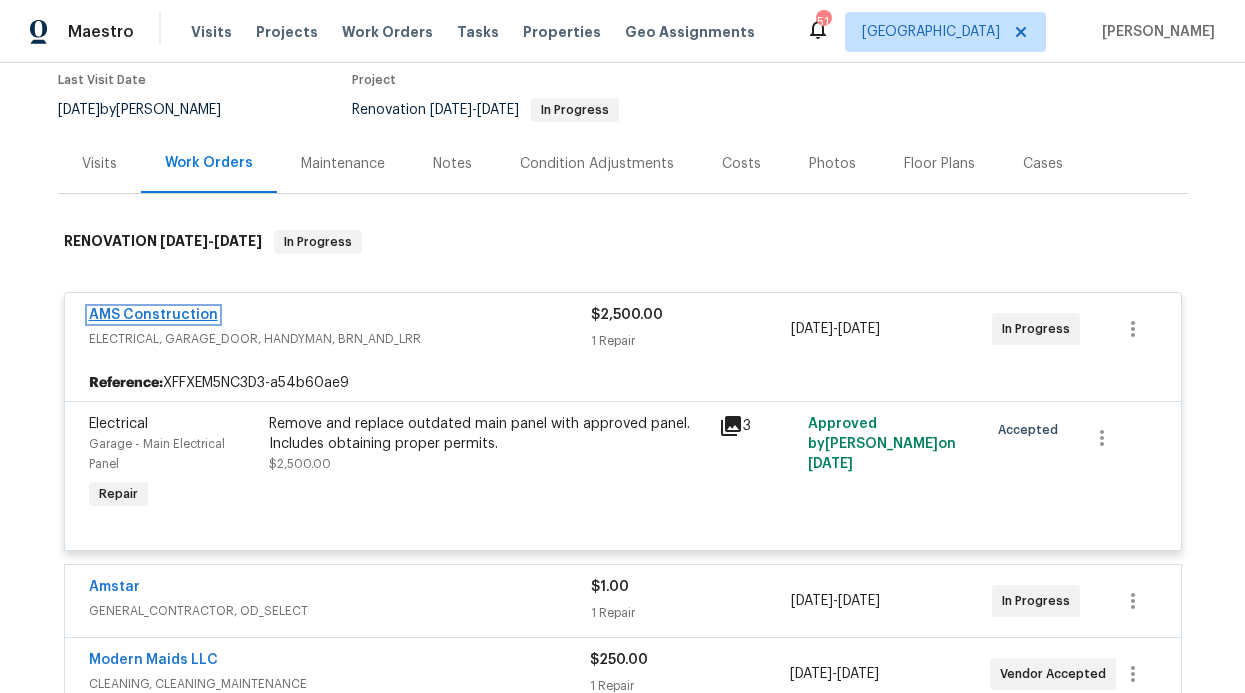 click on "AMS Construction" at bounding box center (153, 315) 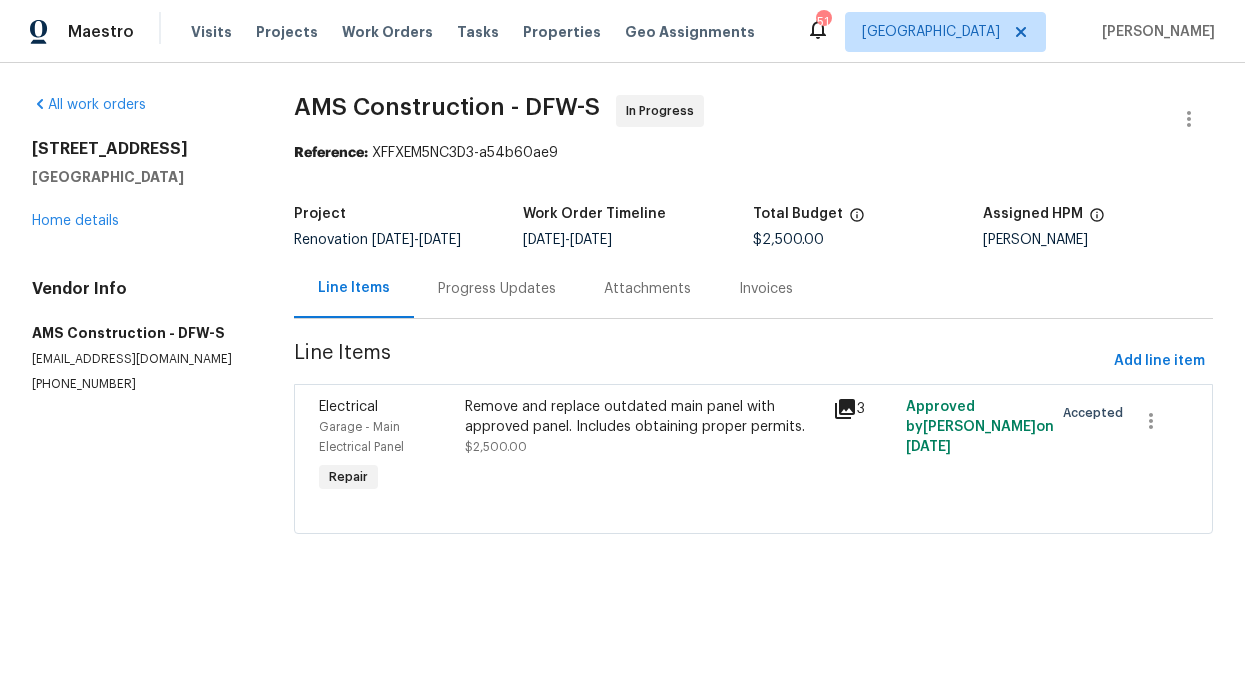 click on "Progress Updates" at bounding box center [497, 289] 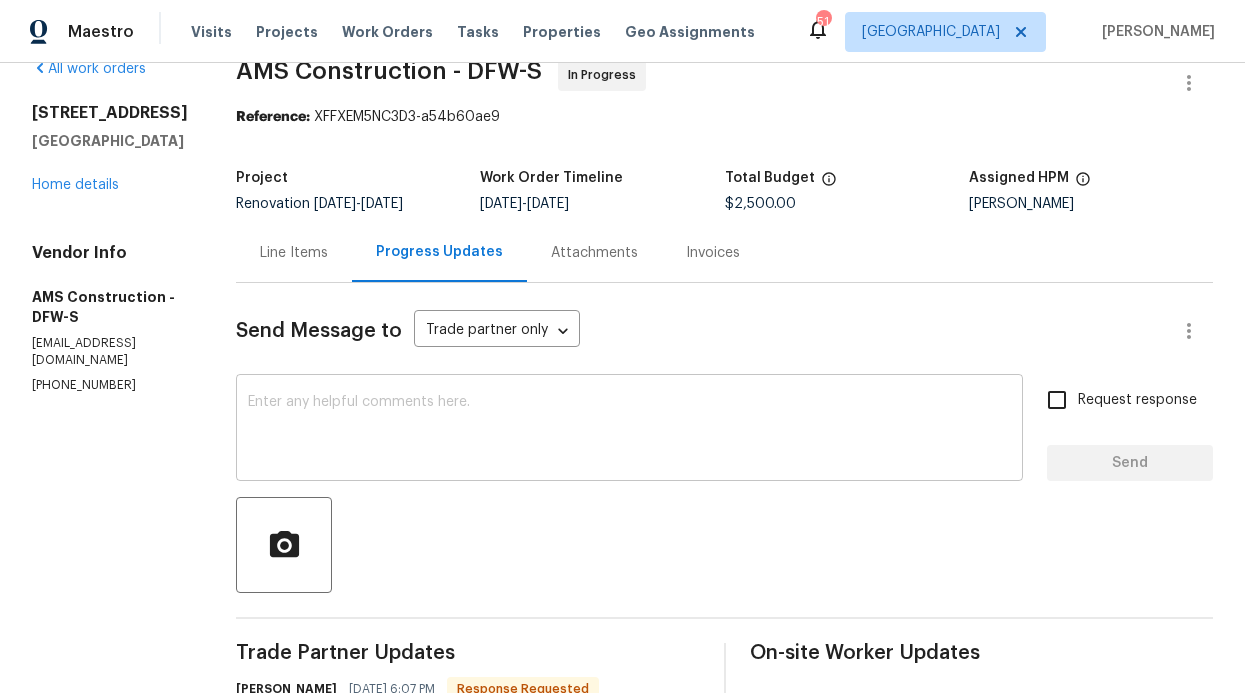 scroll, scrollTop: 36, scrollLeft: 0, axis: vertical 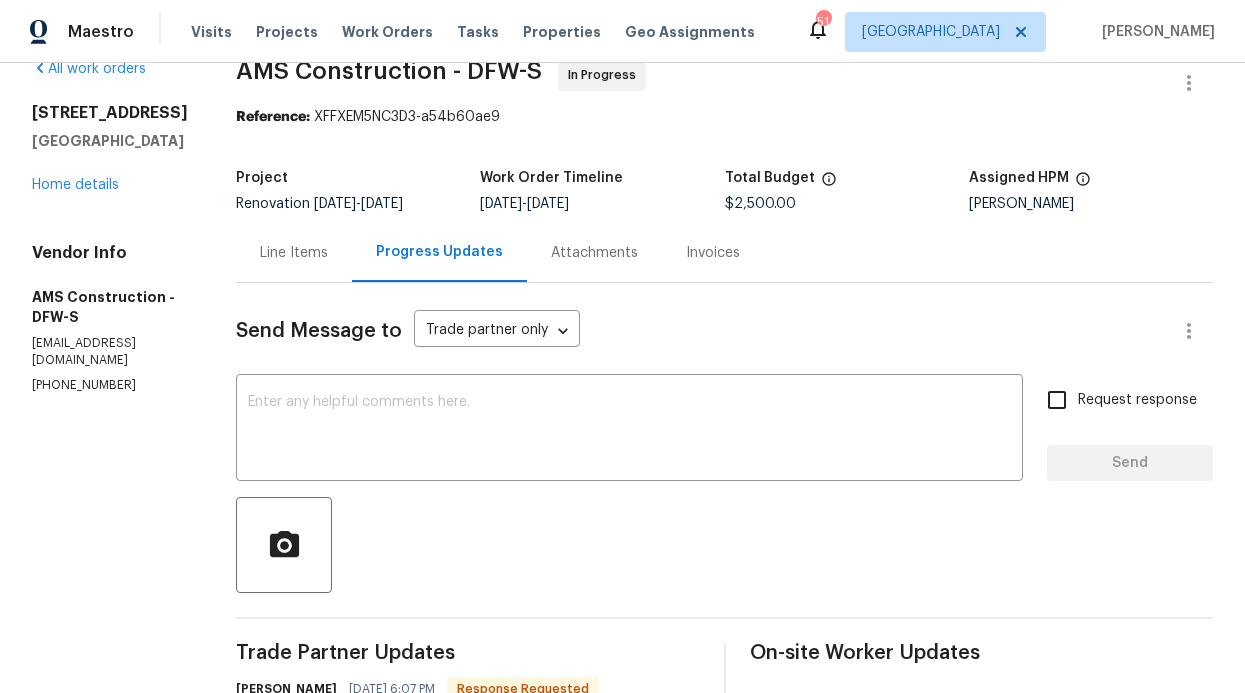click on "Request response" at bounding box center [1057, 400] 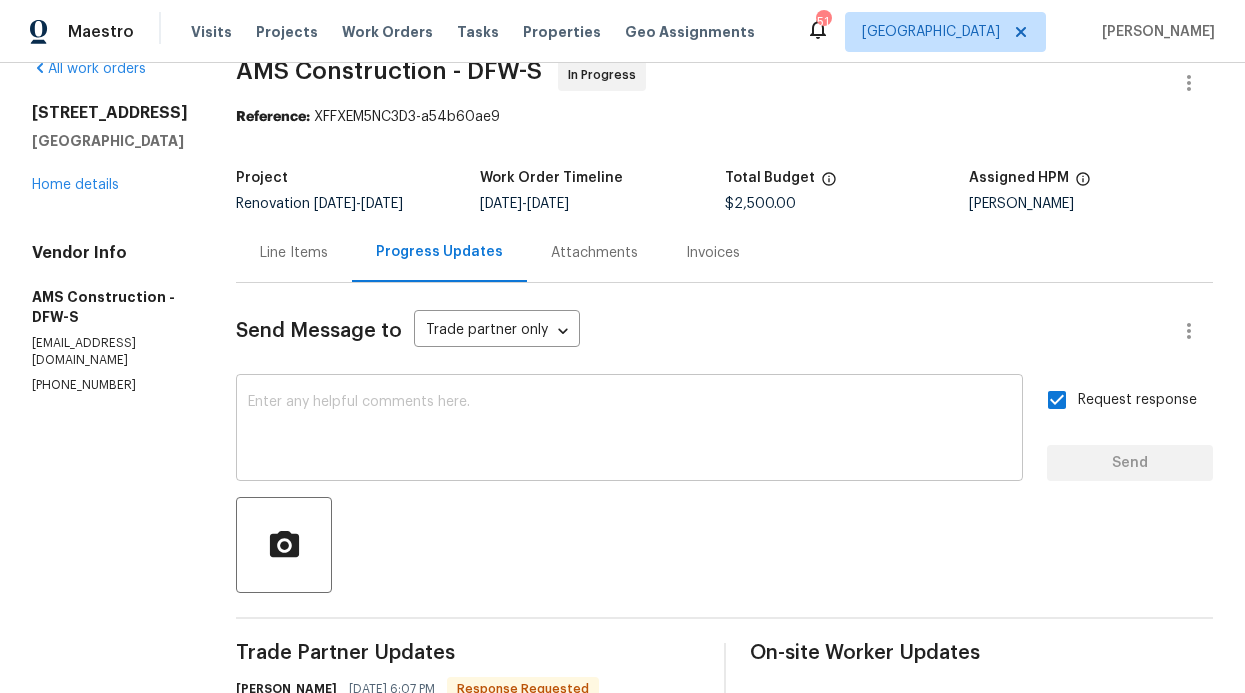 click at bounding box center [629, 430] 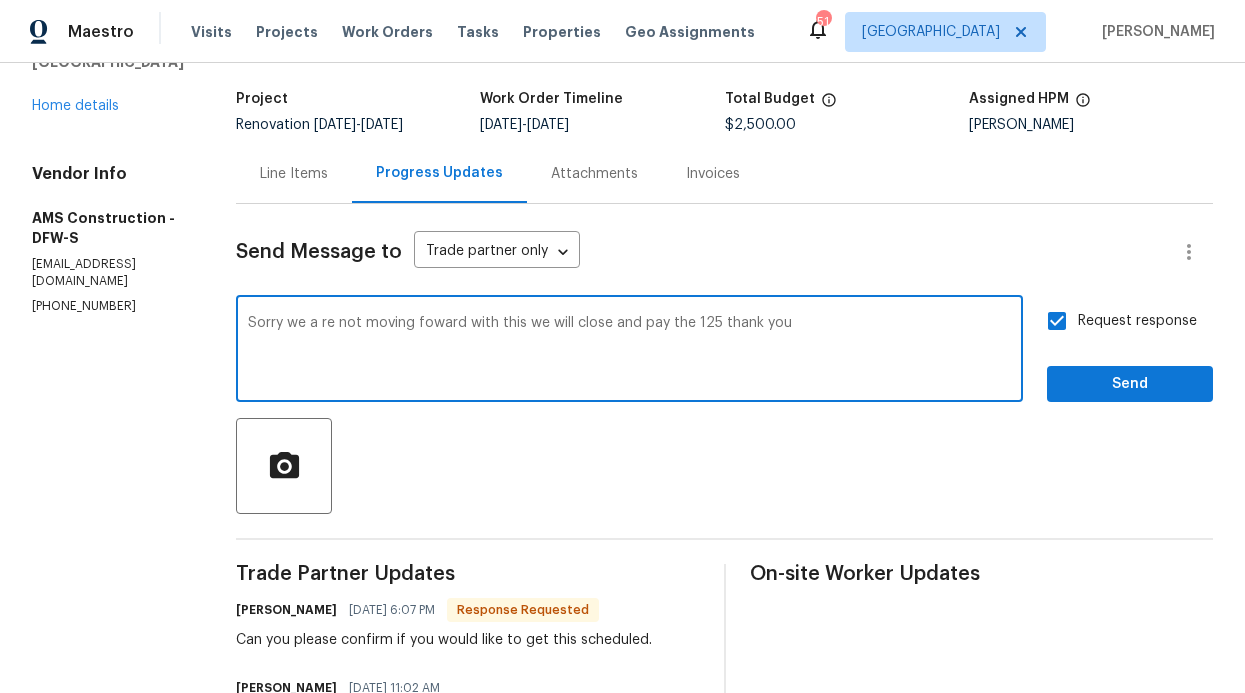 scroll, scrollTop: 134, scrollLeft: 0, axis: vertical 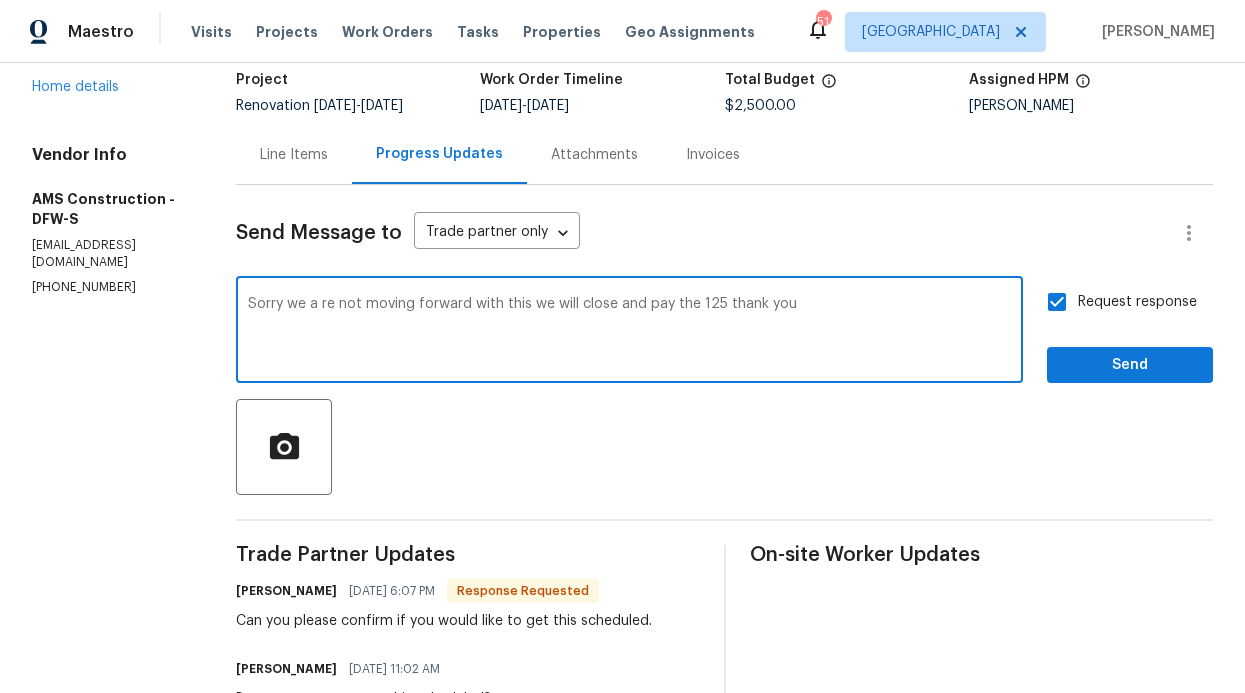 type on "Sorry we a re not moving forward with this we will close and pay the 125 thank you" 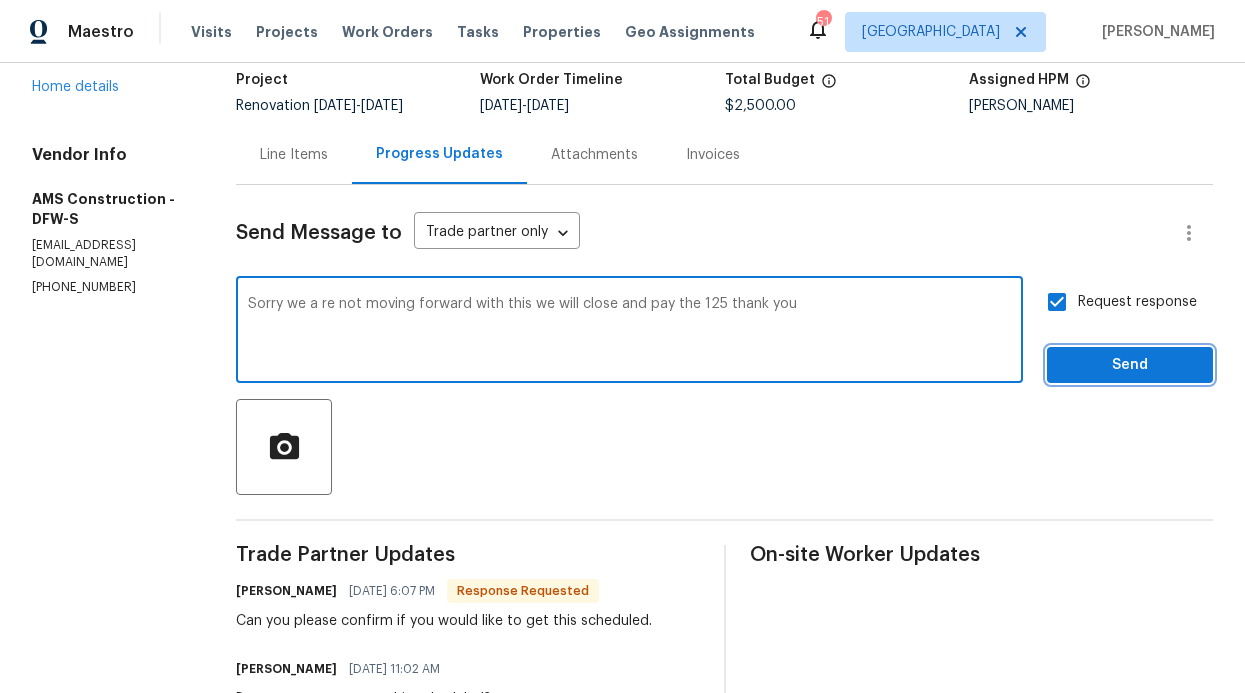 click on "Send" at bounding box center (1130, 365) 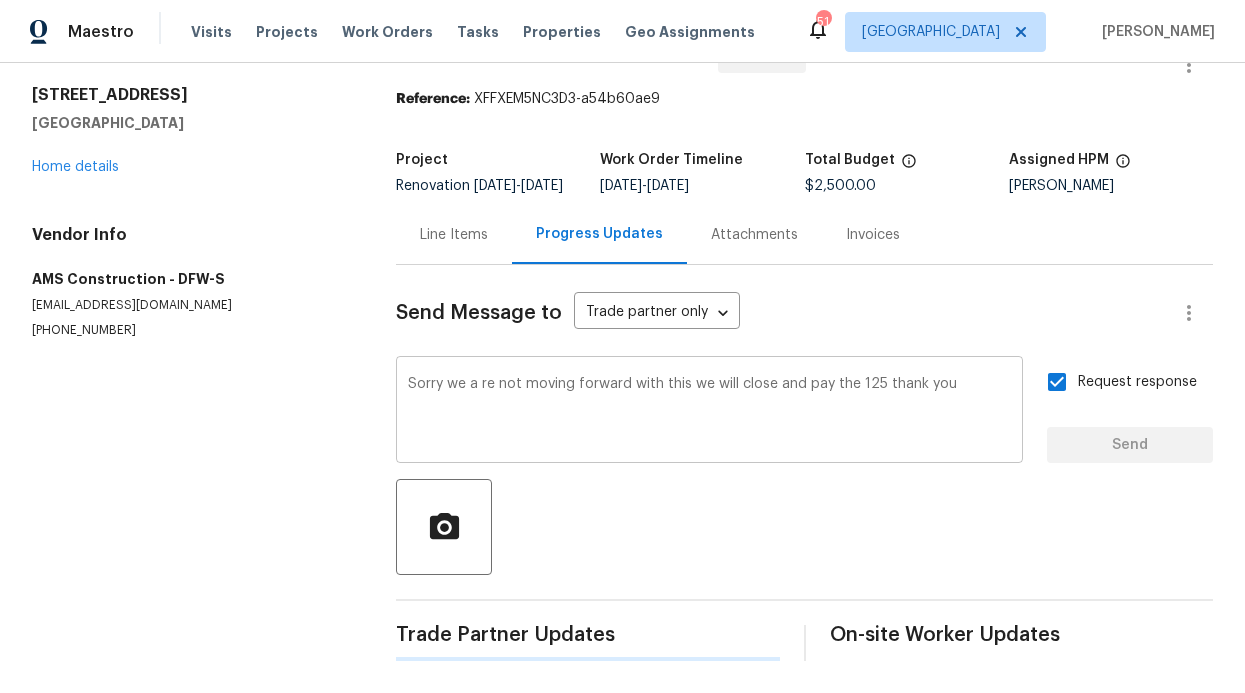 type 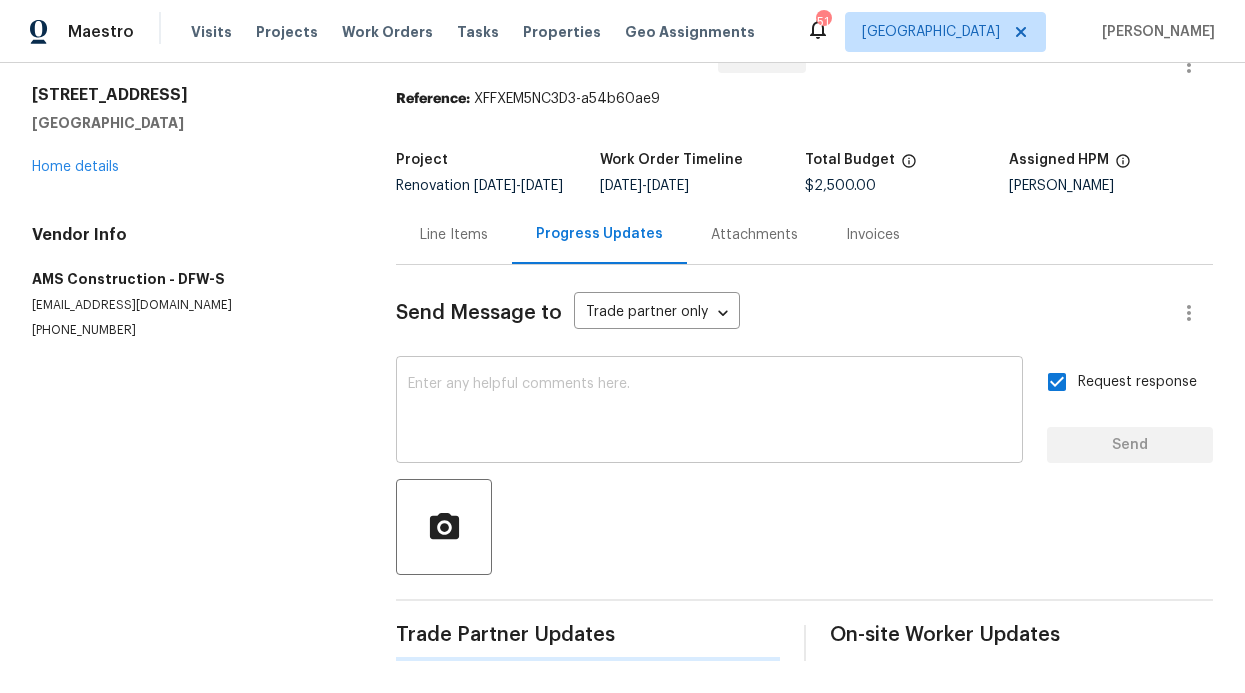 scroll, scrollTop: 134, scrollLeft: 0, axis: vertical 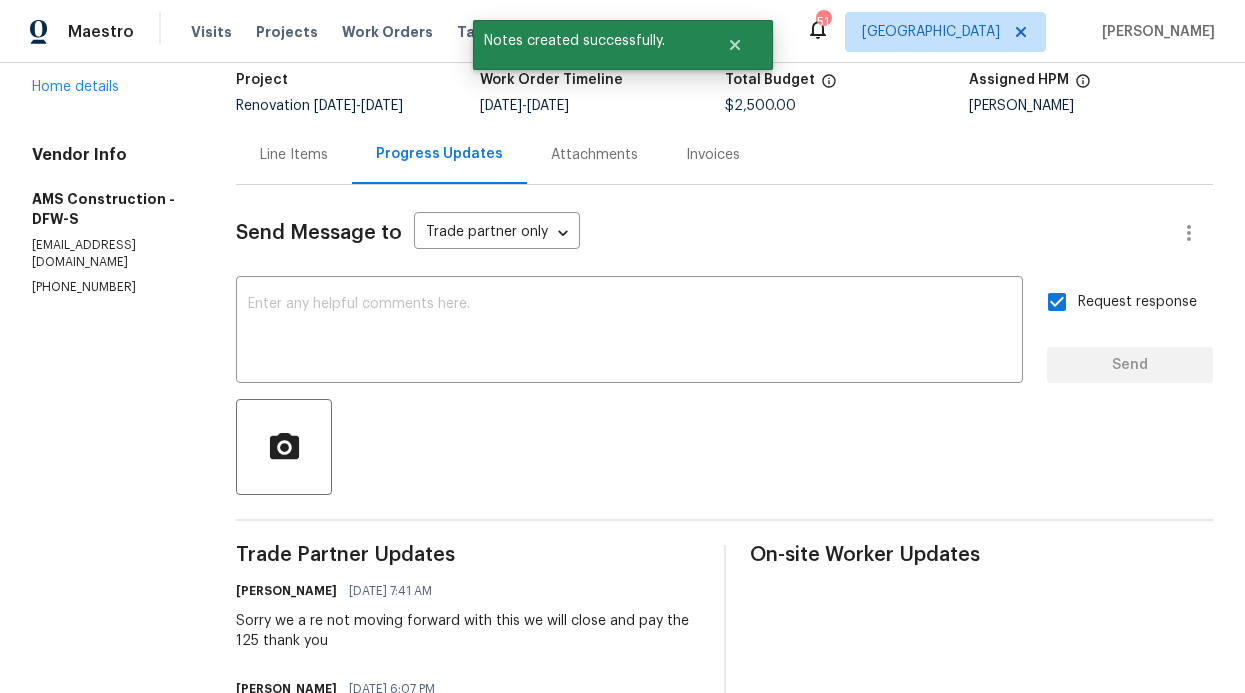 click on "Line Items" at bounding box center [294, 155] 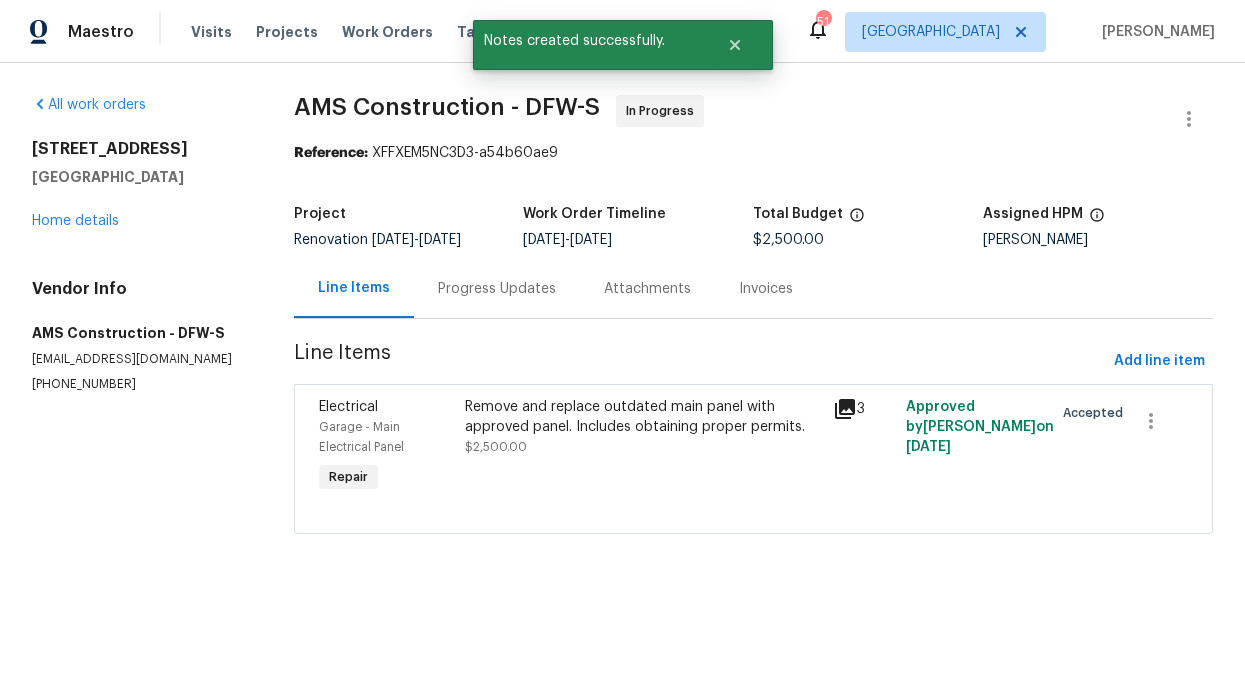 scroll, scrollTop: 0, scrollLeft: 0, axis: both 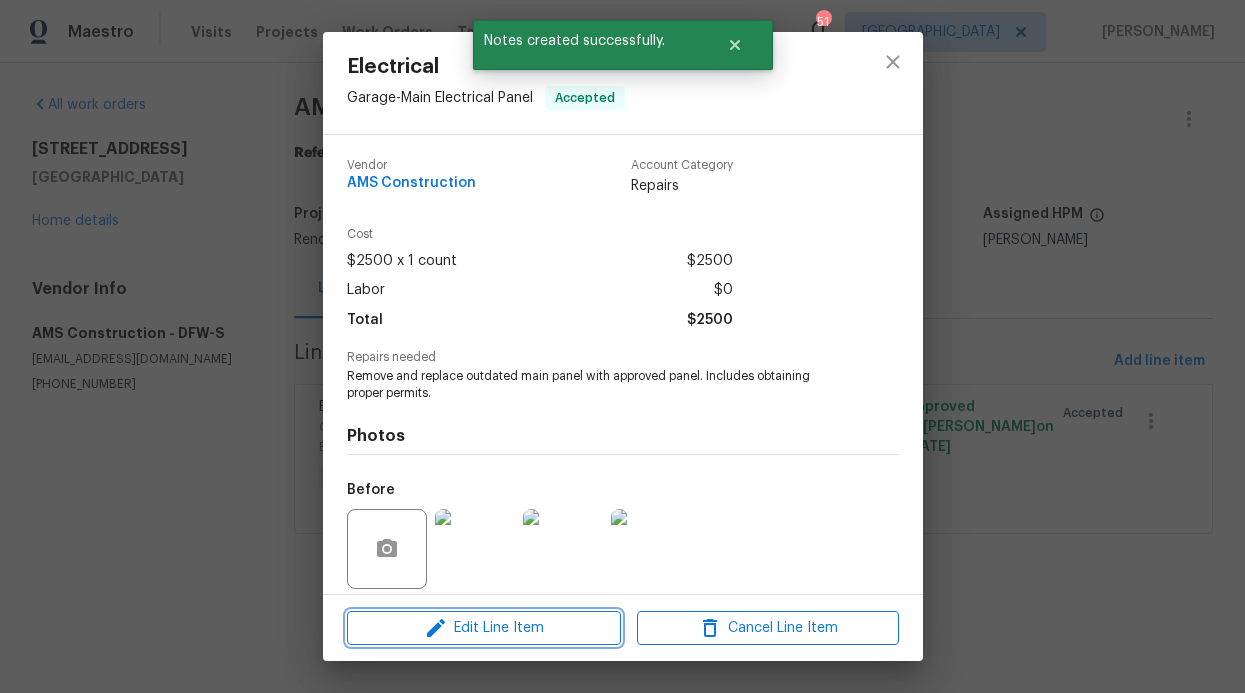 click on "Edit Line Item" at bounding box center (484, 628) 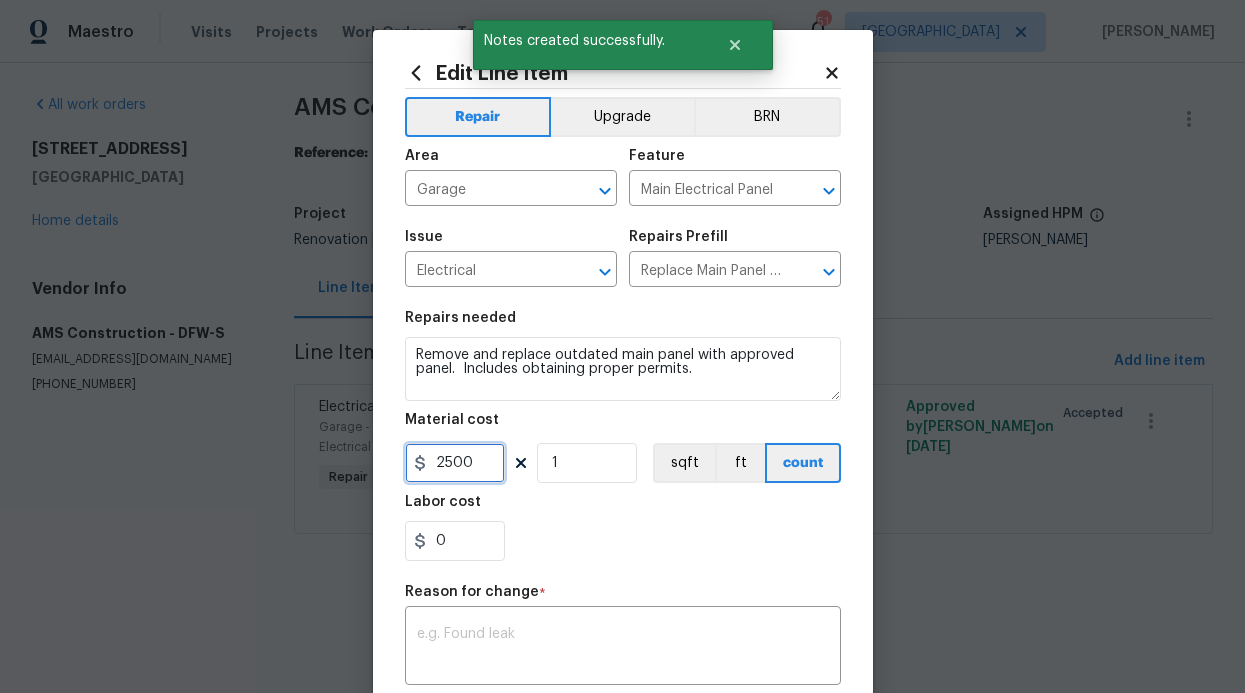 drag, startPoint x: 482, startPoint y: 467, endPoint x: 387, endPoint y: 456, distance: 95.63472 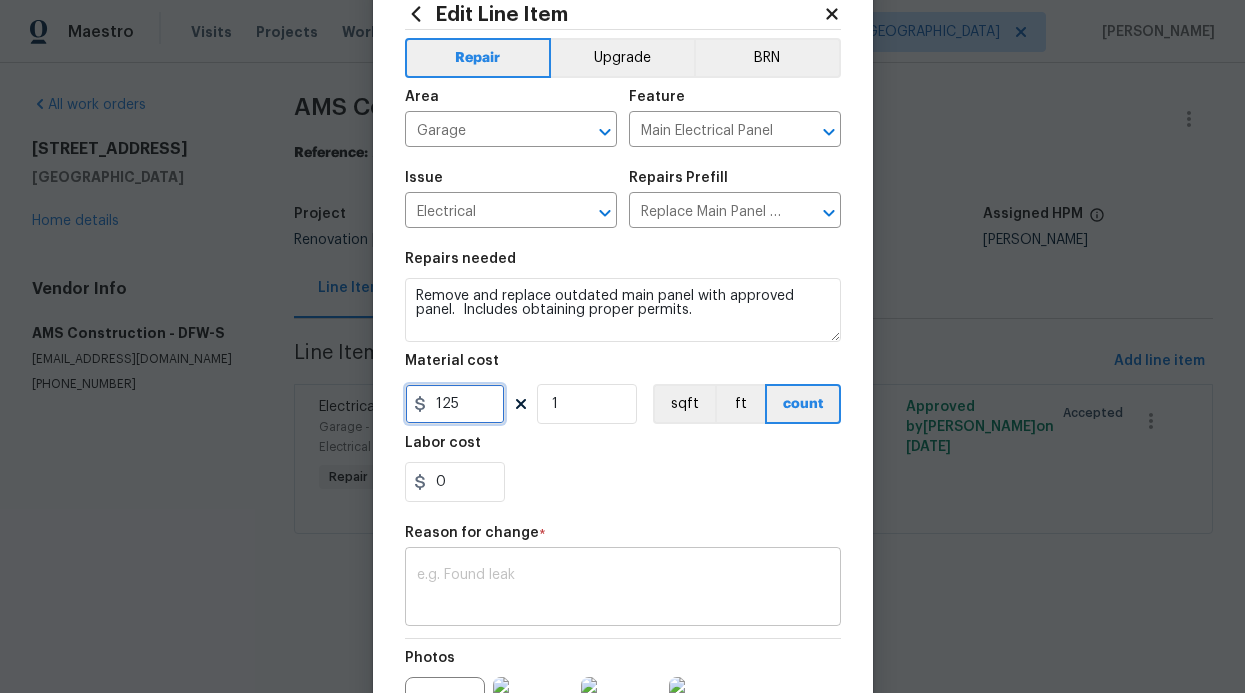 scroll, scrollTop: 76, scrollLeft: 0, axis: vertical 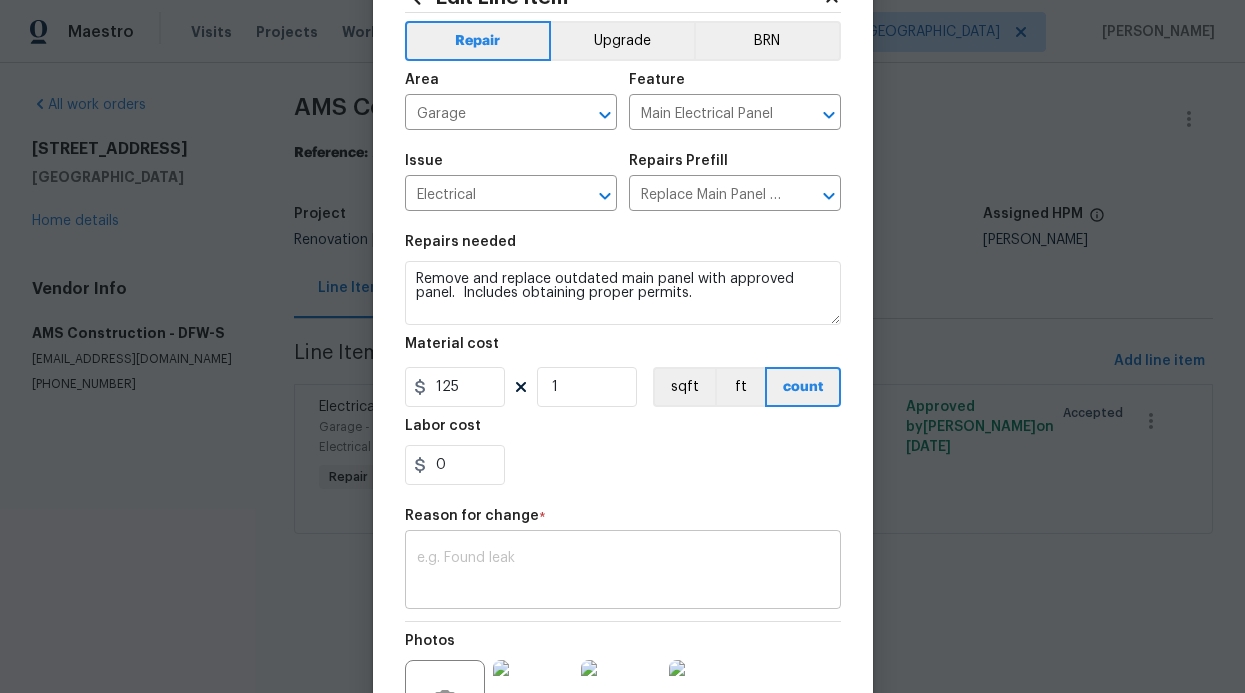 type on "125" 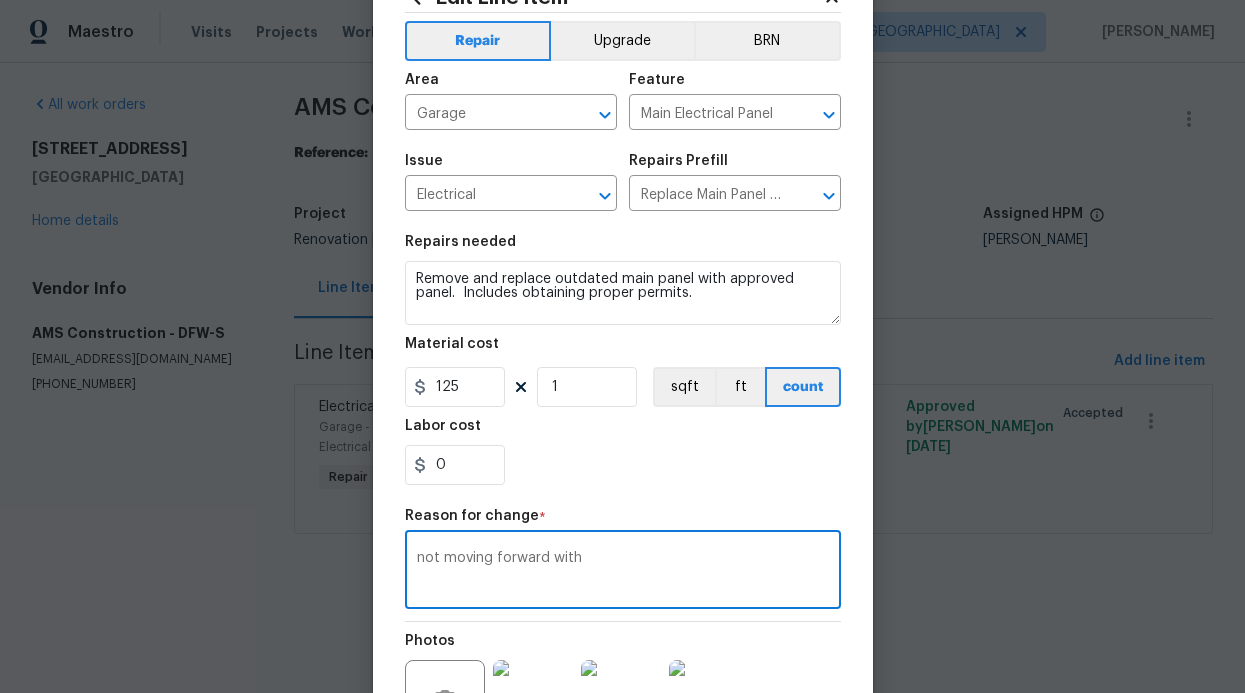 scroll, scrollTop: 293, scrollLeft: 0, axis: vertical 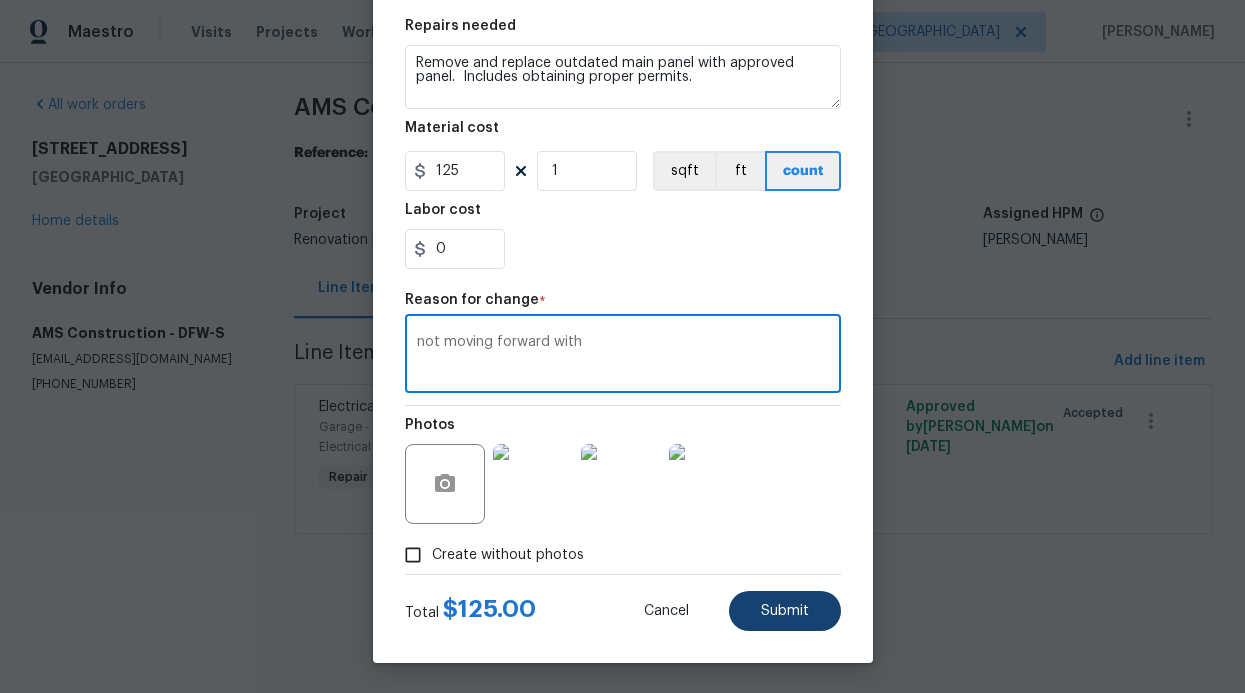type on "not moving forward with" 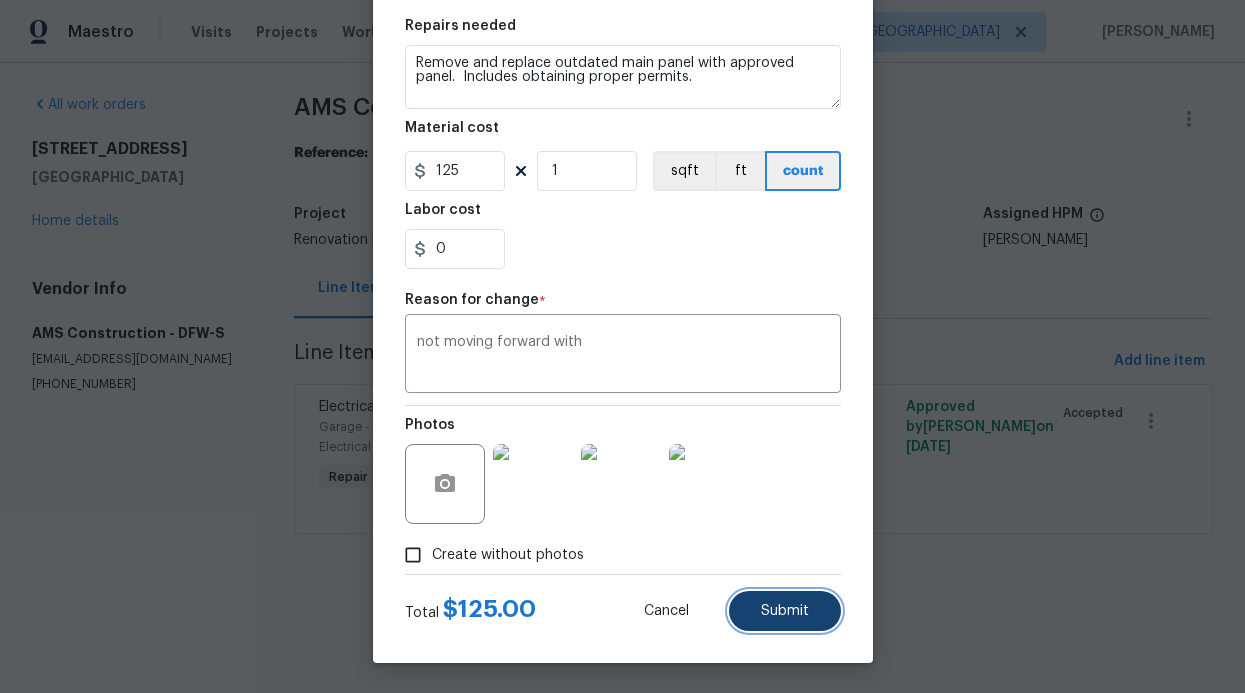 click on "Submit" at bounding box center [785, 611] 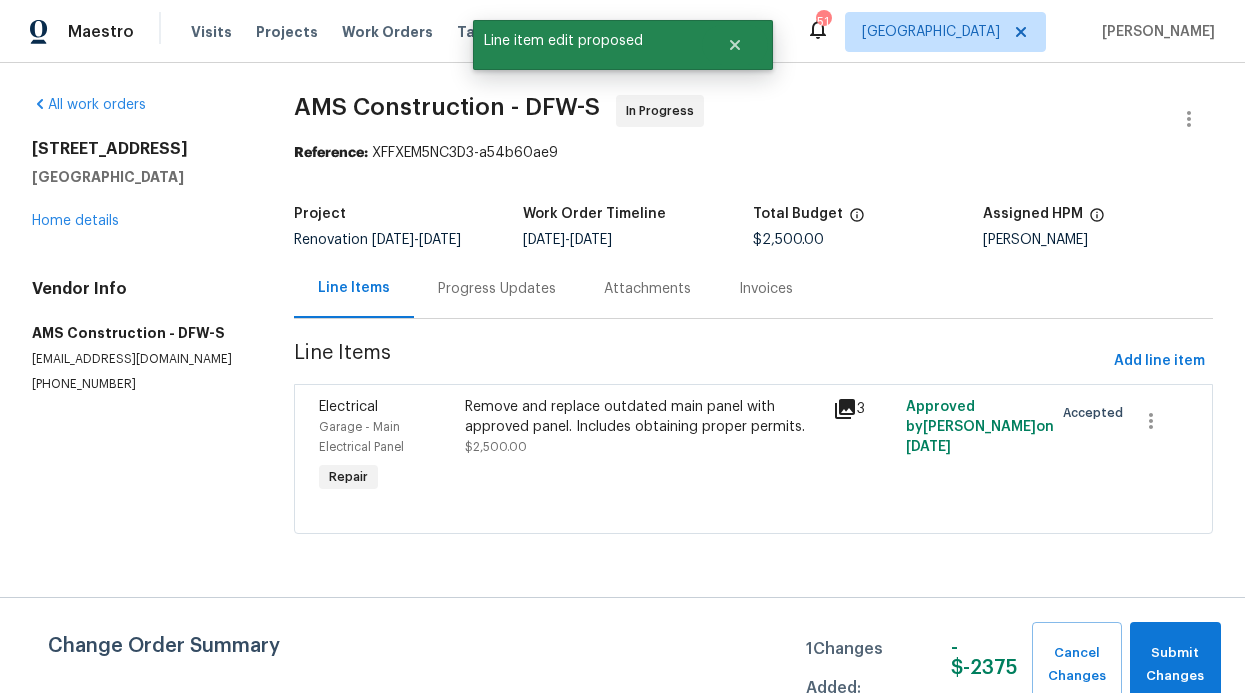scroll, scrollTop: 0, scrollLeft: 0, axis: both 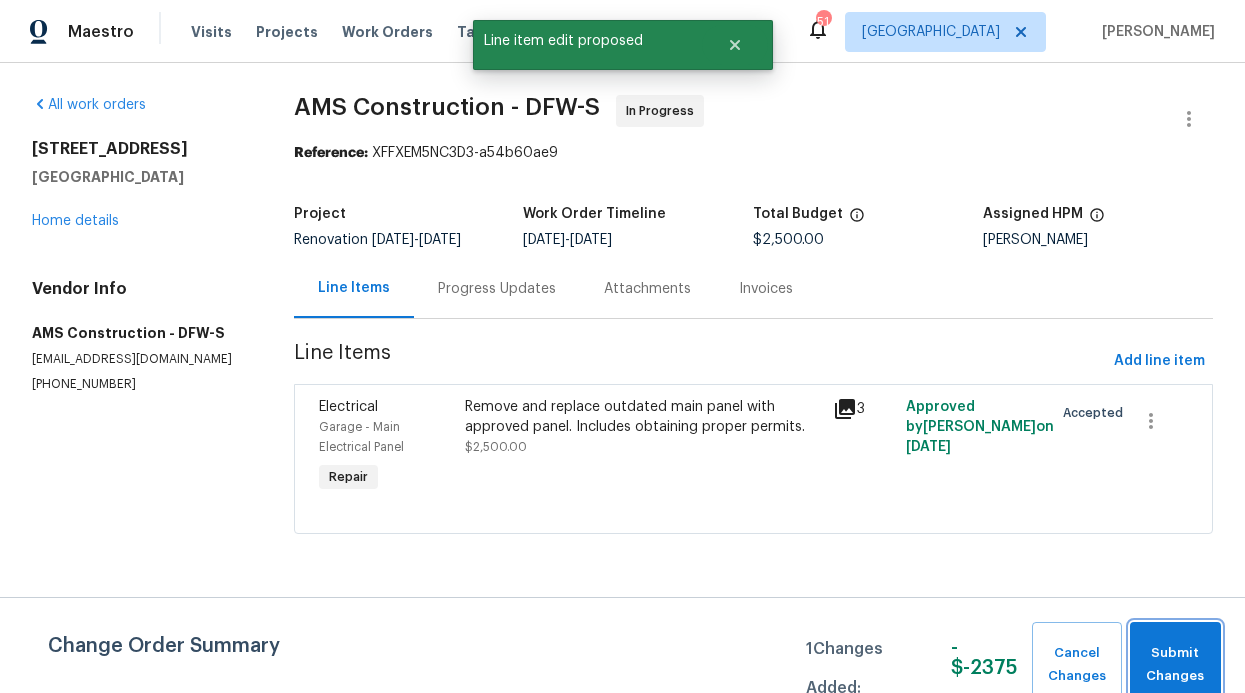 click on "Submit Changes" at bounding box center (1175, 665) 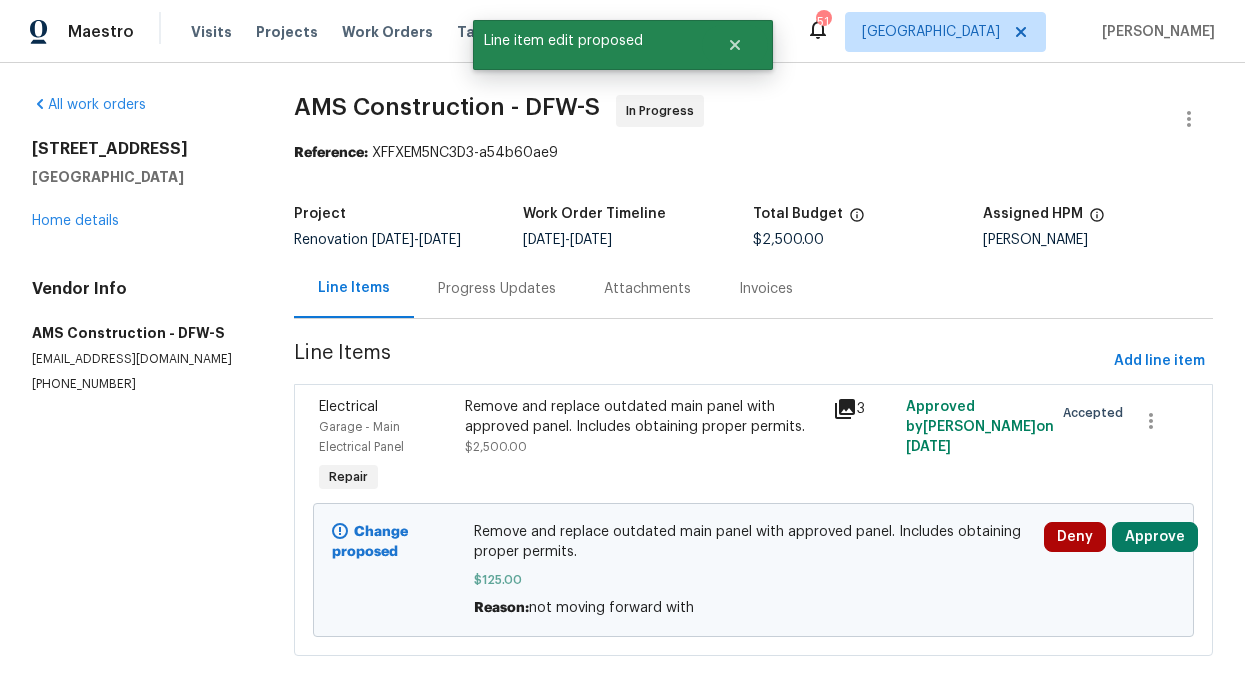 click on "Progress Updates" at bounding box center (497, 289) 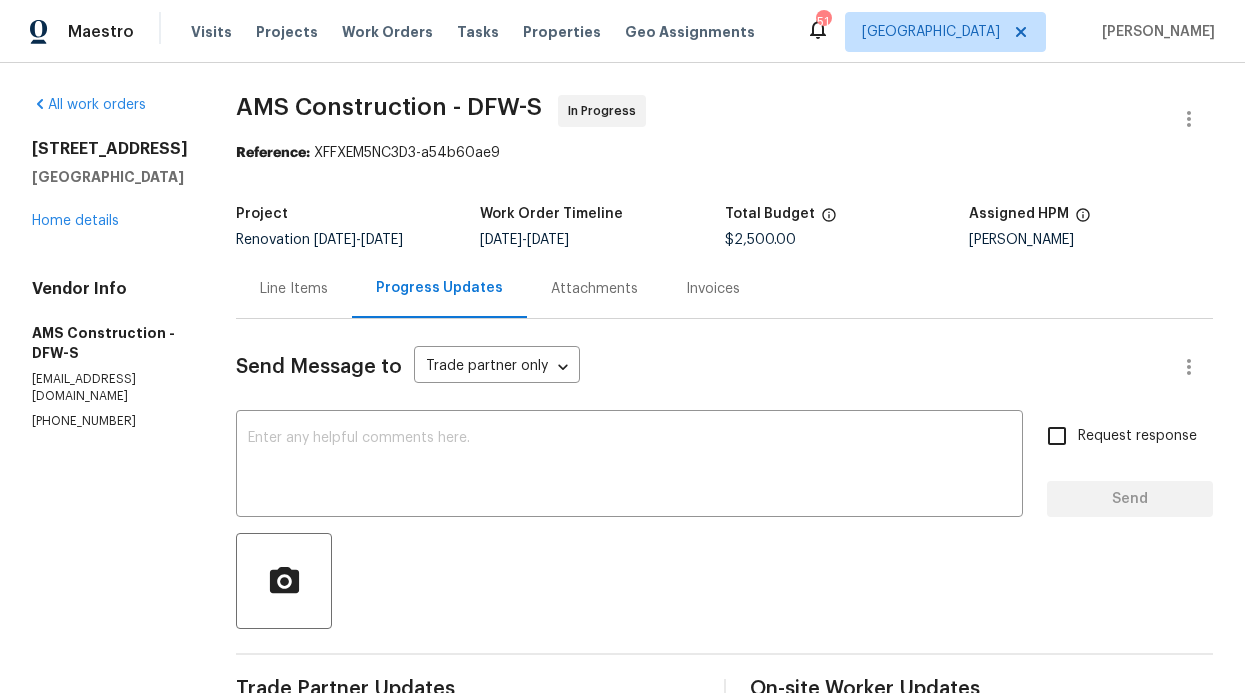 click on "Line Items" at bounding box center [294, 289] 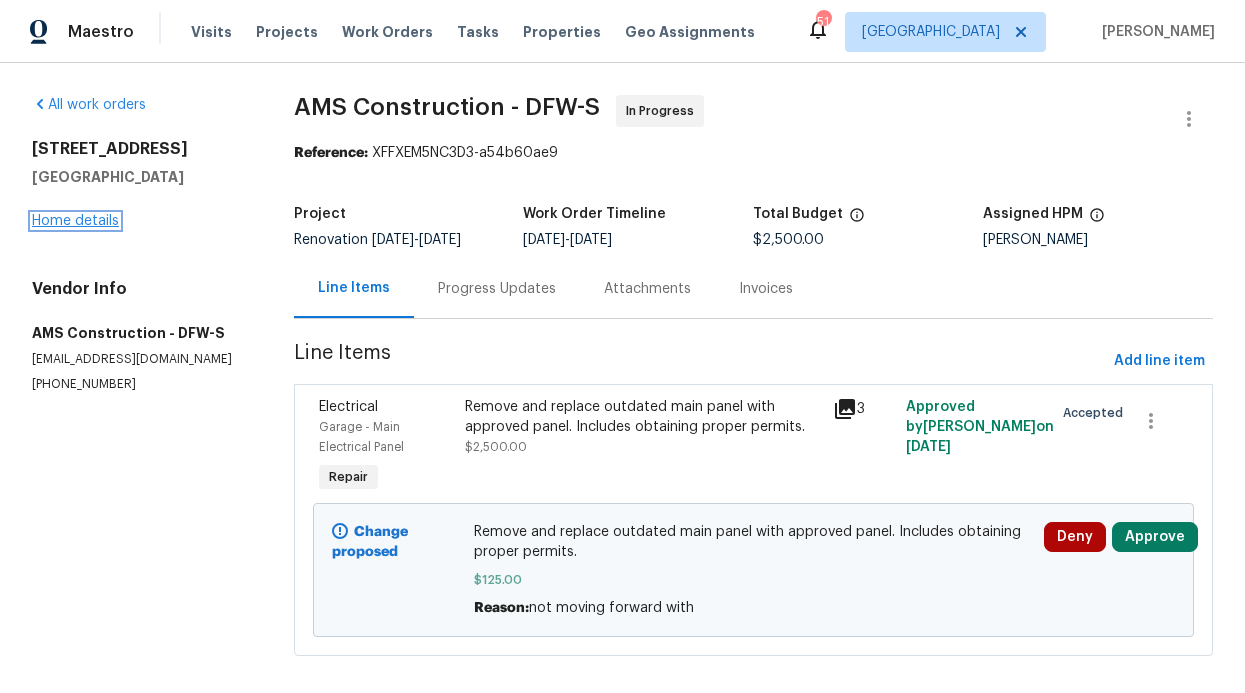 click on "Home details" at bounding box center (75, 221) 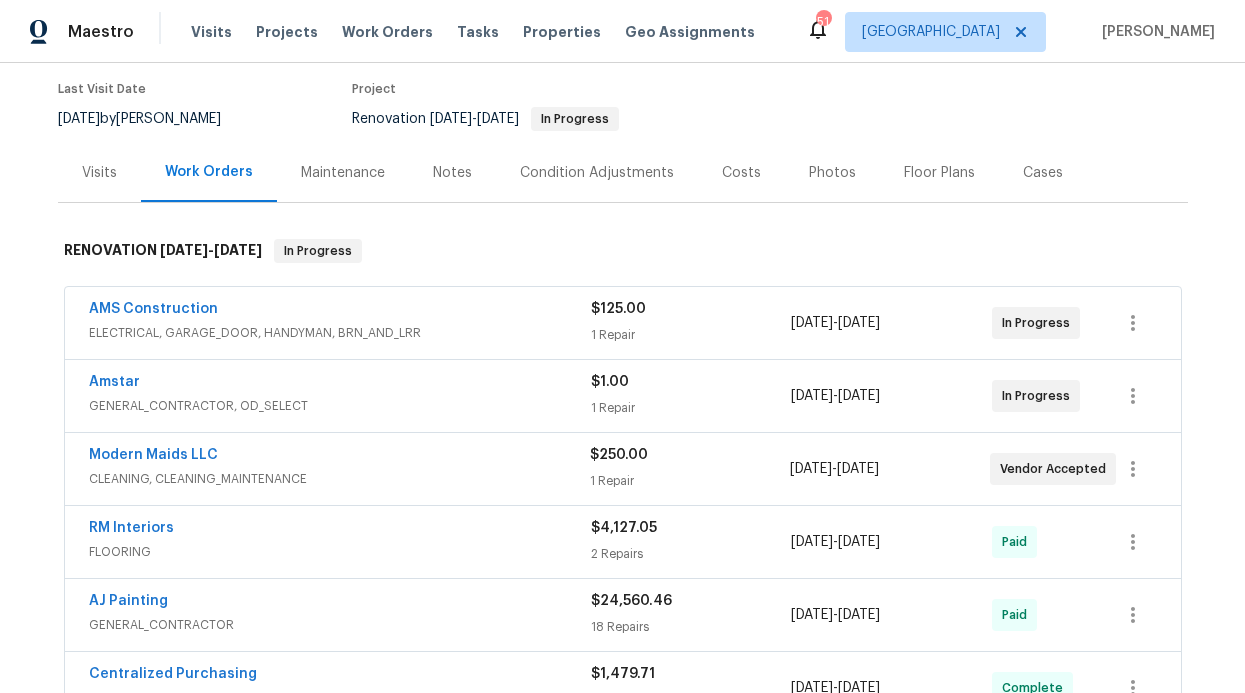 scroll, scrollTop: 162, scrollLeft: 0, axis: vertical 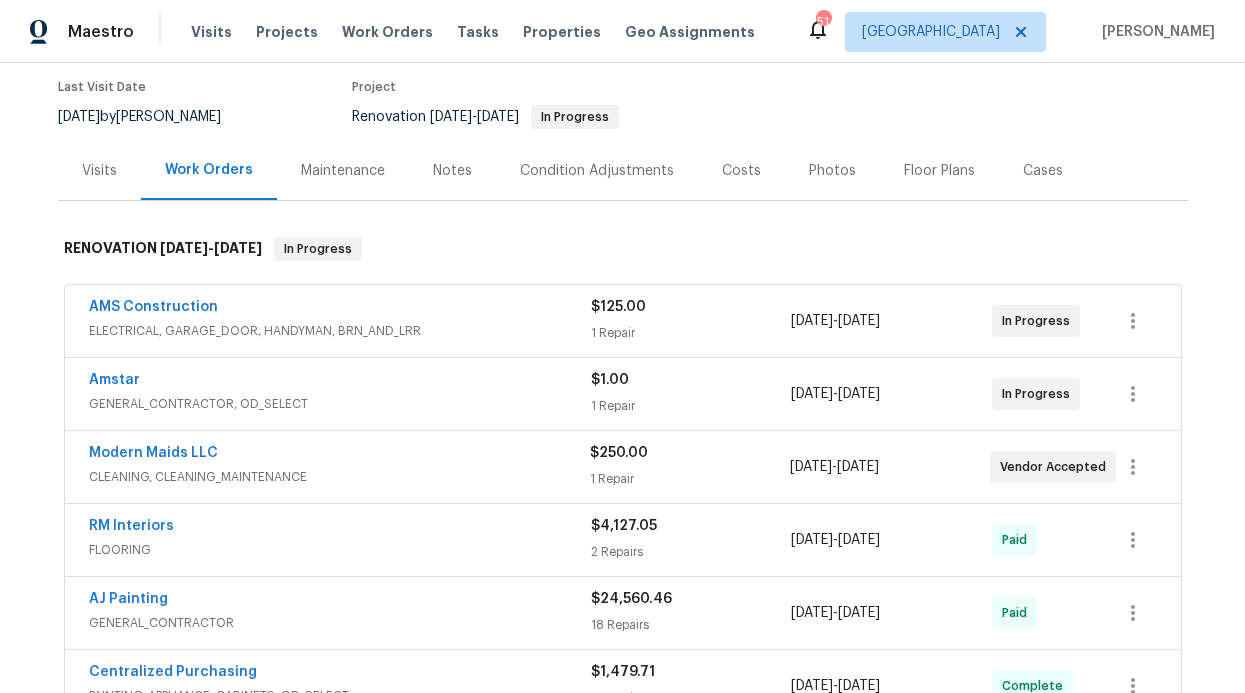 click on "Amstar" at bounding box center (340, 382) 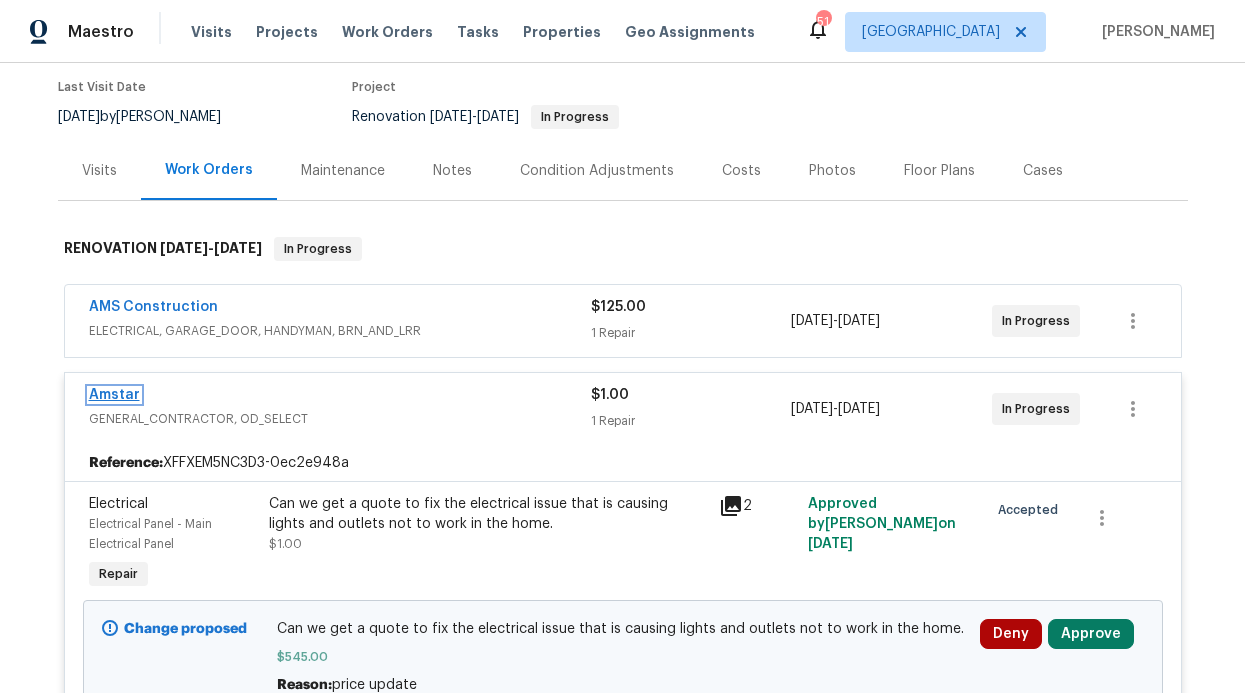 click on "Amstar" at bounding box center (114, 395) 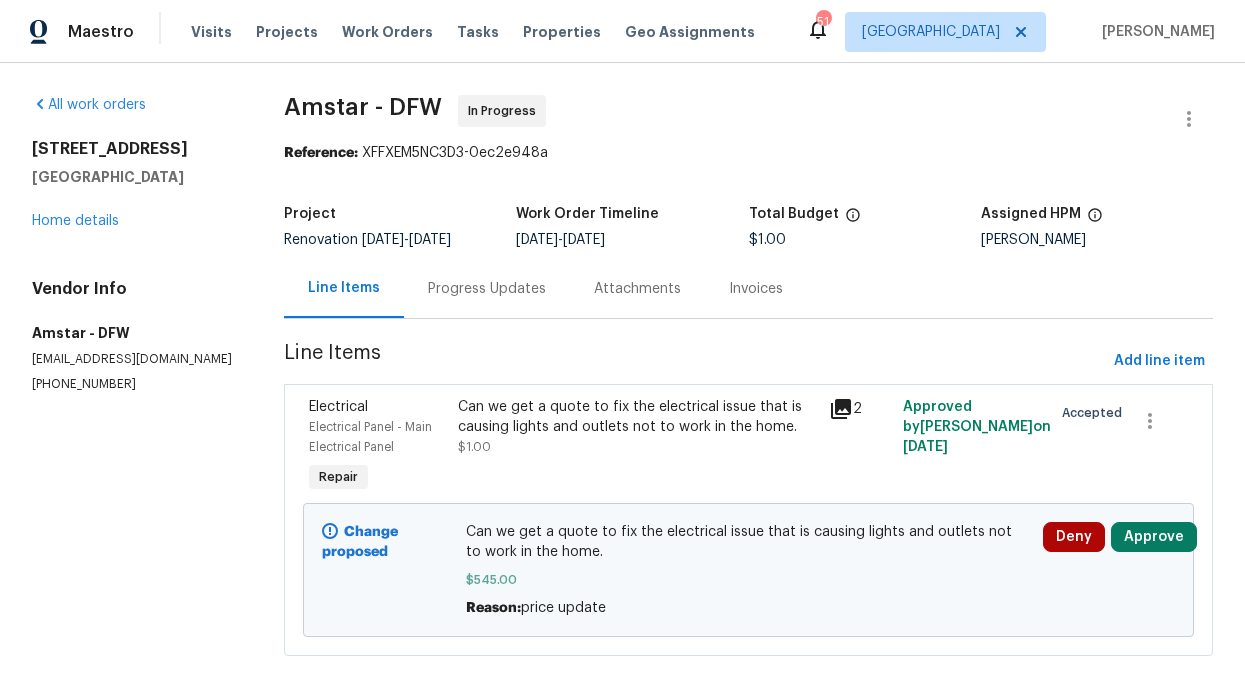 click on "Progress Updates" at bounding box center (487, 289) 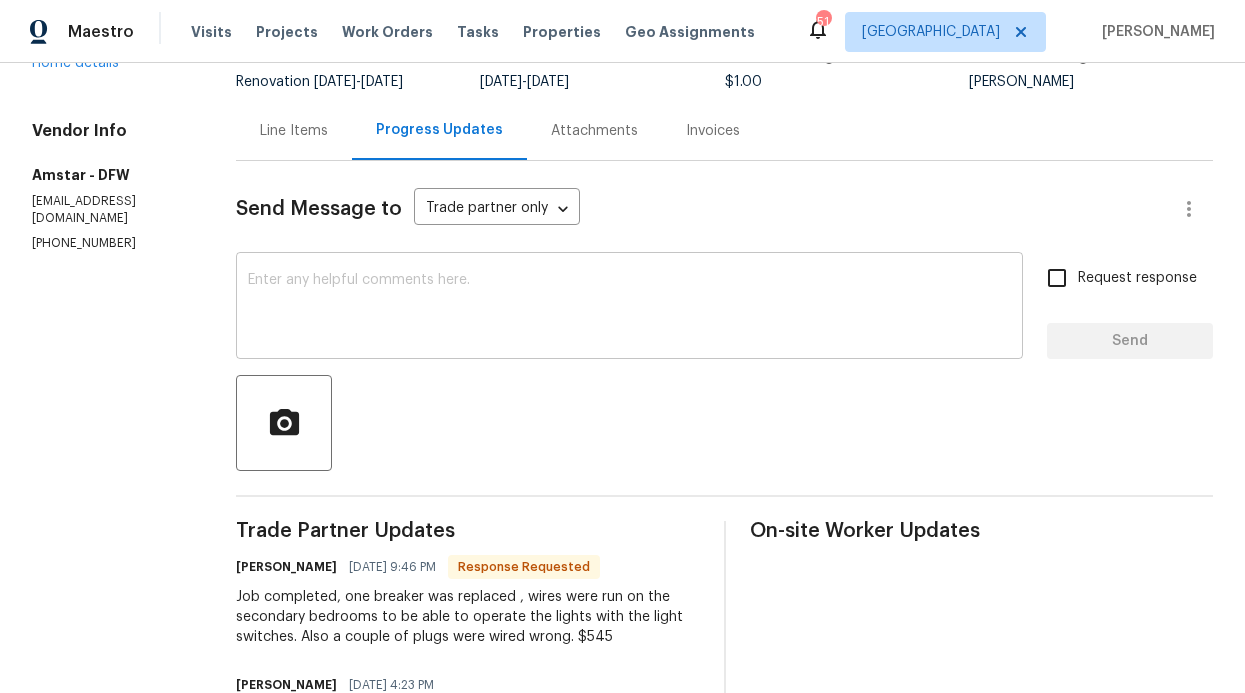 scroll, scrollTop: 158, scrollLeft: 0, axis: vertical 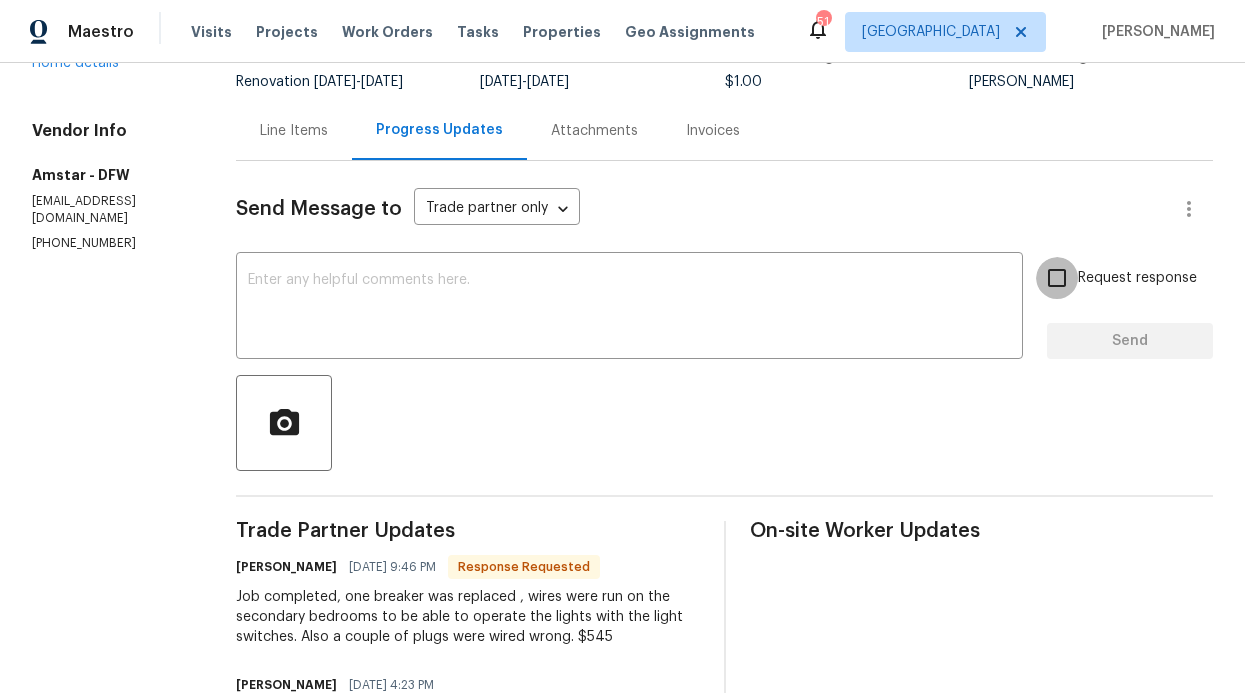 click on "Request response" at bounding box center (1057, 278) 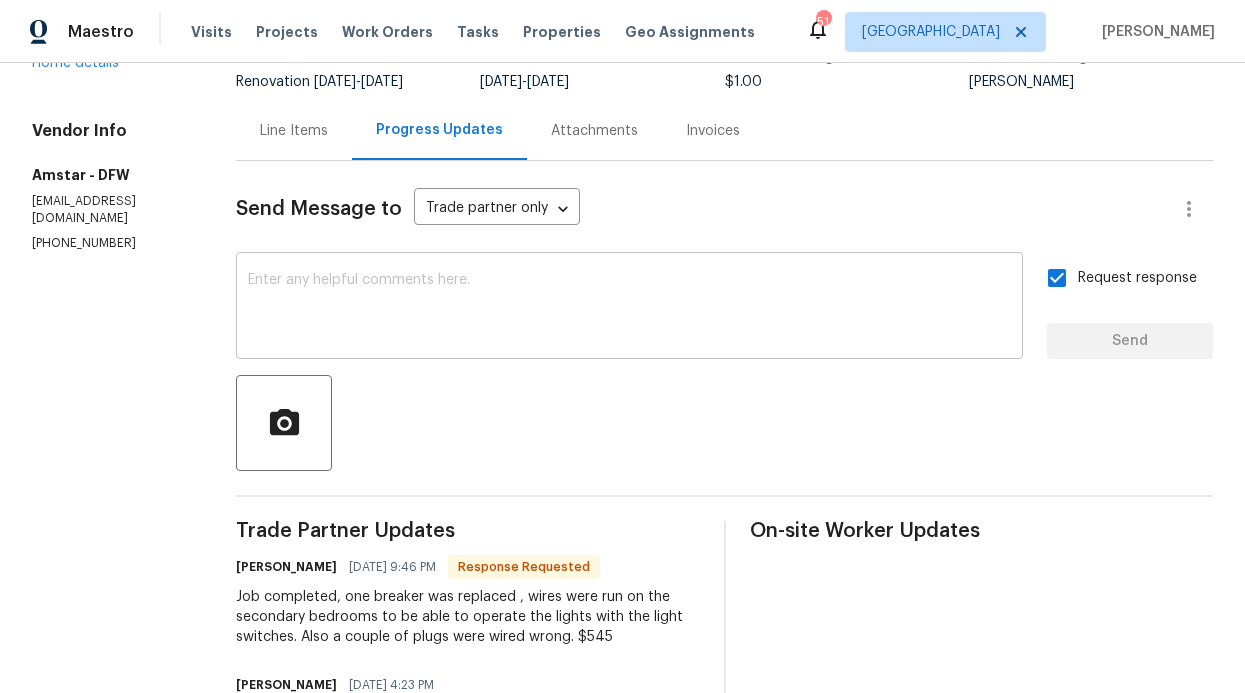 click at bounding box center (629, 308) 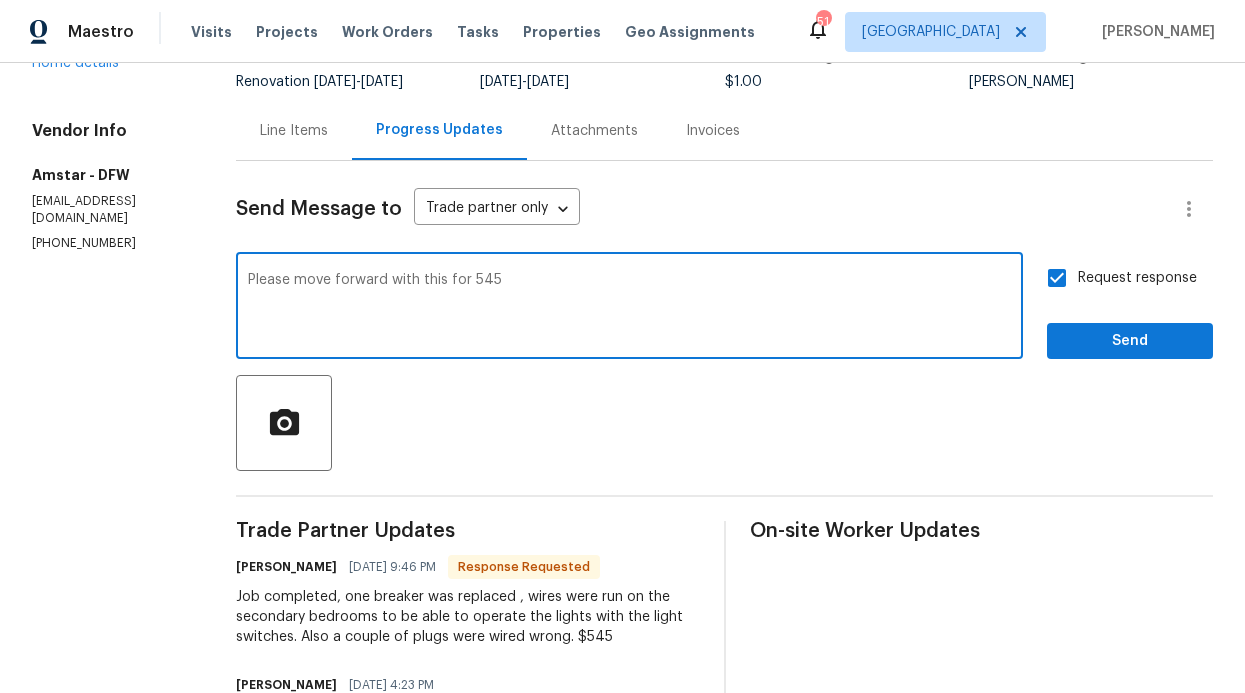type on "Please move forward with this for 545" 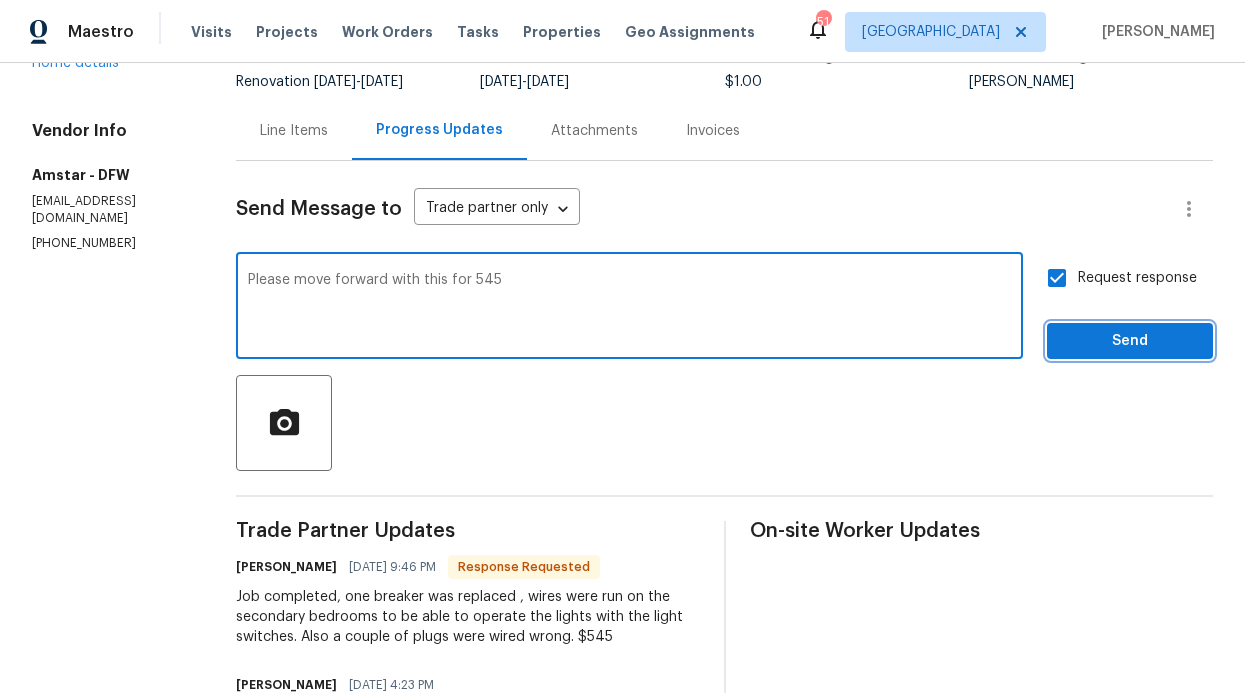 click on "Send" at bounding box center [1130, 341] 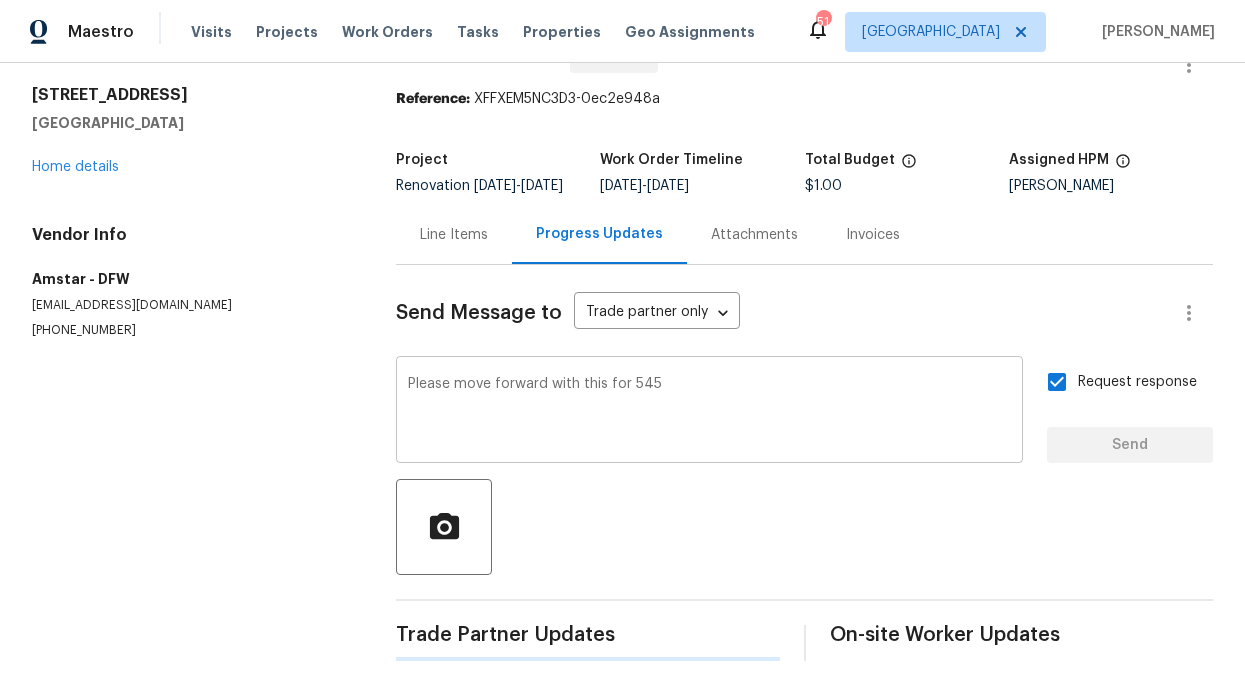 type 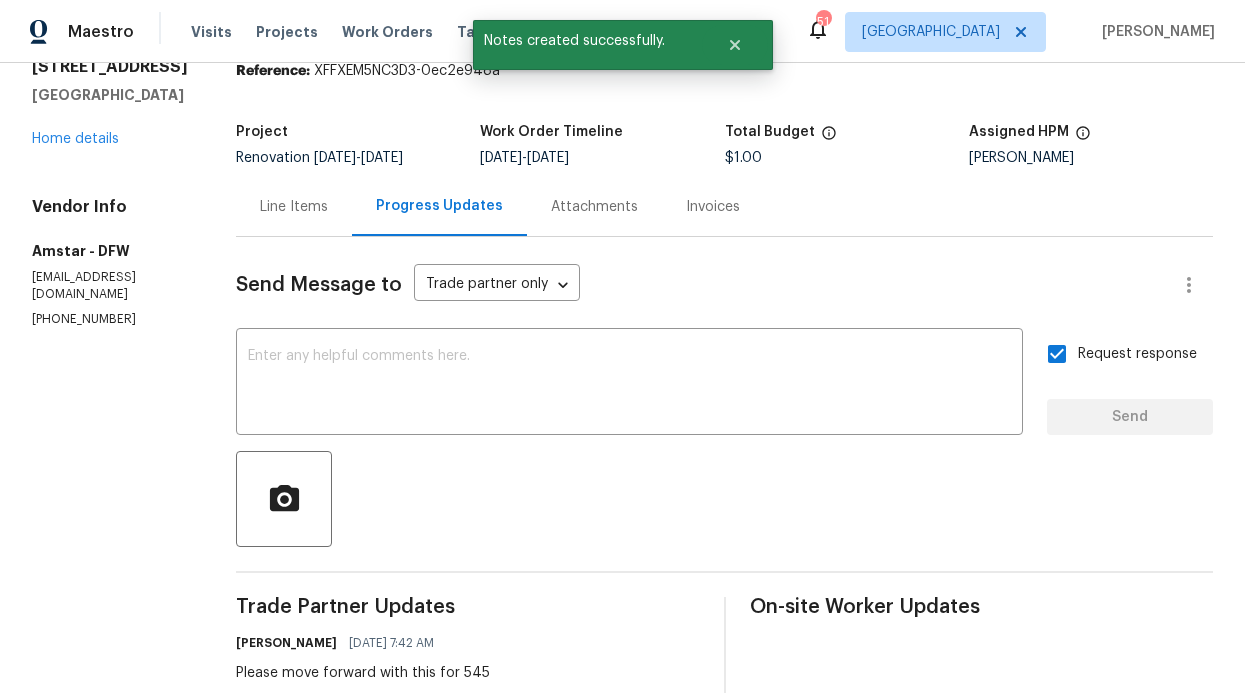 scroll, scrollTop: 0, scrollLeft: 0, axis: both 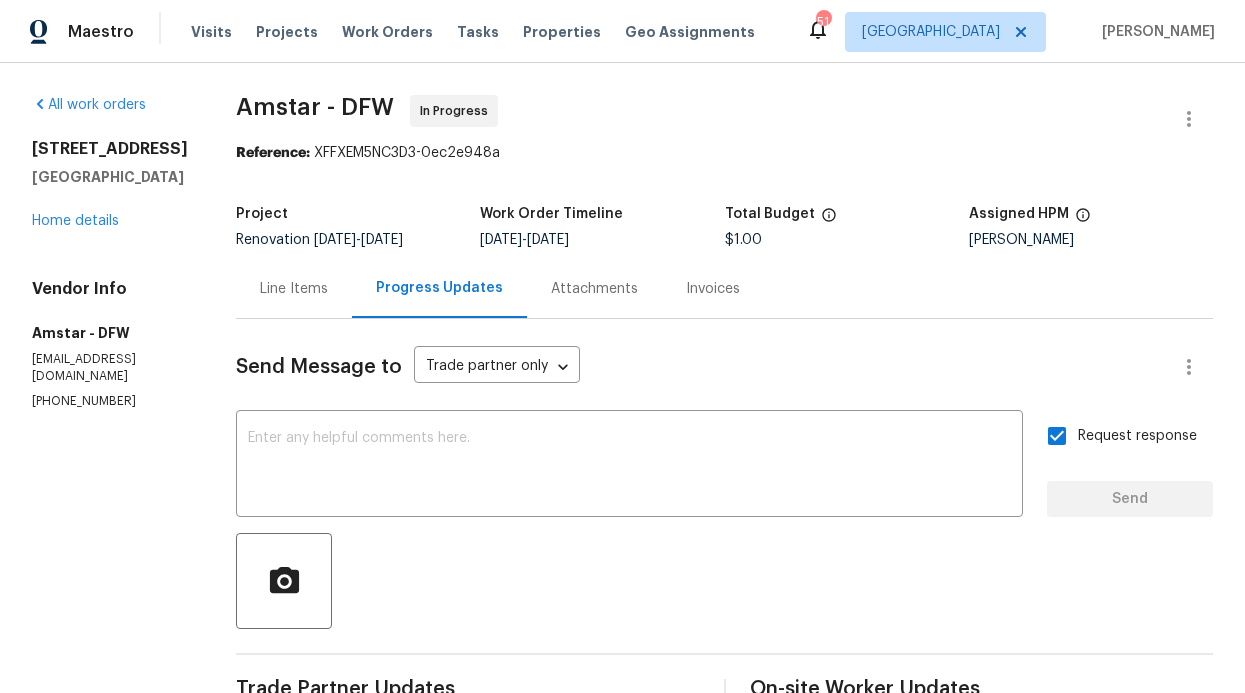 click on "Visits Projects Work Orders Tasks Properties Geo Assignments" at bounding box center (485, 32) 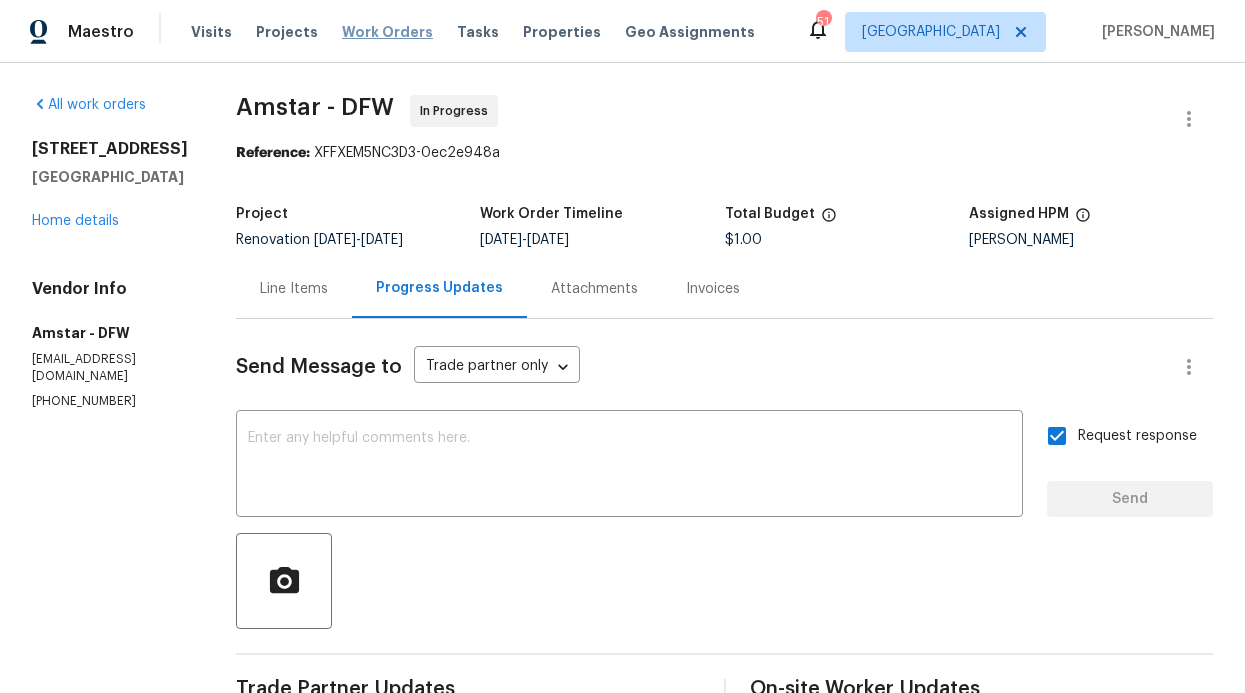 click on "Work Orders" at bounding box center [387, 32] 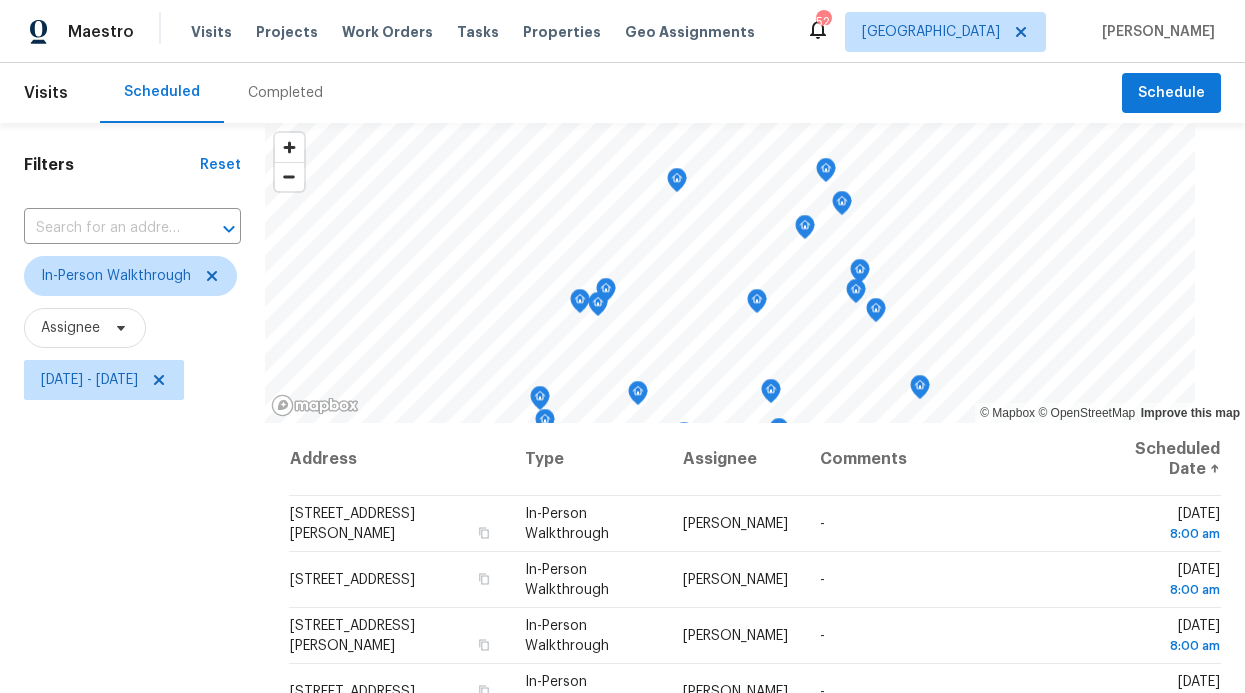 scroll, scrollTop: 0, scrollLeft: 0, axis: both 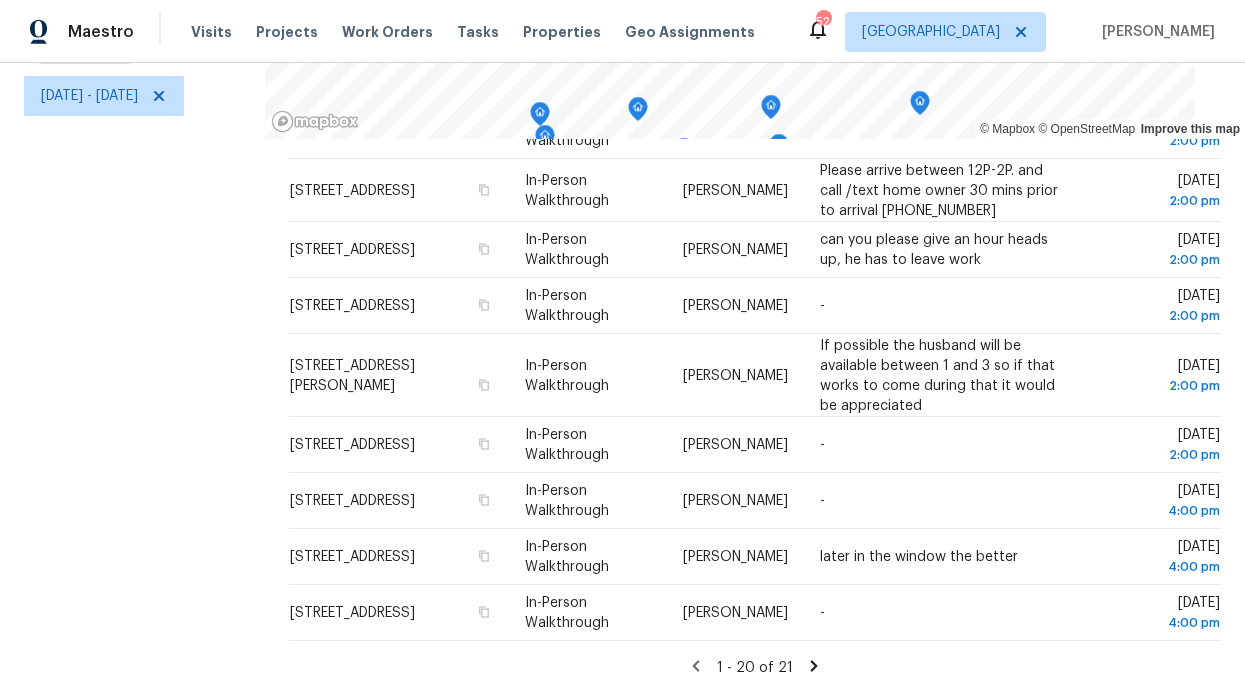 click 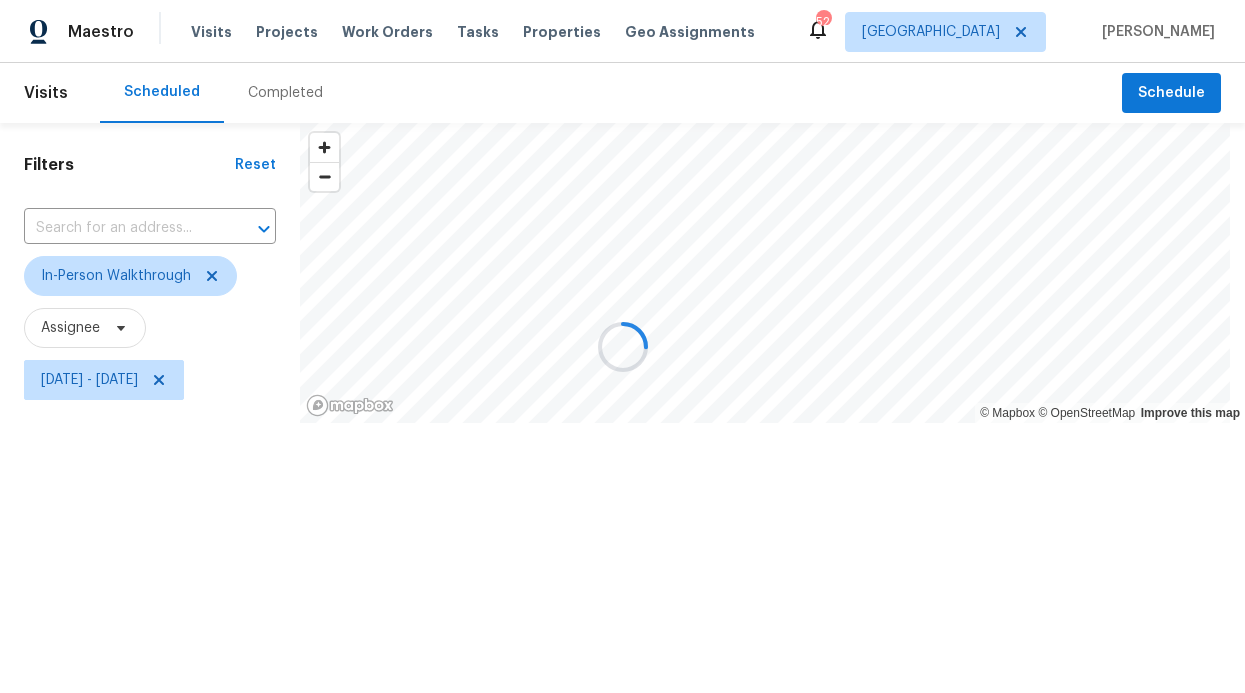 scroll, scrollTop: 0, scrollLeft: 0, axis: both 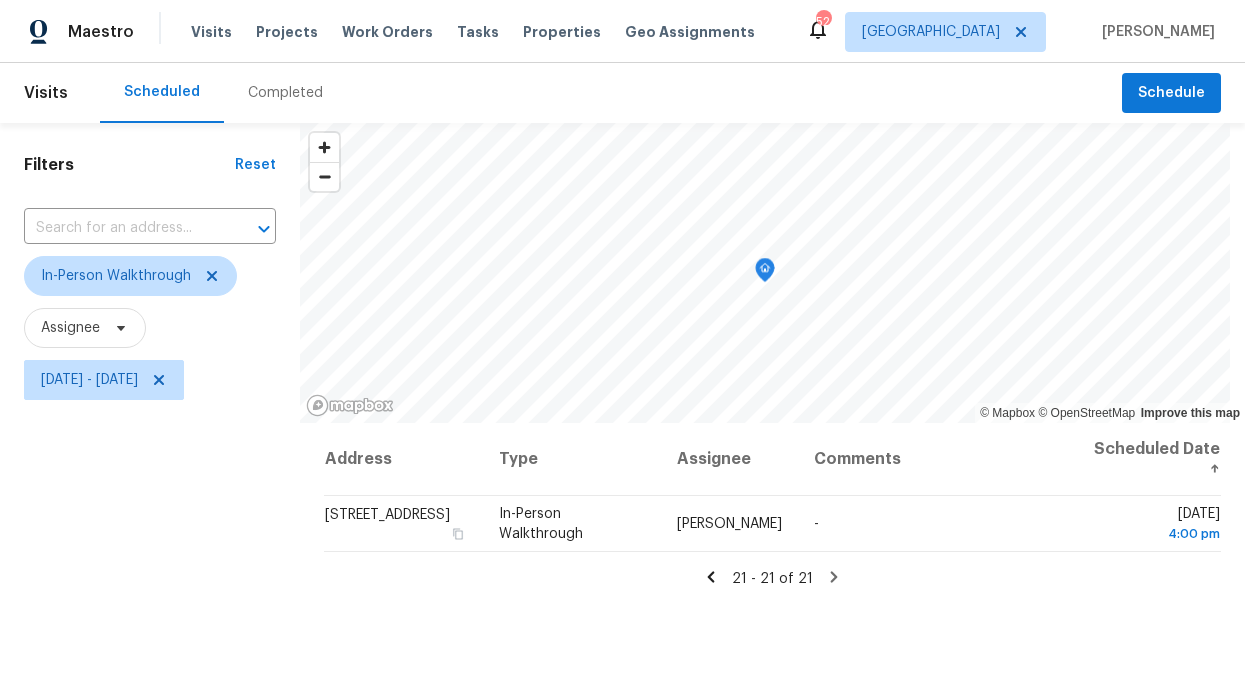 click on "Address Type Assignee Comments Scheduled Date ↑ 7801 Tudanca Trl, Fort Worth, TX 76131 In-Person Walkthrough Spencer Kleintop - Fri, Jul 18 4:00 pm 21 - 21 of 21" at bounding box center [772, 506] 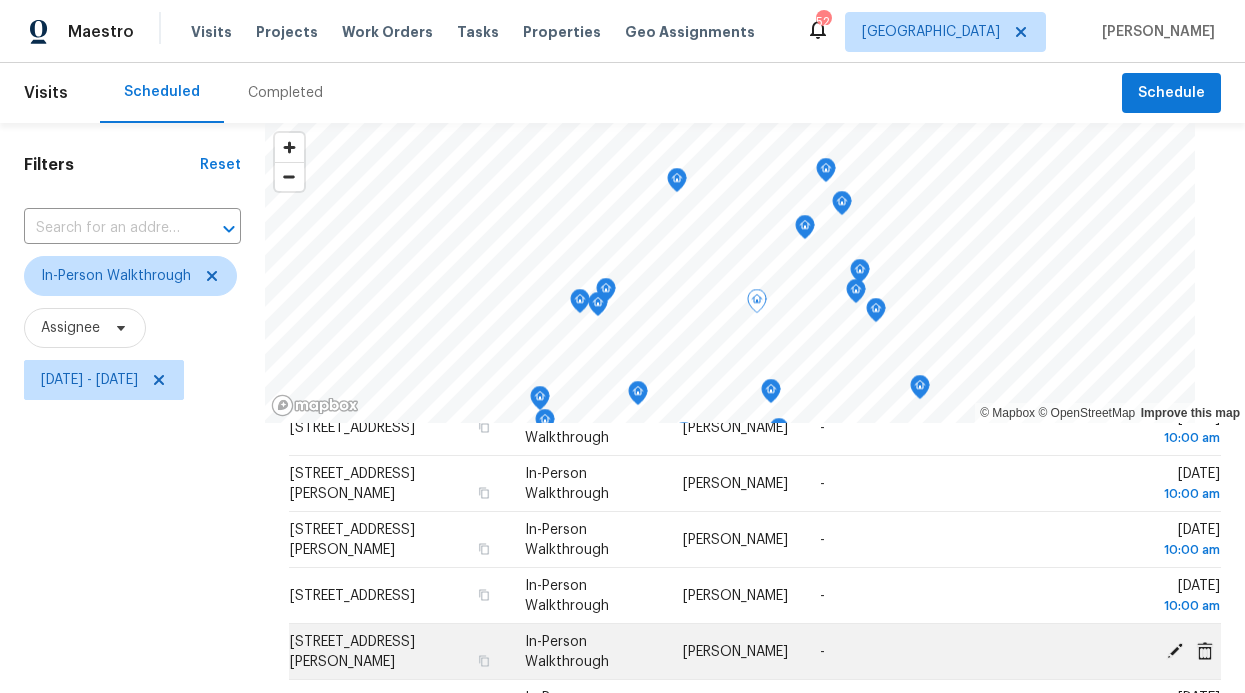 scroll, scrollTop: 421, scrollLeft: 0, axis: vertical 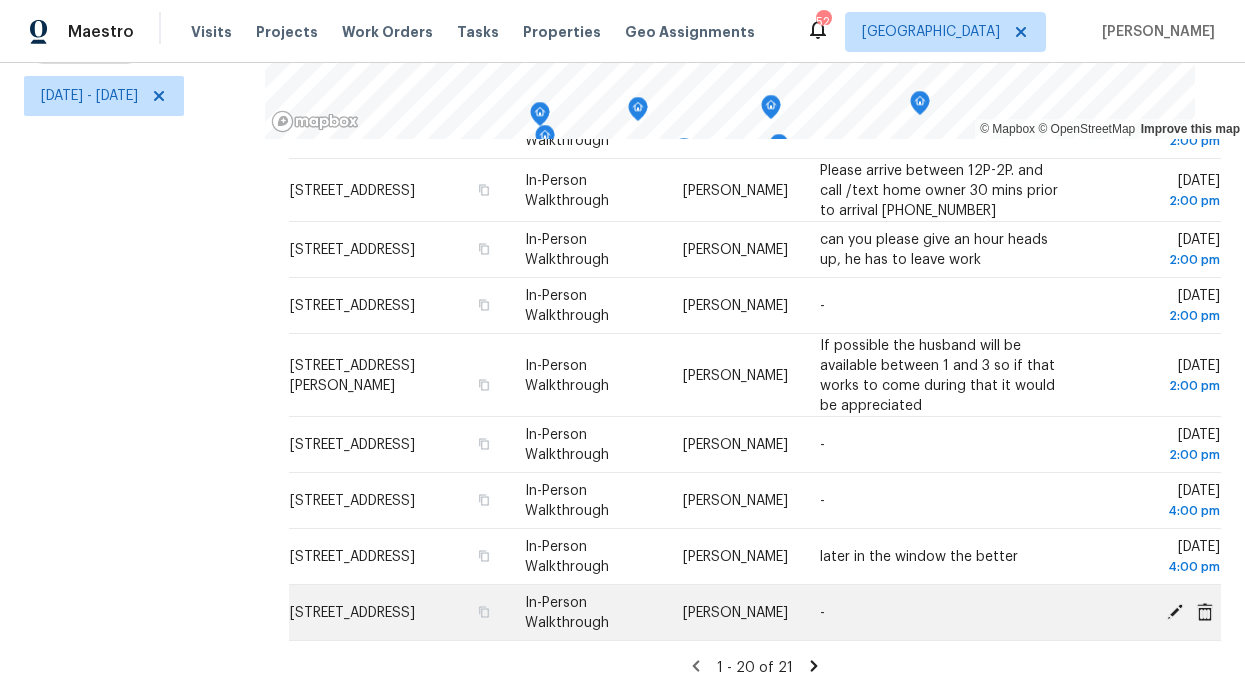 click 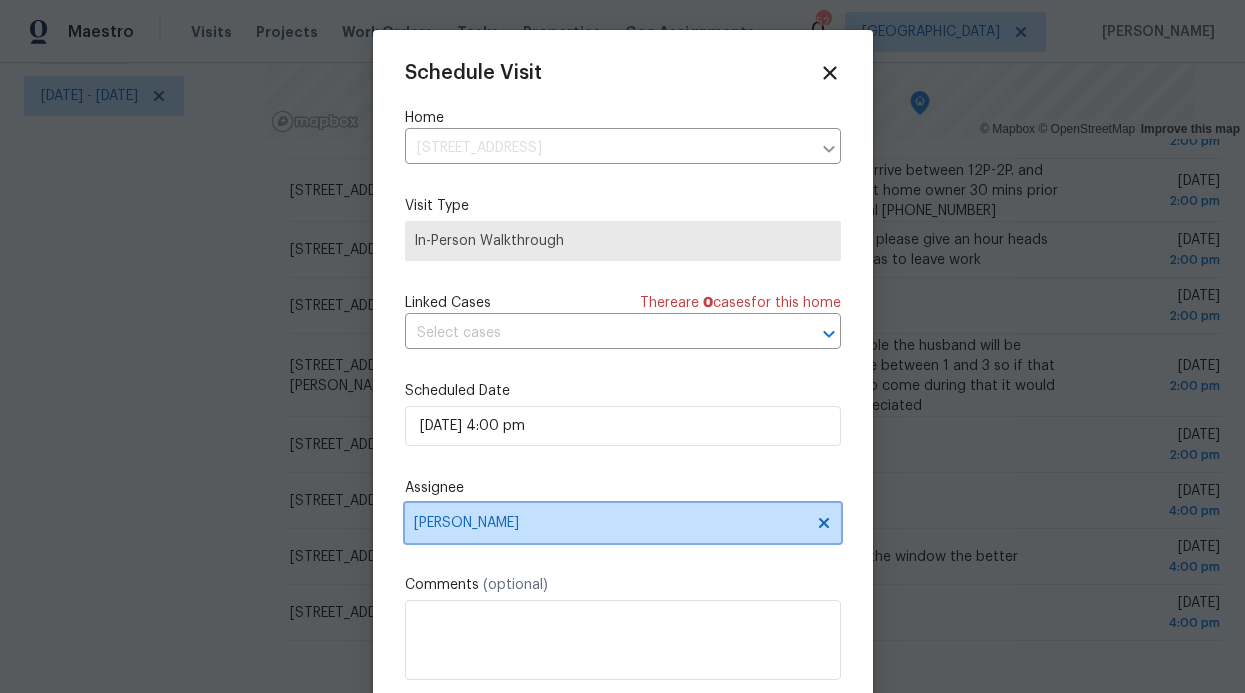 click 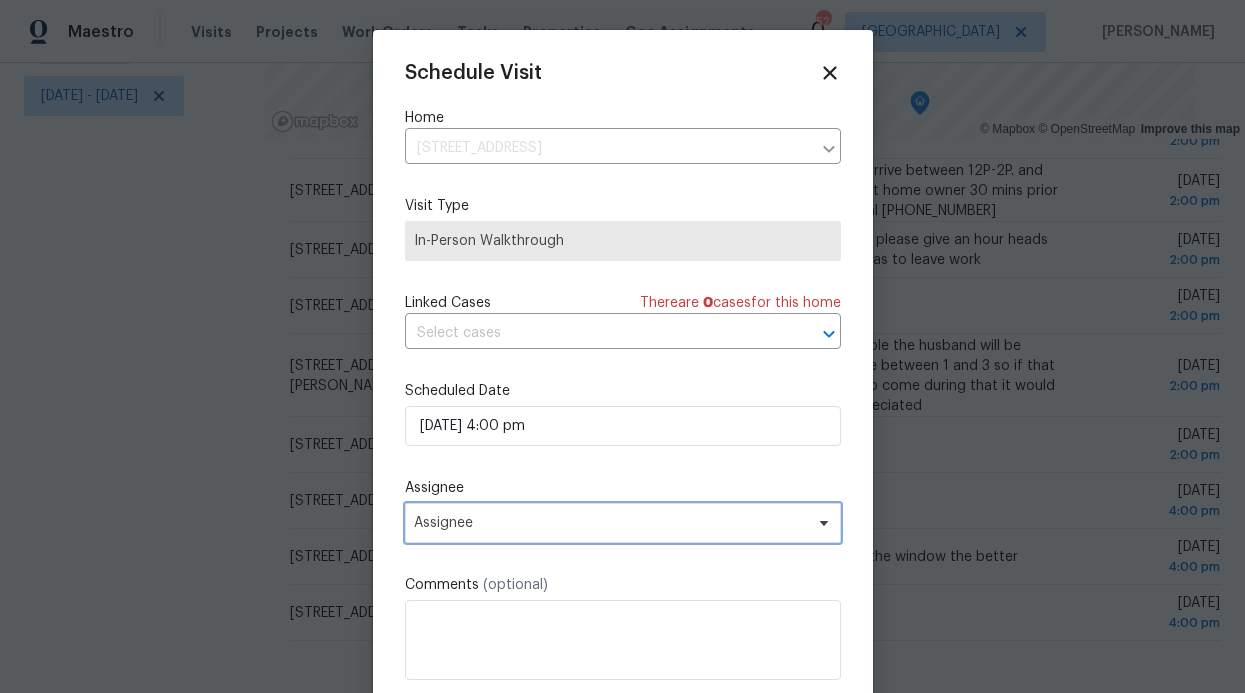 click on "Assignee" at bounding box center (610, 523) 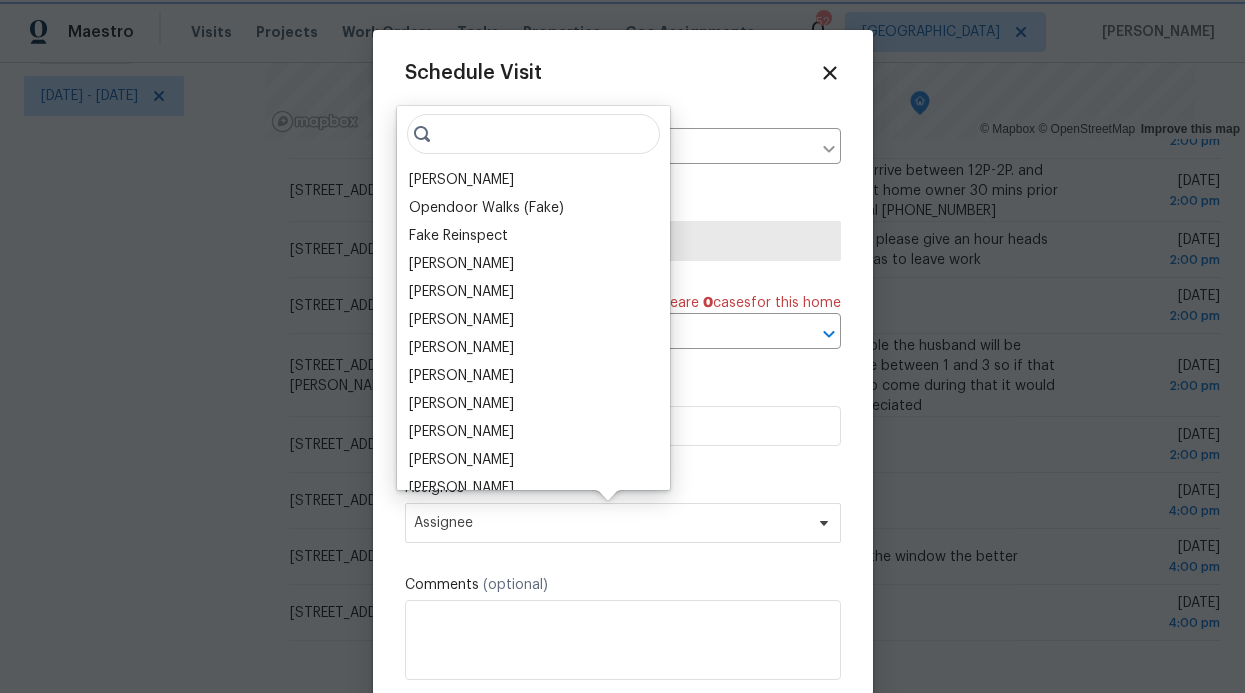 click on "Schedule Visit Home   1422 Mill Branch Dr, Garland, TX 75040 ​ Visit Type   In-Person Walkthrough Linked Cases There  are   0  case s  for this home   ​ Scheduled Date   07/18/2025 4:00 pm Assignee   Assignee Comments   (optional) Update" at bounding box center [623, 380] 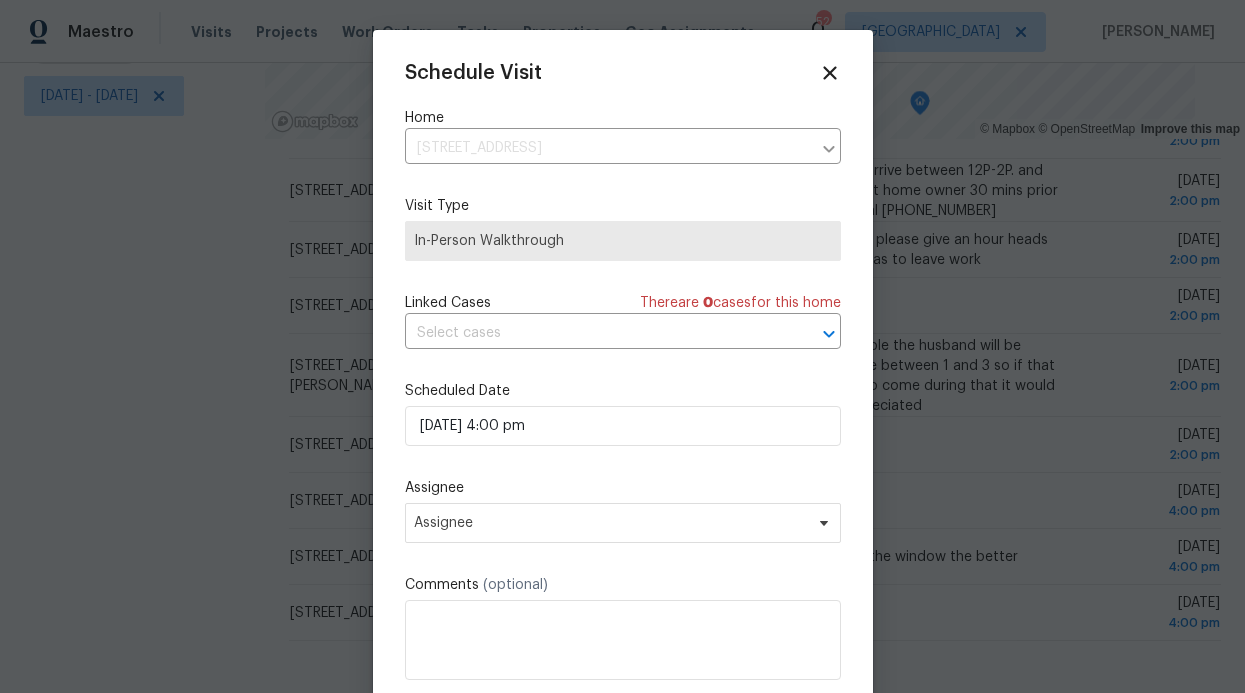 click on "Schedule Visit Home   1422 Mill Branch Dr, Garland, TX 75040 ​ Visit Type   In-Person Walkthrough Linked Cases There  are   0  case s  for this home   ​ Scheduled Date   07/18/2025 4:00 pm Assignee   Assignee Comments   (optional) Update" at bounding box center (623, 380) 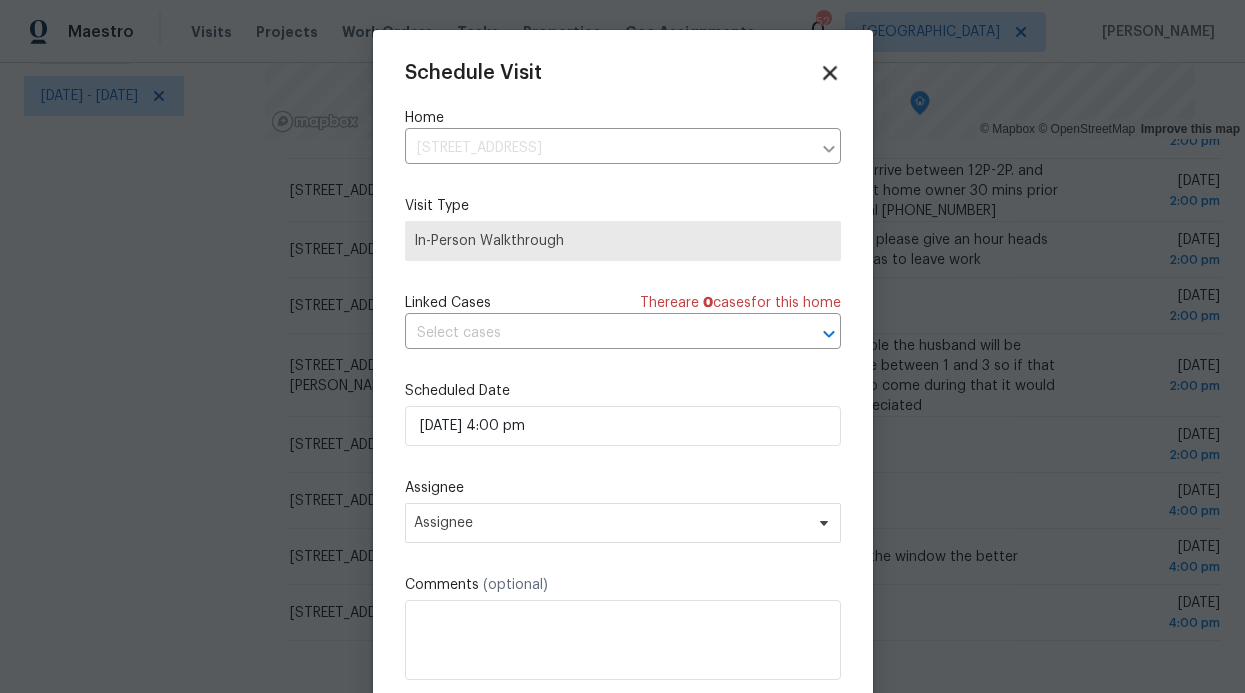 drag, startPoint x: 818, startPoint y: 72, endPoint x: 804, endPoint y: 73, distance: 14.035668 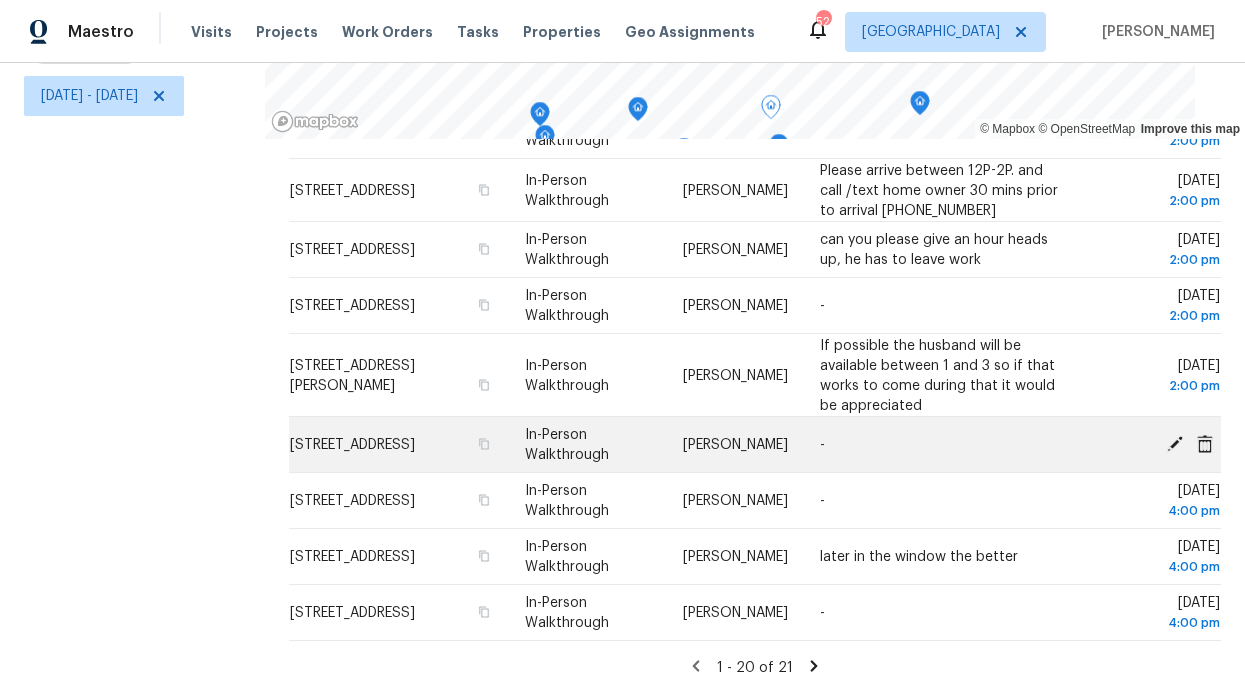 scroll, scrollTop: 721, scrollLeft: 0, axis: vertical 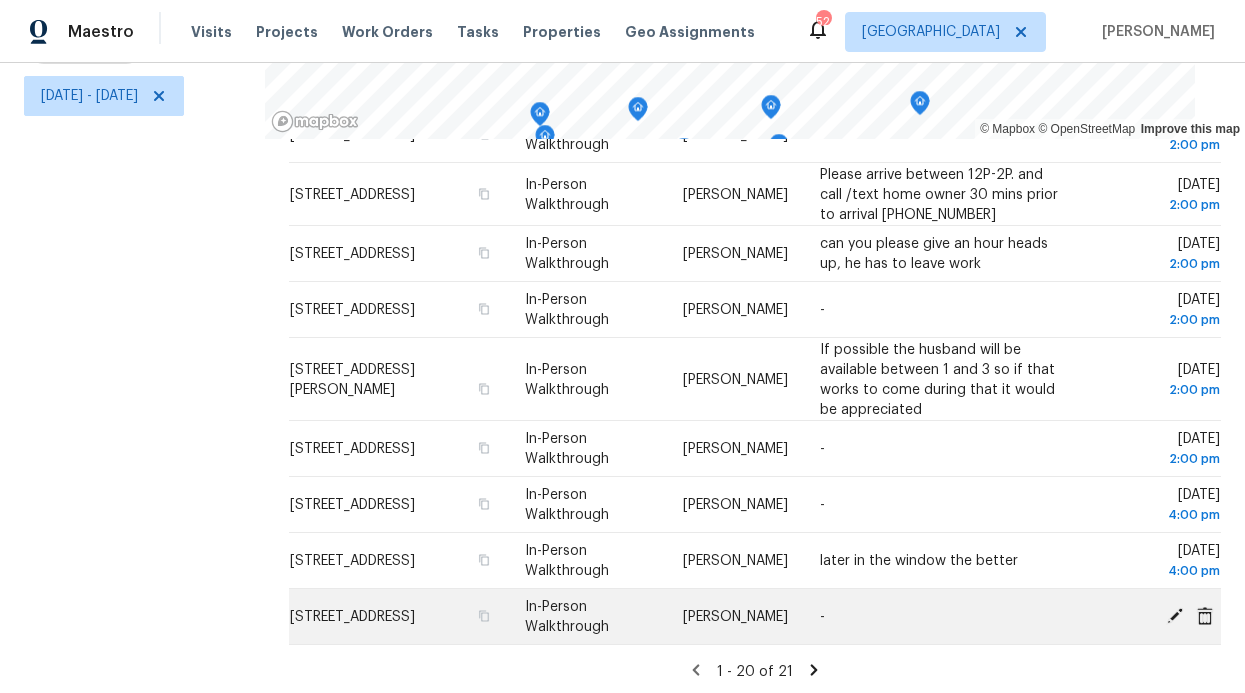 click on "[STREET_ADDRESS]" at bounding box center [352, 617] 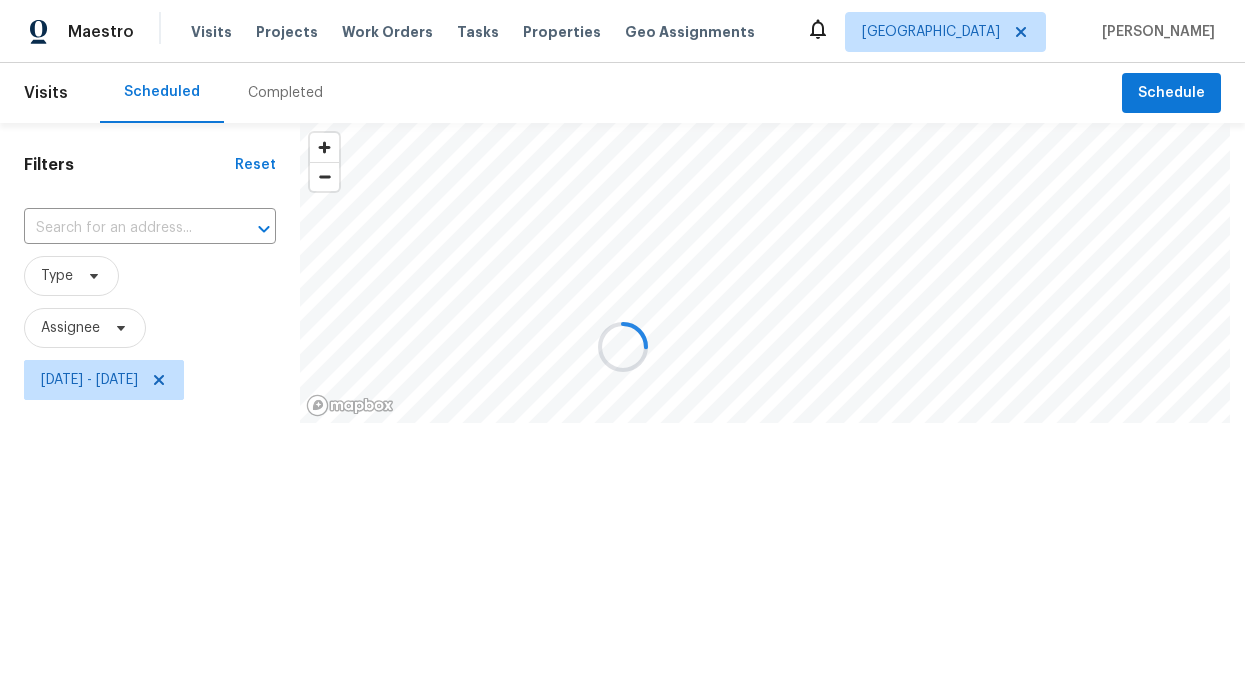 scroll, scrollTop: 0, scrollLeft: 0, axis: both 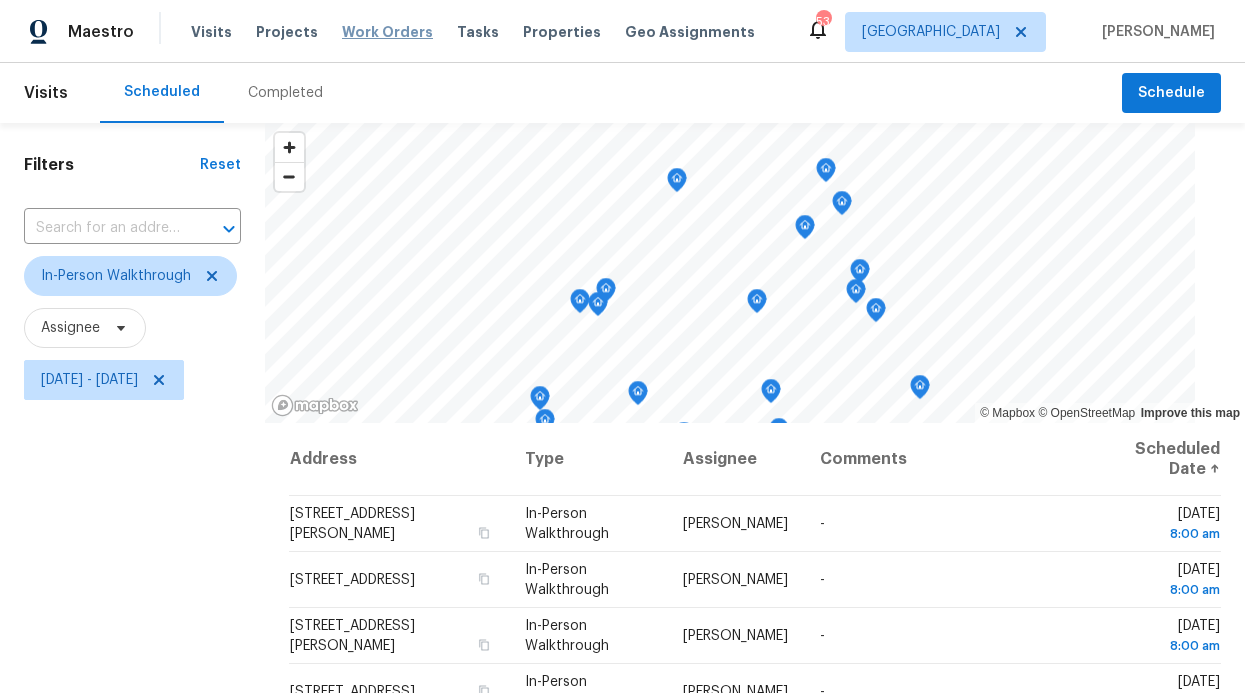 click on "Work Orders" at bounding box center (387, 32) 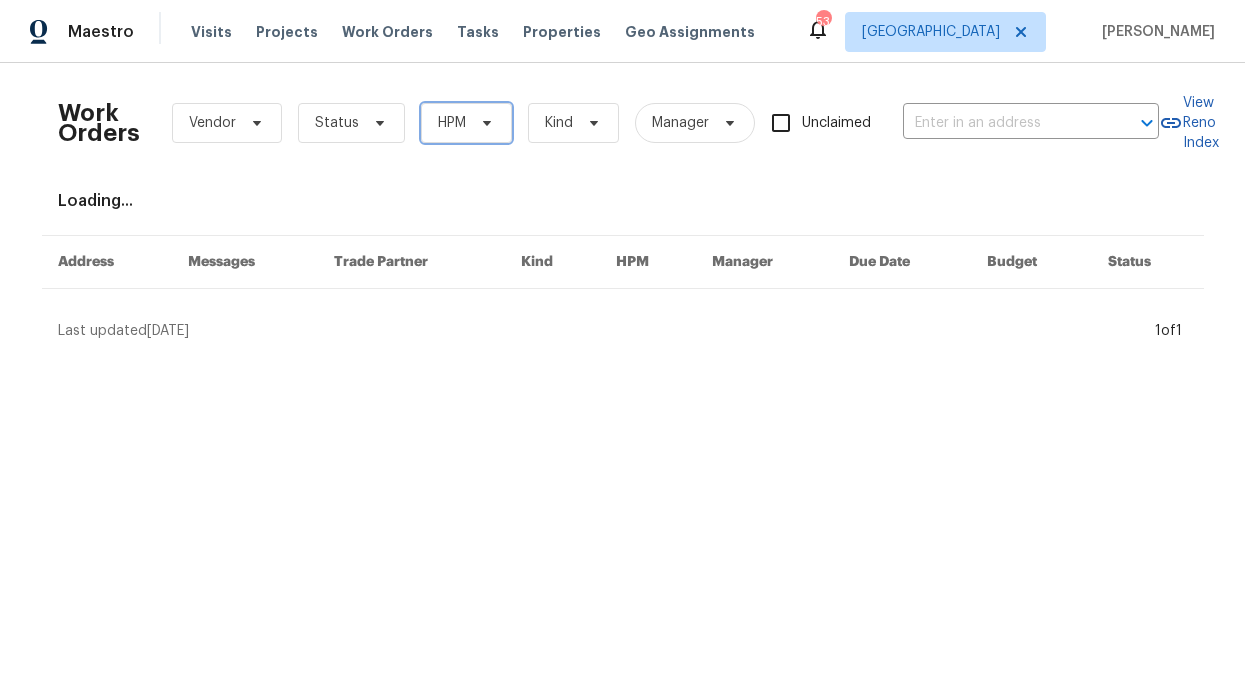 click 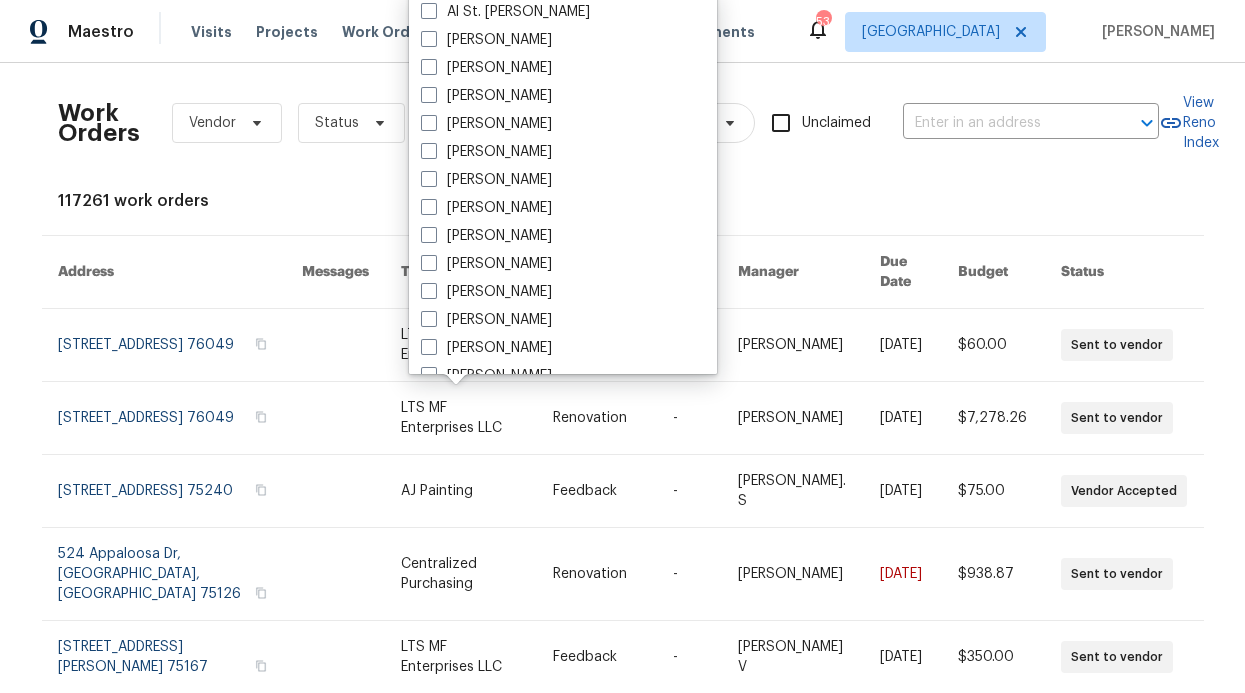drag, startPoint x: 326, startPoint y: 86, endPoint x: 351, endPoint y: 84, distance: 25.079872 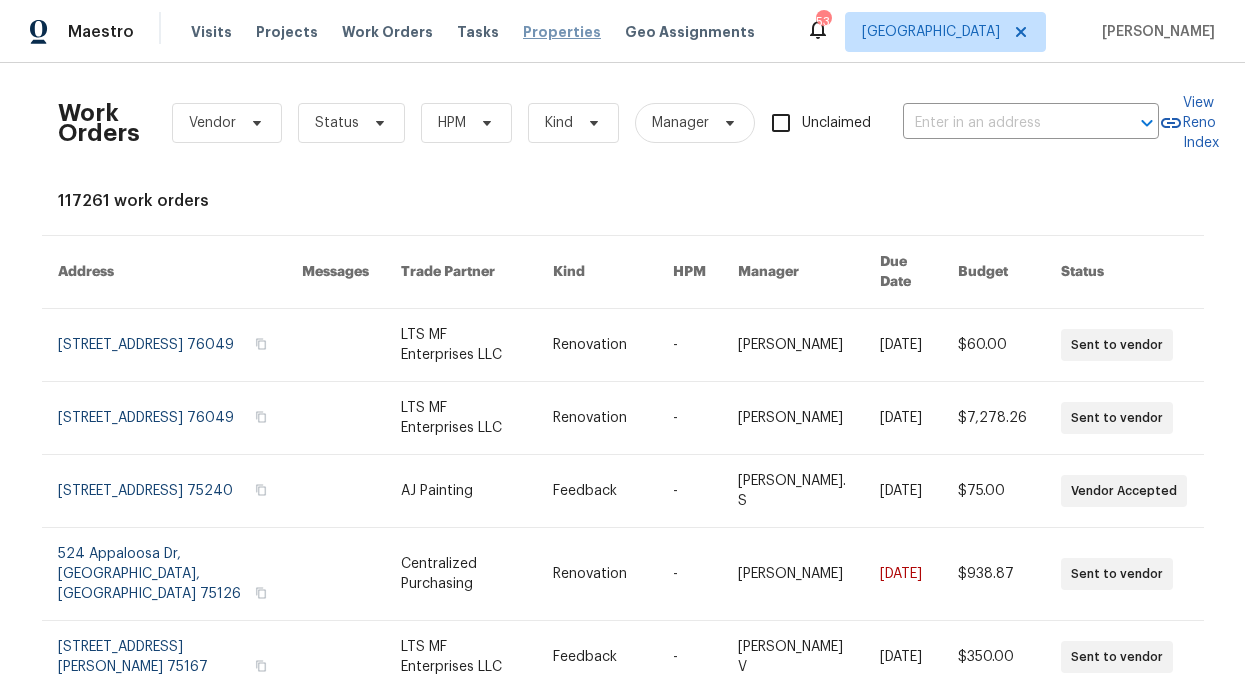 click on "Properties" at bounding box center [562, 32] 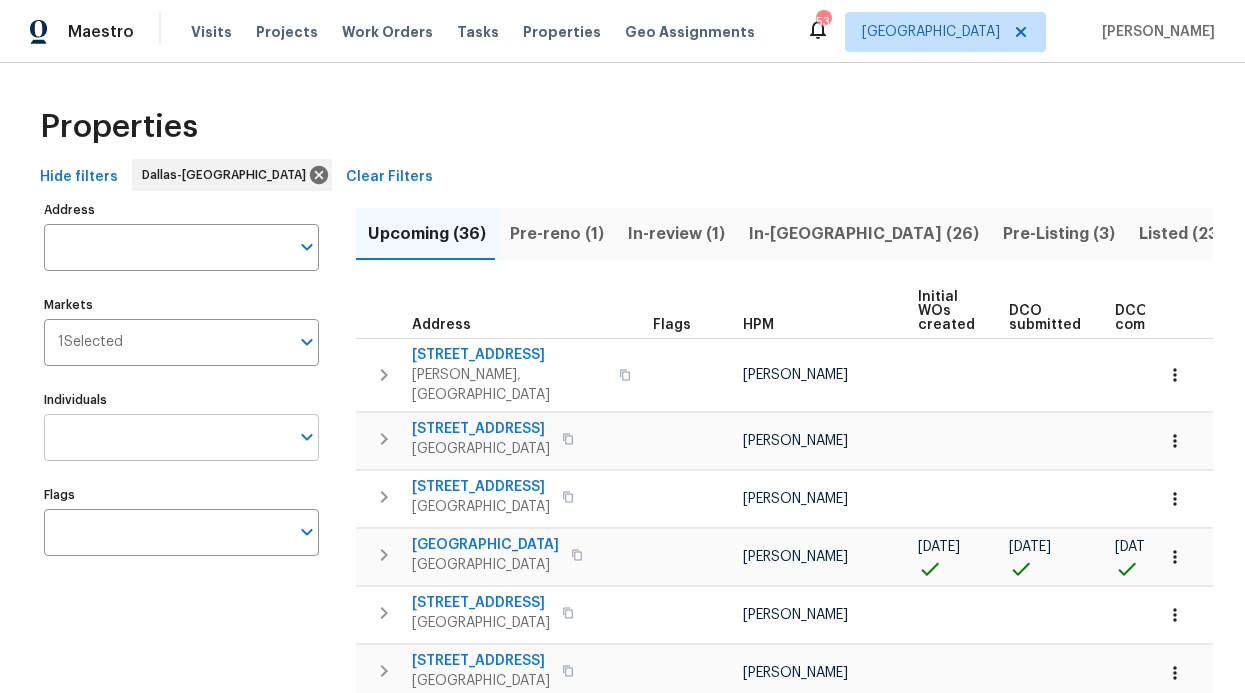 click on "Individuals" at bounding box center (166, 437) 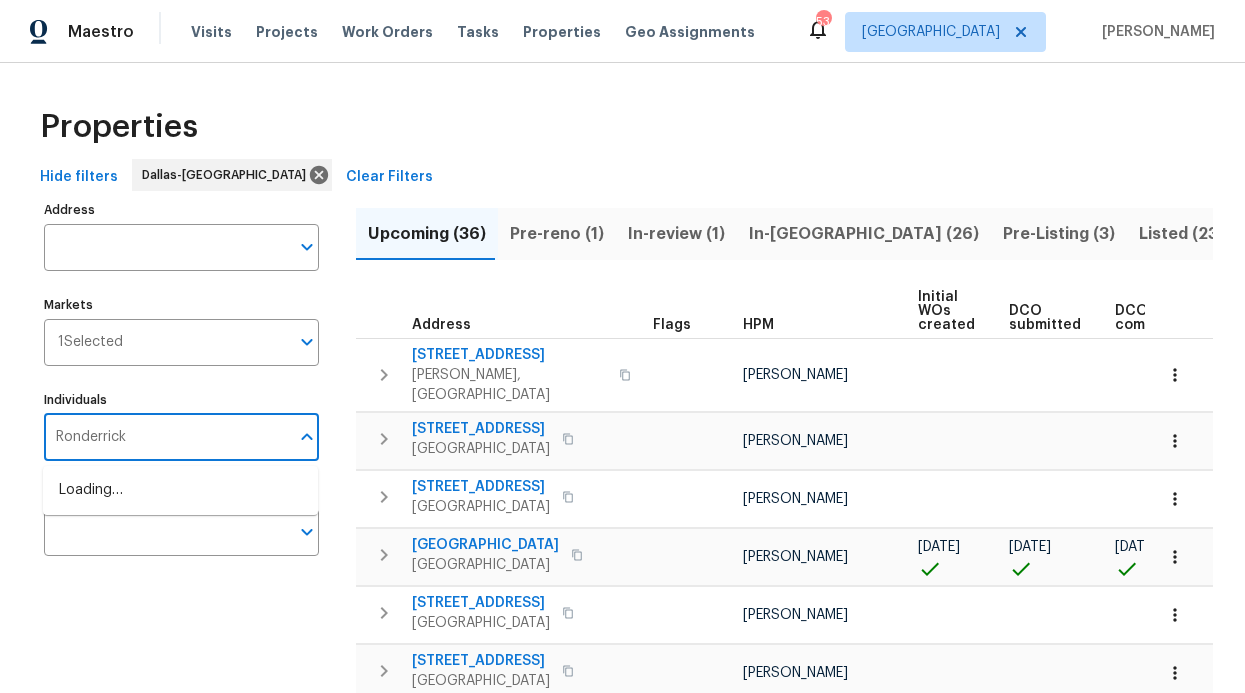 type on "Ronderrick" 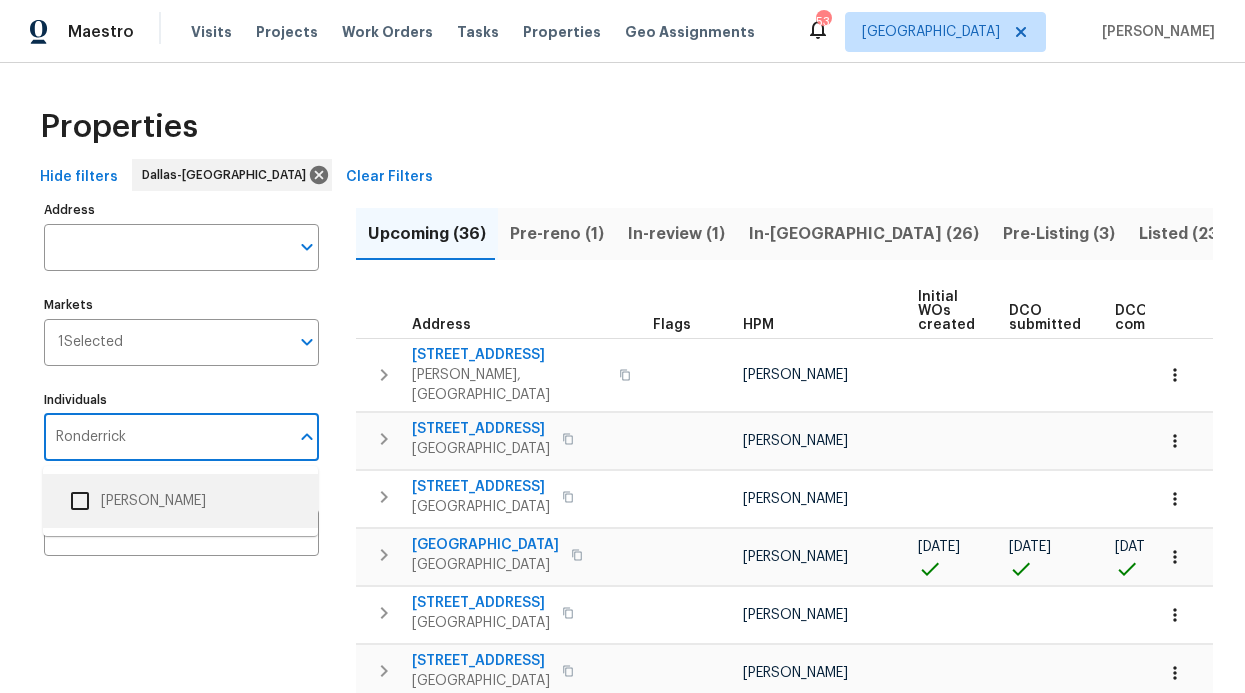 click on "[PERSON_NAME]" at bounding box center [180, 501] 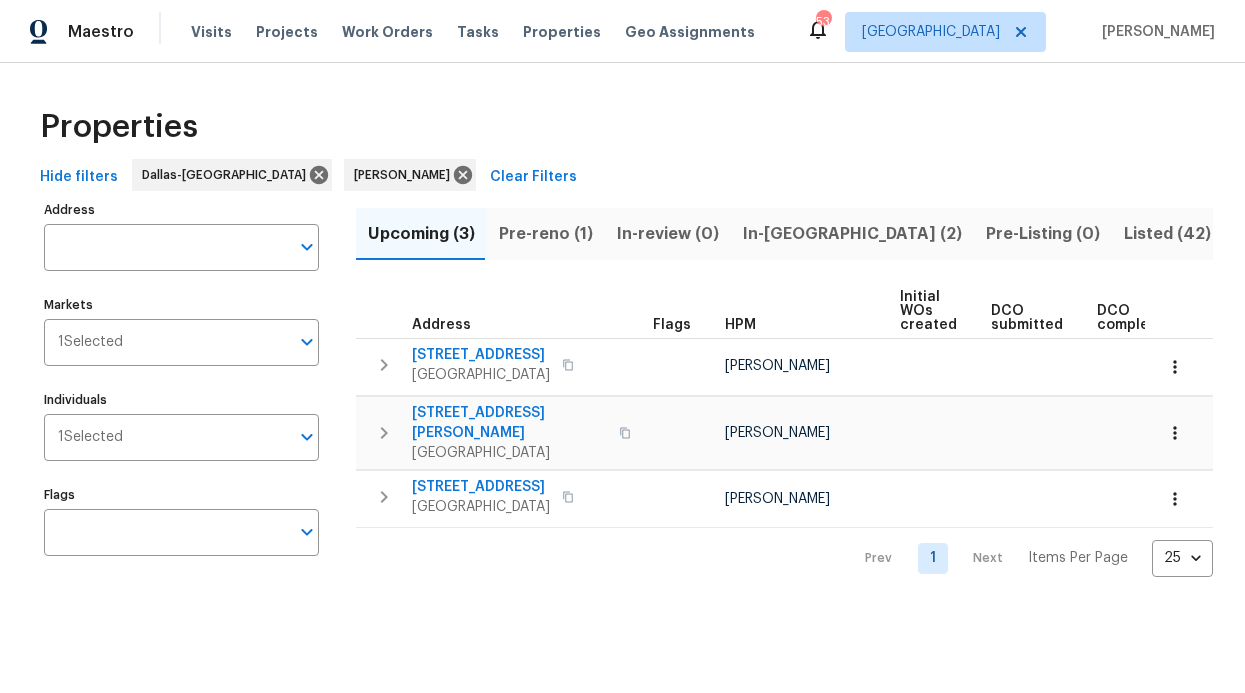 click on "In-[GEOGRAPHIC_DATA] (2)" at bounding box center [852, 234] 